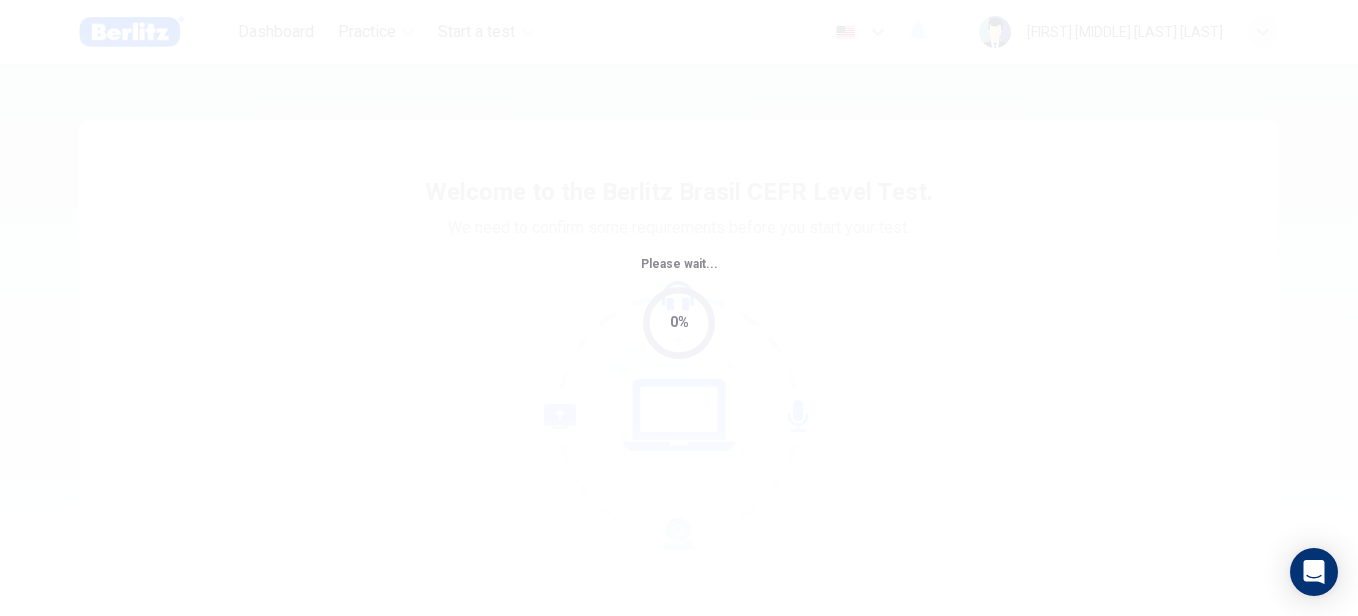 scroll, scrollTop: 0, scrollLeft: 0, axis: both 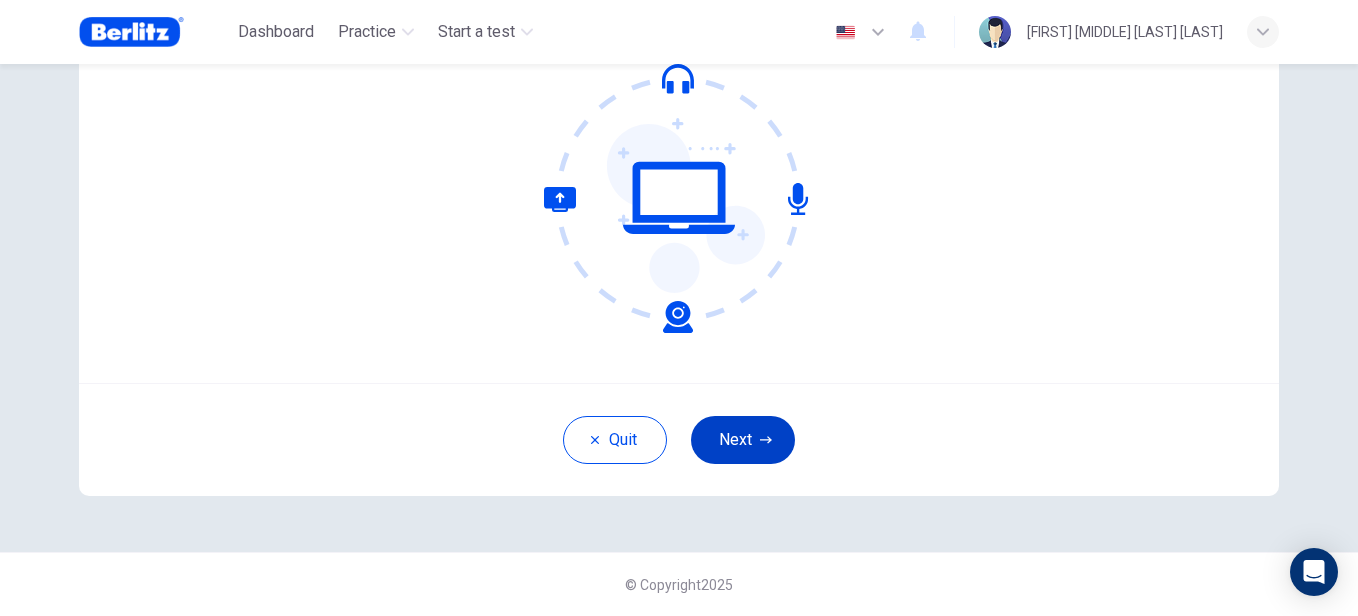 click on "Next" at bounding box center (743, 440) 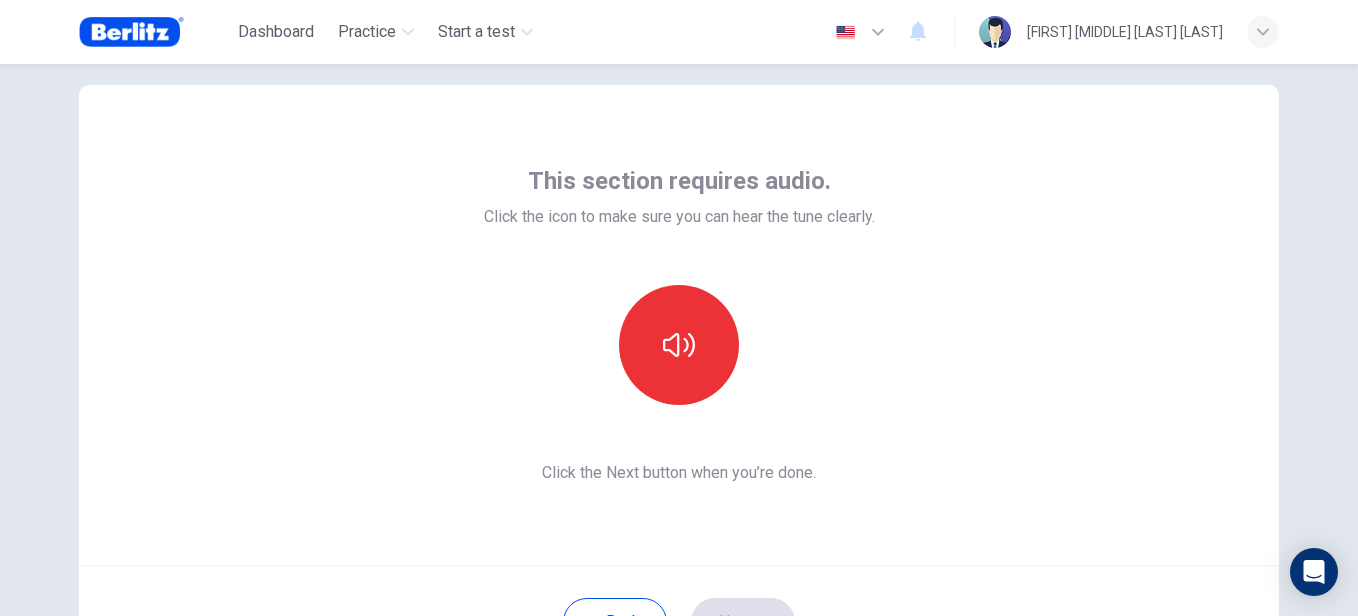 scroll, scrollTop: 17, scrollLeft: 0, axis: vertical 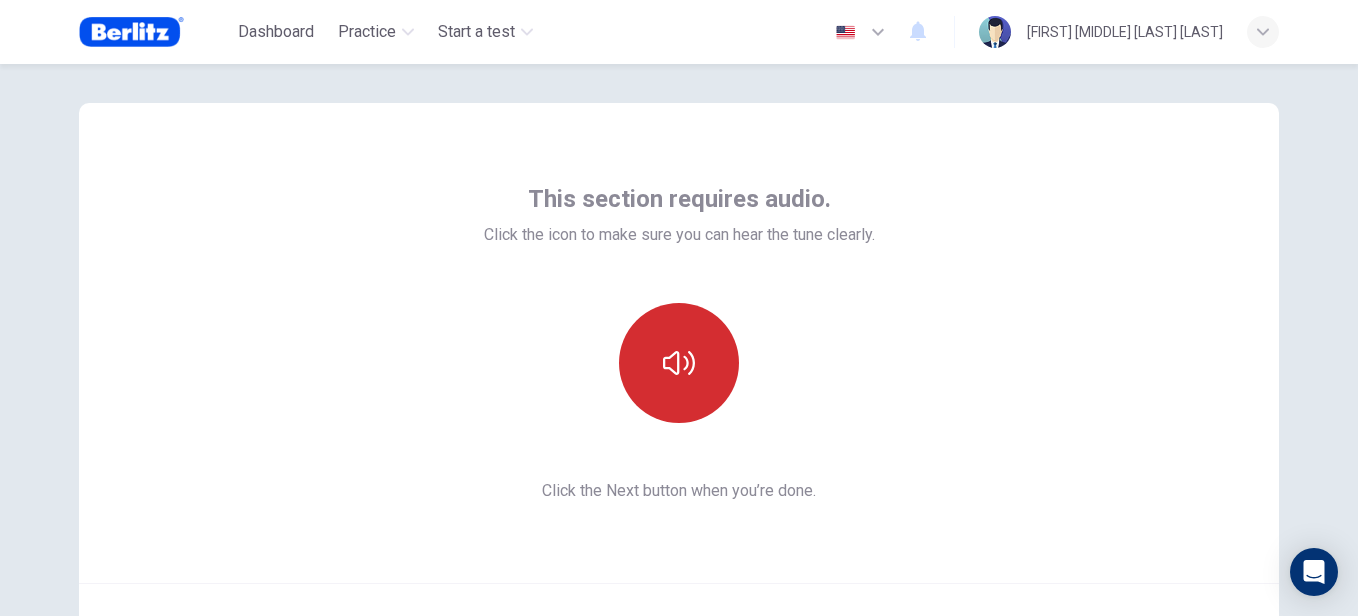 click at bounding box center (679, 363) 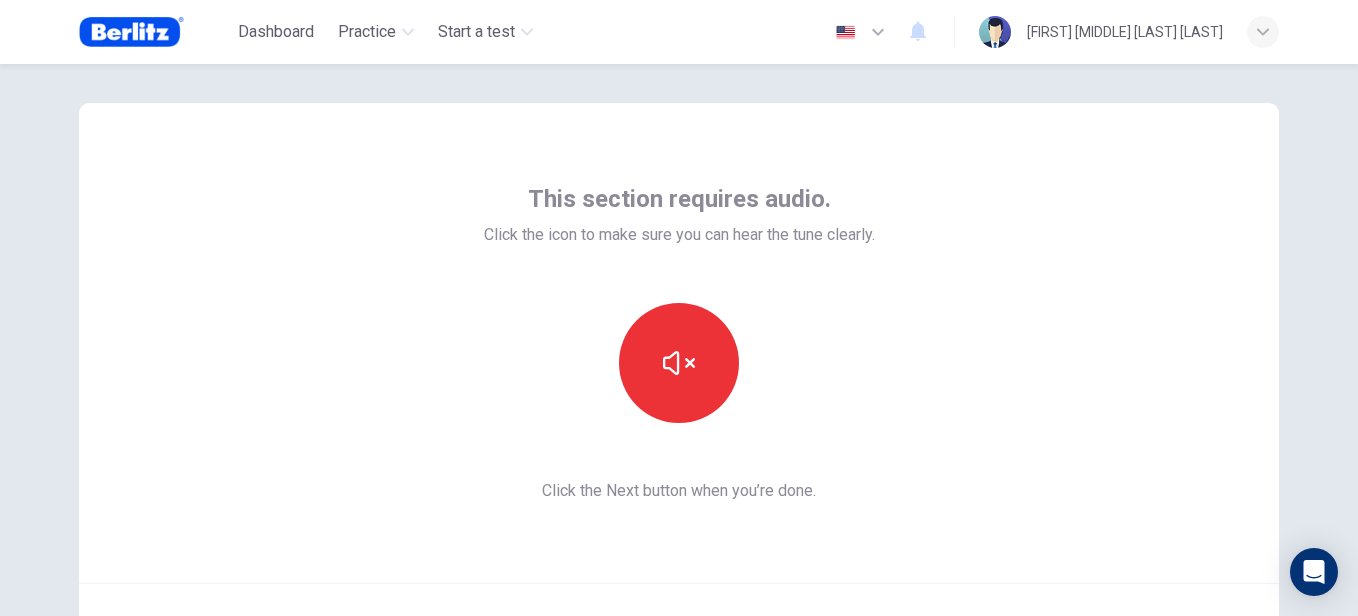 click on "This section requires audio. Click the icon to make sure you can hear the tune clearly. Click the Next button when you’re done." at bounding box center [679, 343] 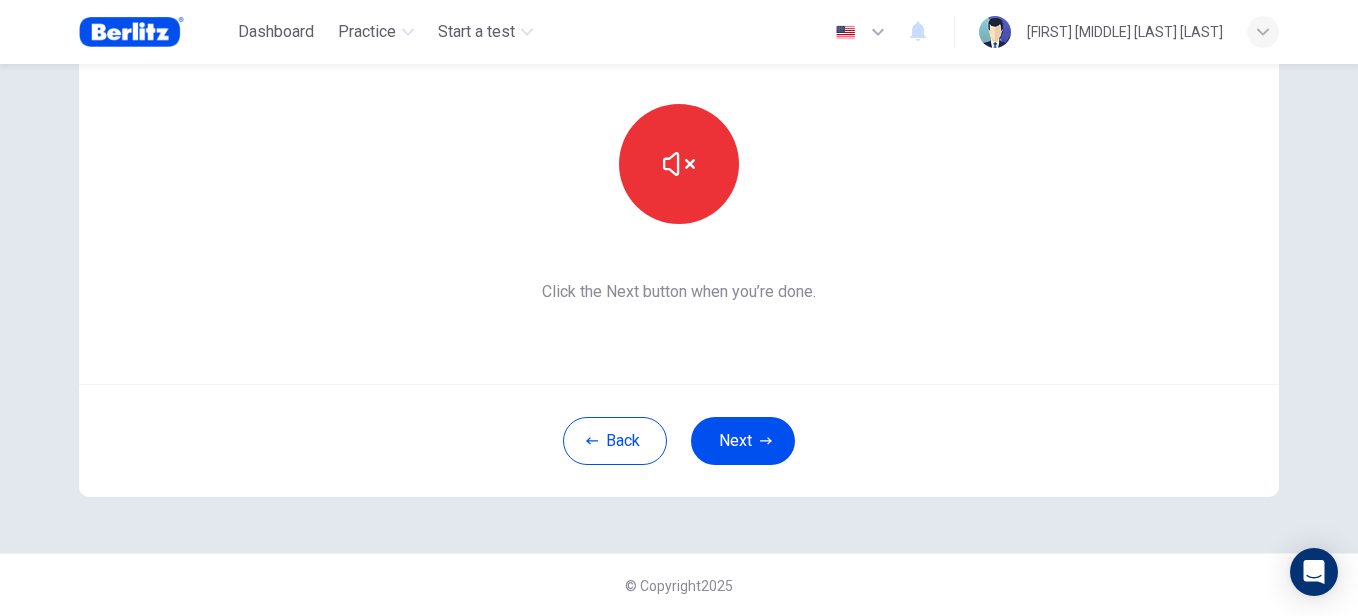 scroll, scrollTop: 217, scrollLeft: 0, axis: vertical 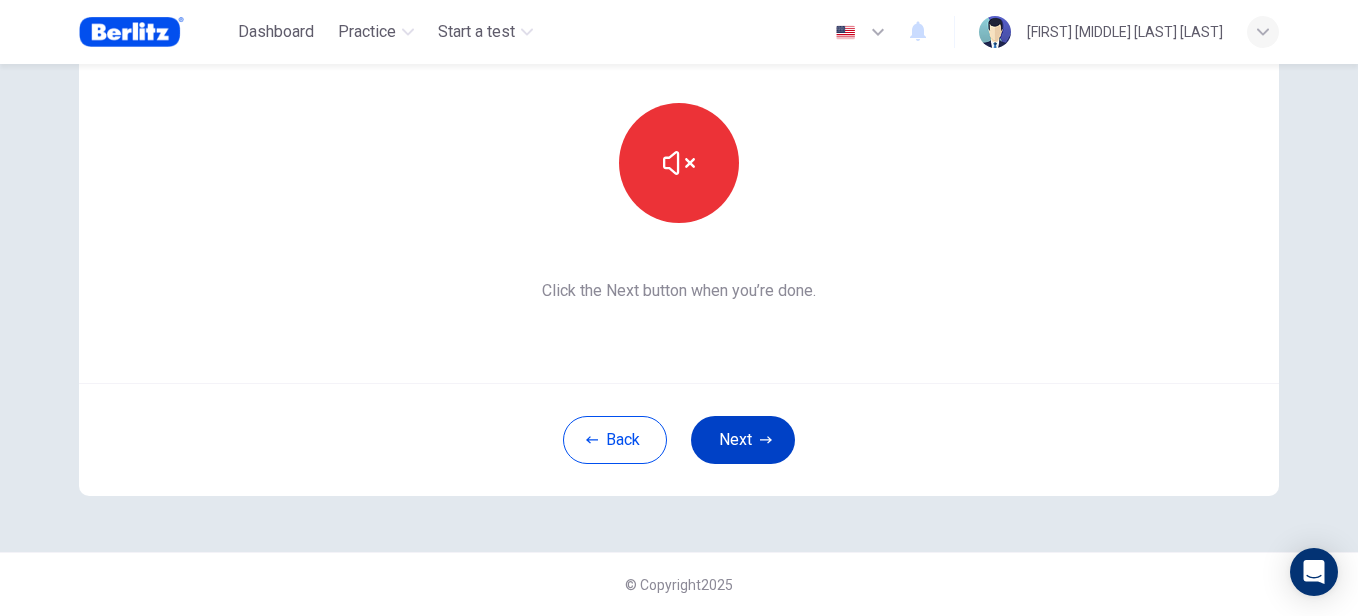click on "Next" at bounding box center [743, 440] 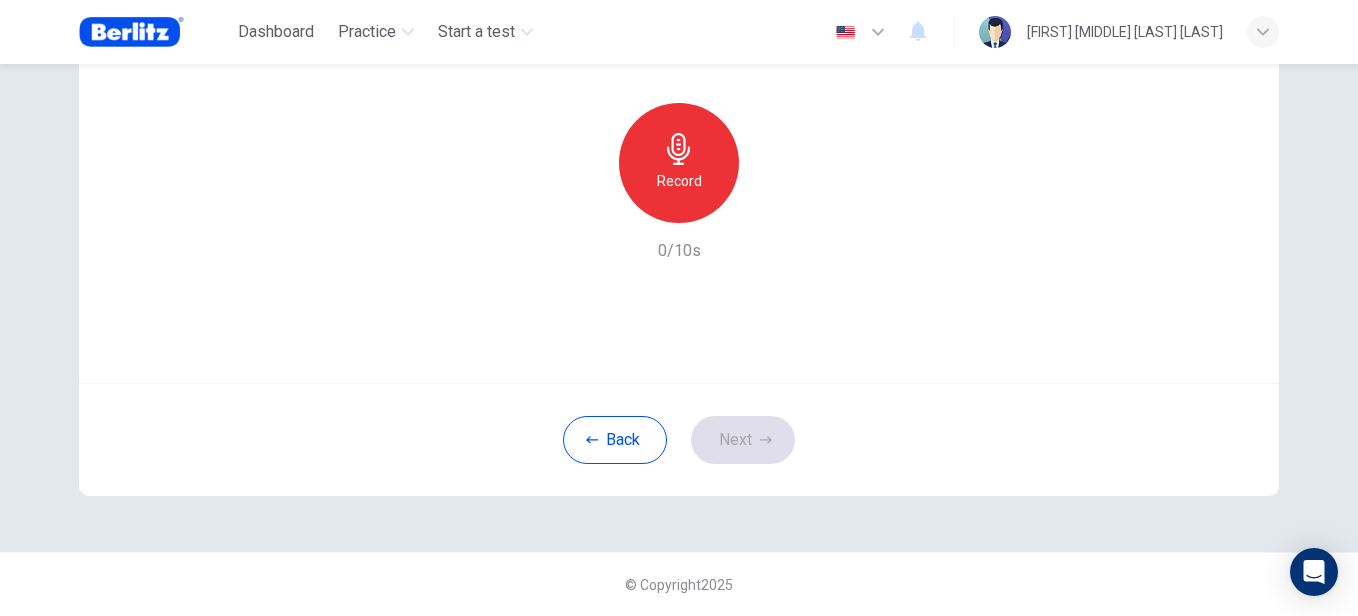 click on "Record" at bounding box center [679, 163] 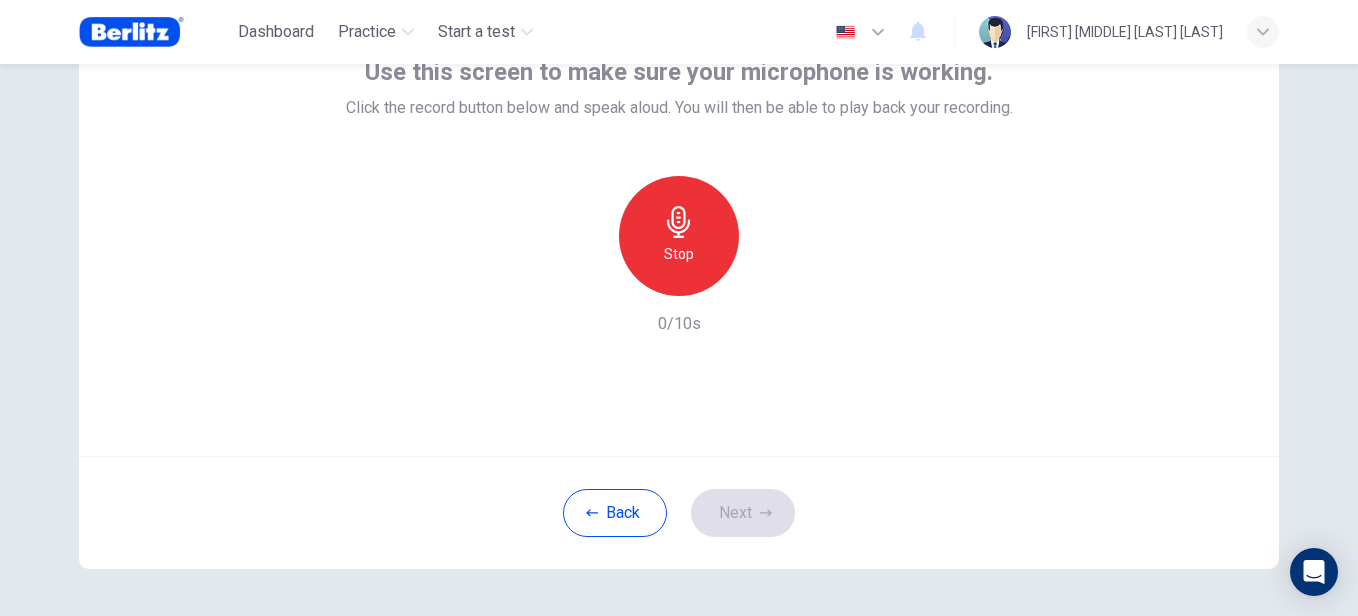 scroll, scrollTop: 117, scrollLeft: 0, axis: vertical 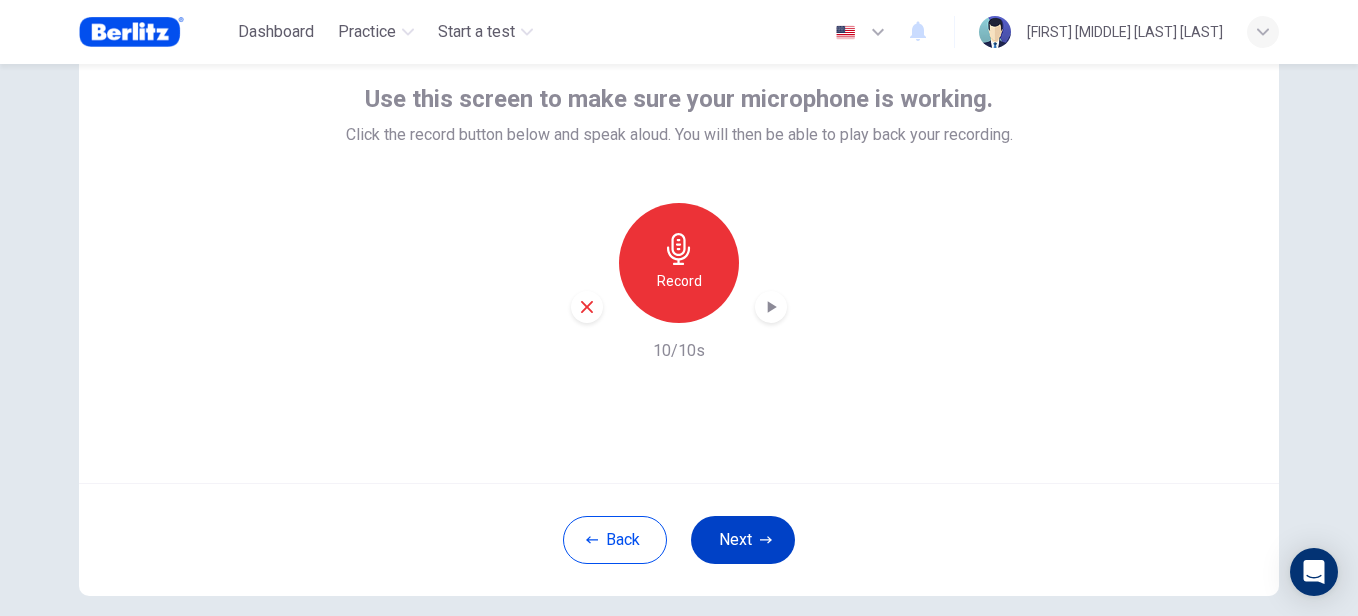 click on "Next" at bounding box center [743, 540] 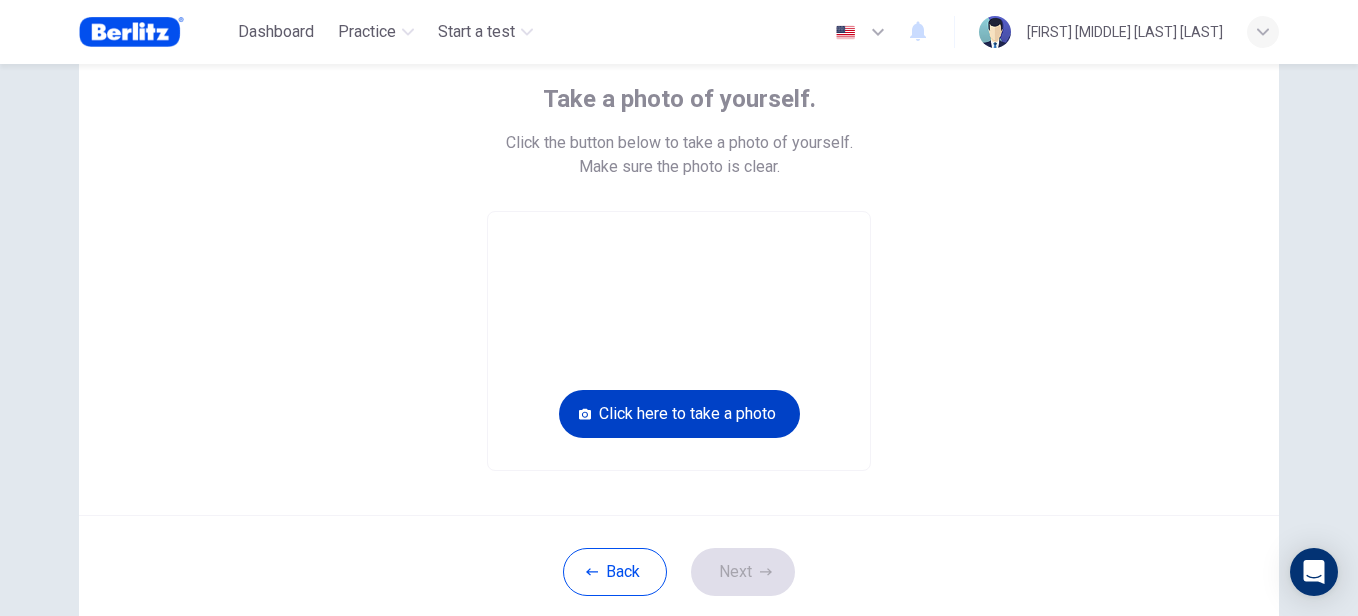 click on "Click here to take a photo" at bounding box center (679, 414) 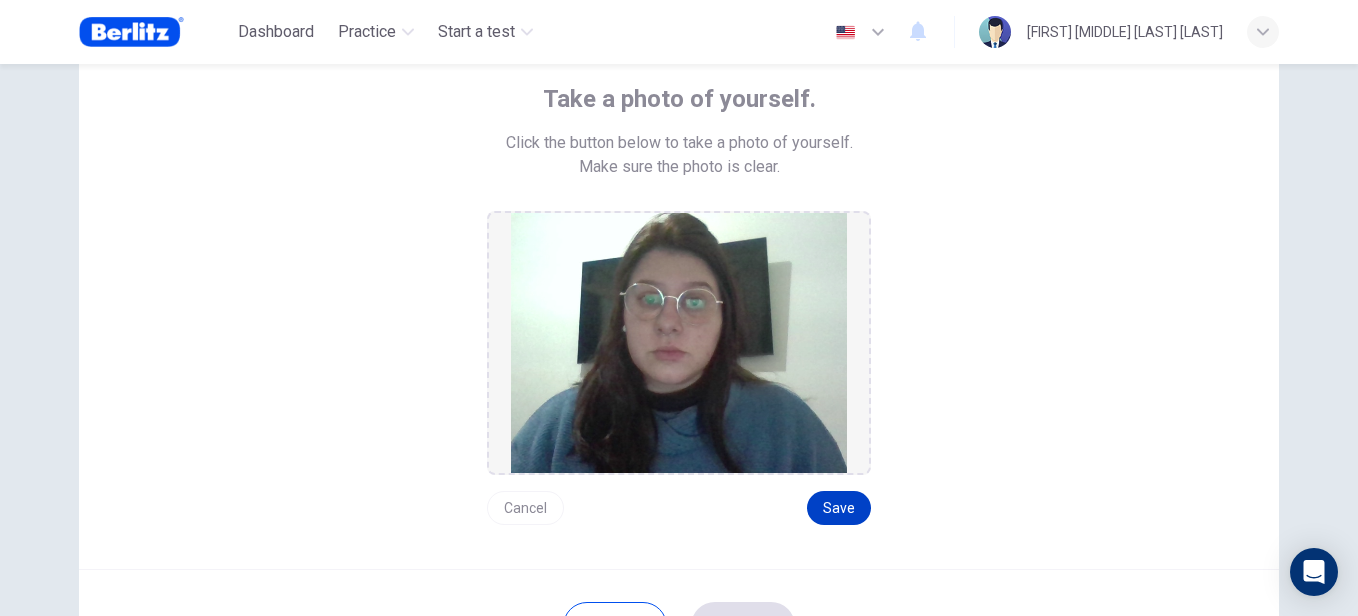 click on "Save" at bounding box center (839, 508) 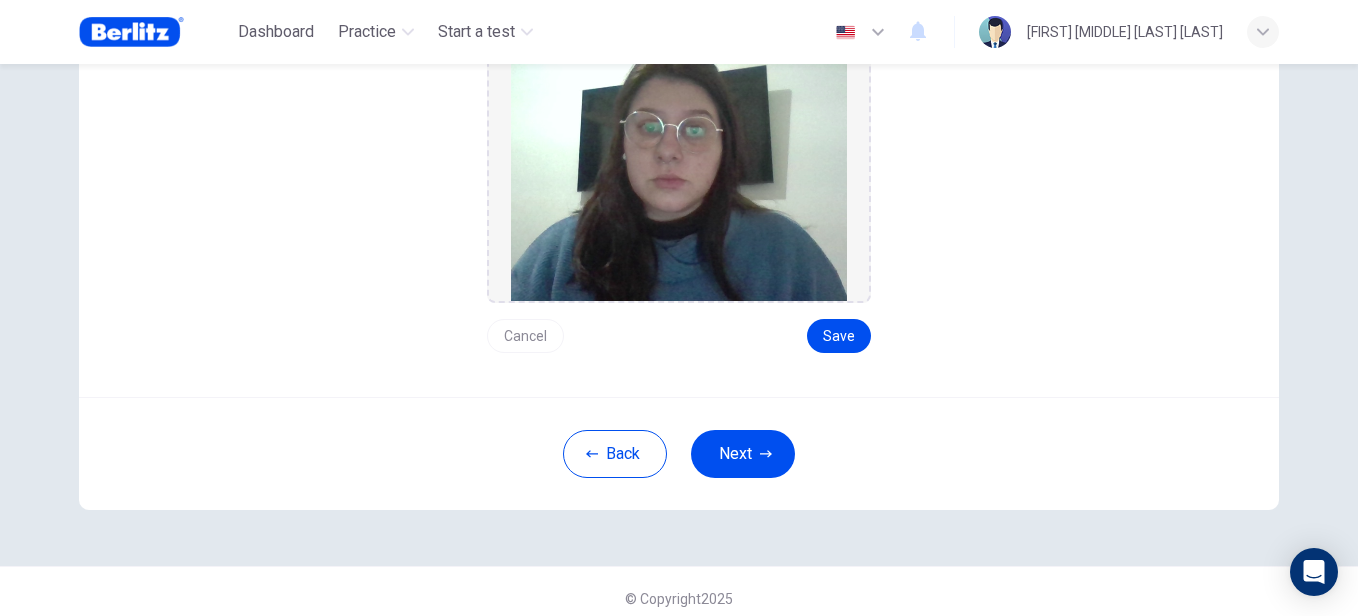 scroll, scrollTop: 303, scrollLeft: 0, axis: vertical 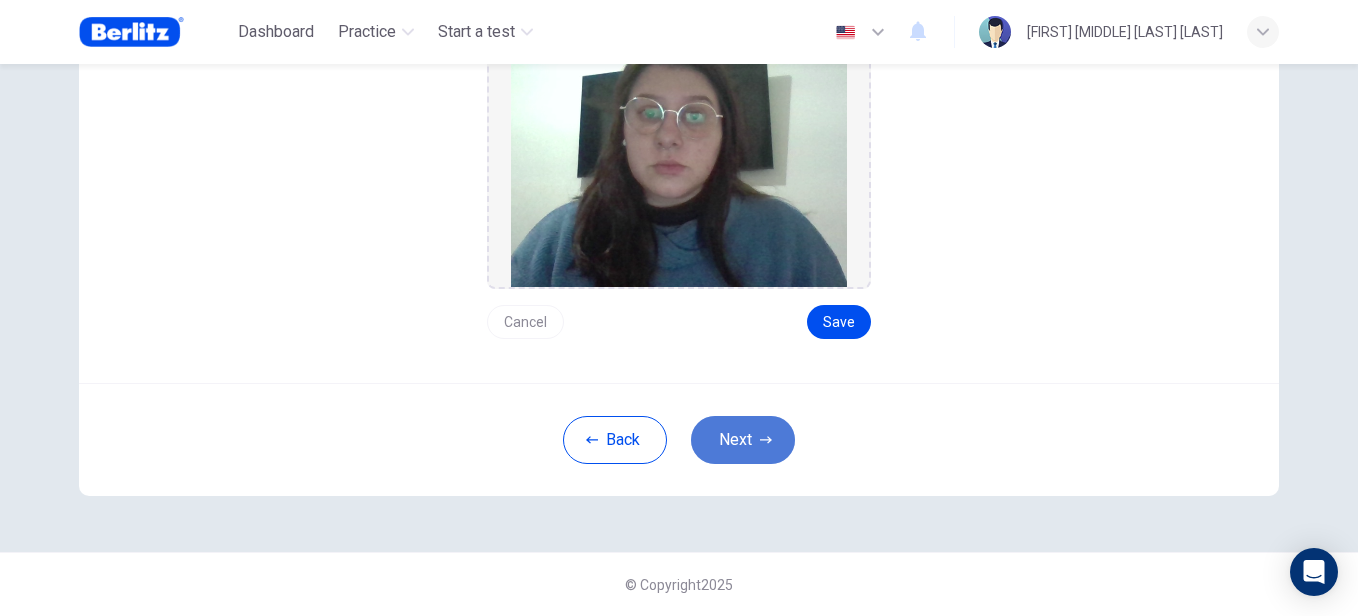click on "Next" at bounding box center [743, 440] 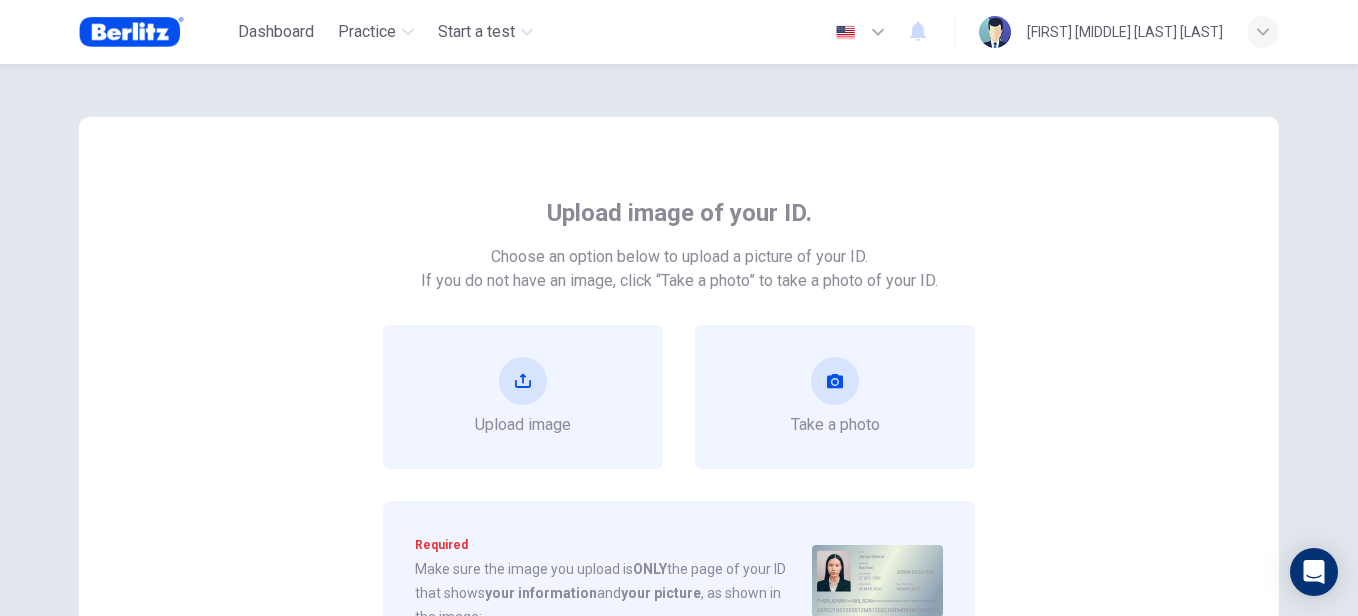 scroll, scrollTop: 103, scrollLeft: 0, axis: vertical 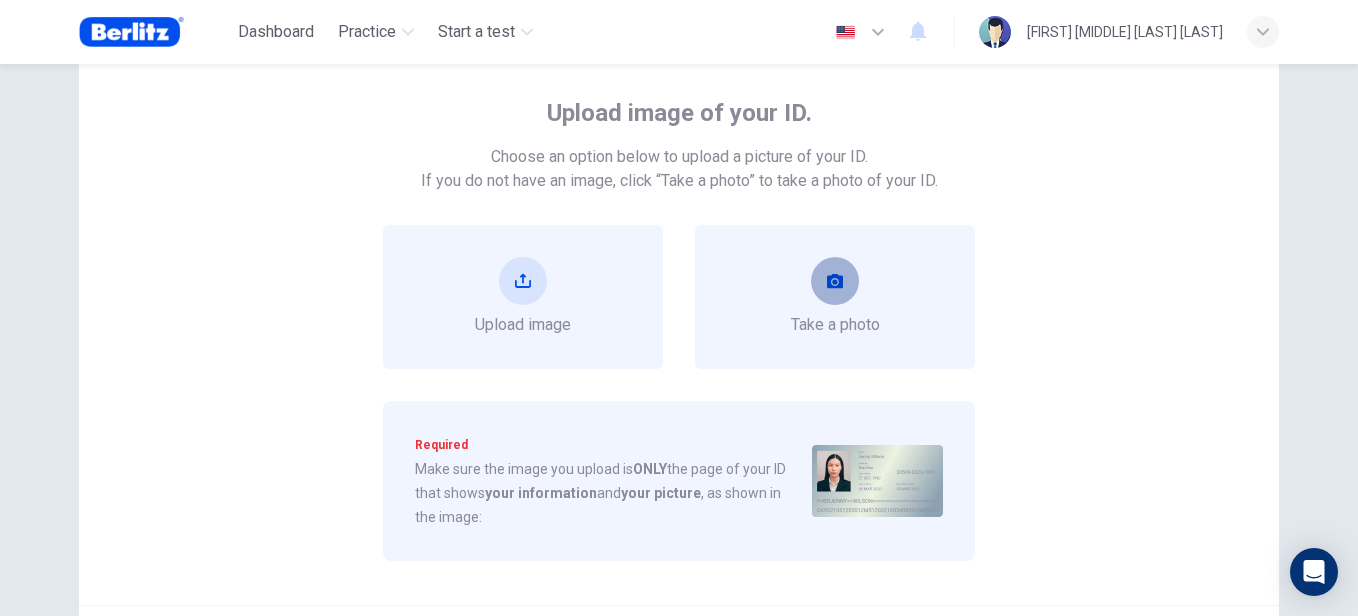 click at bounding box center (835, 281) 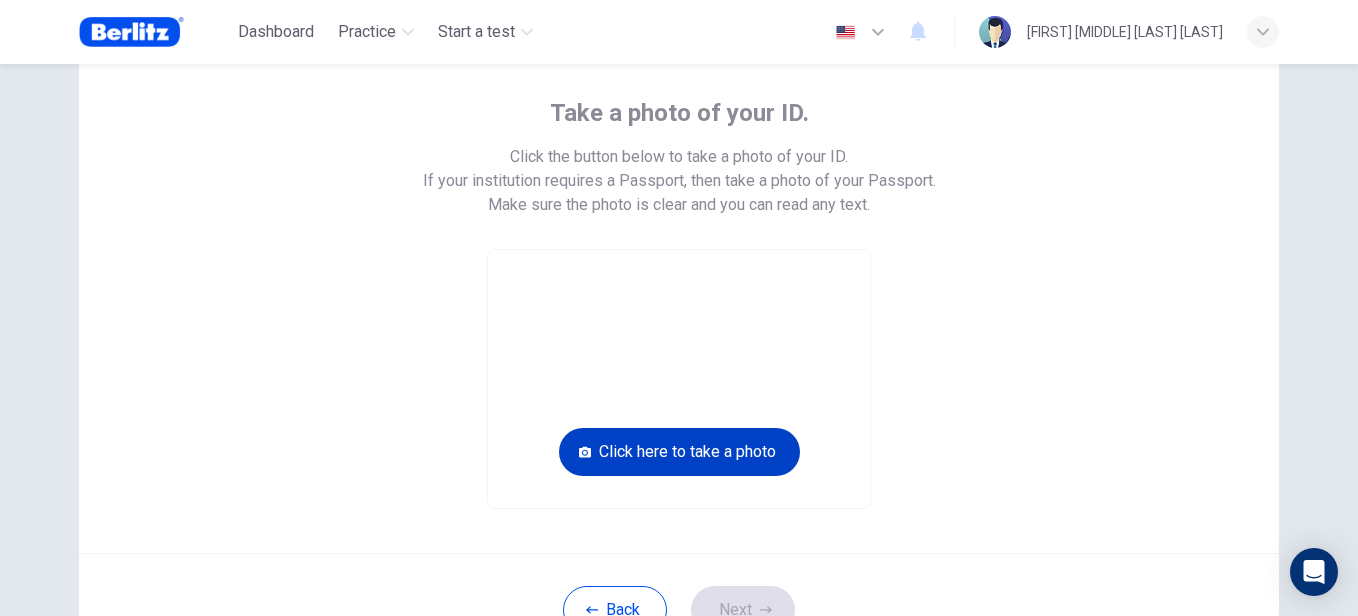 click on "Click here to take a photo" at bounding box center (679, 452) 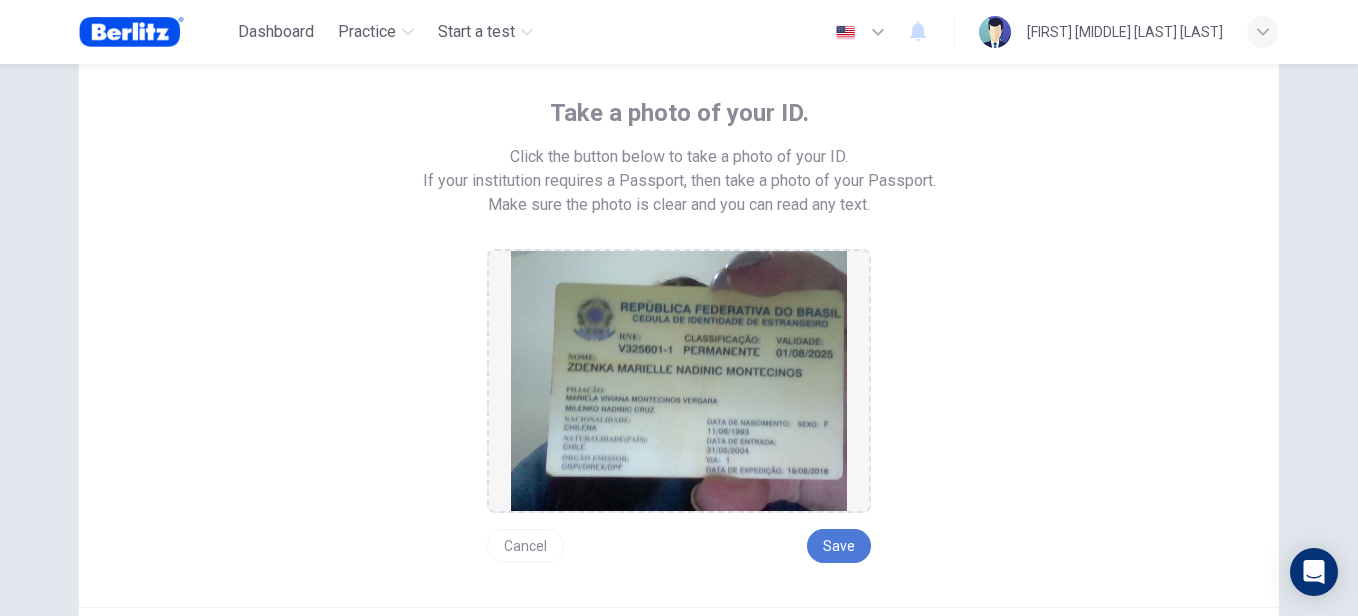 click on "Save" at bounding box center (839, 546) 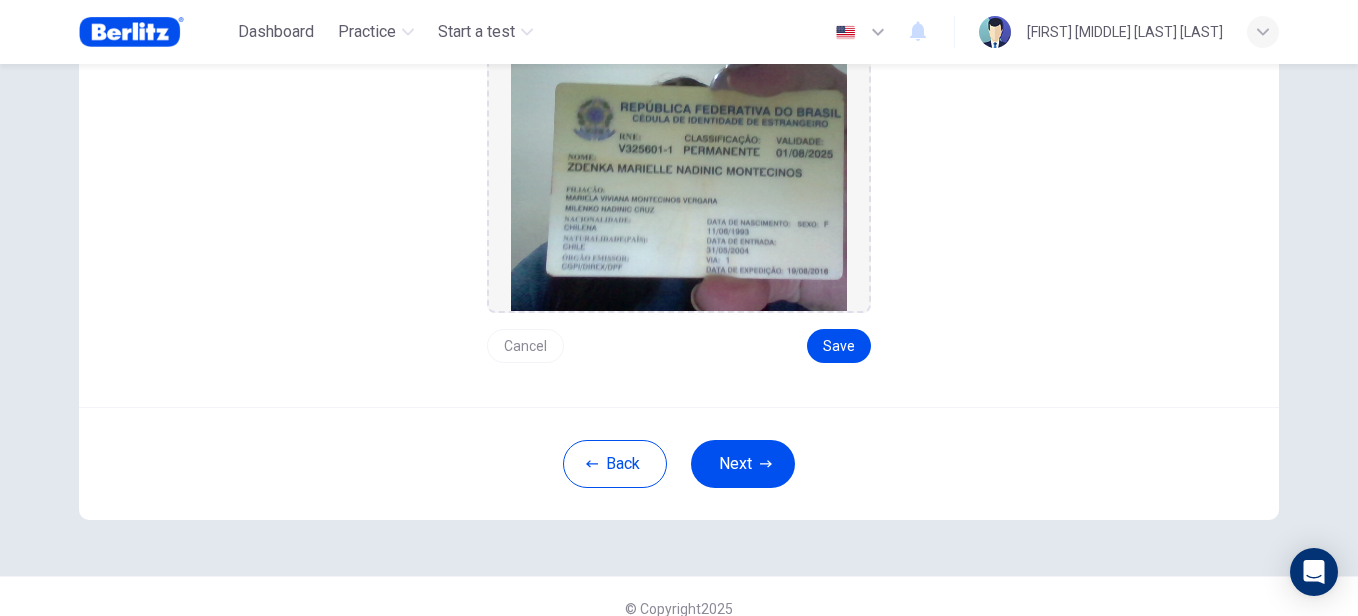 scroll, scrollTop: 203, scrollLeft: 0, axis: vertical 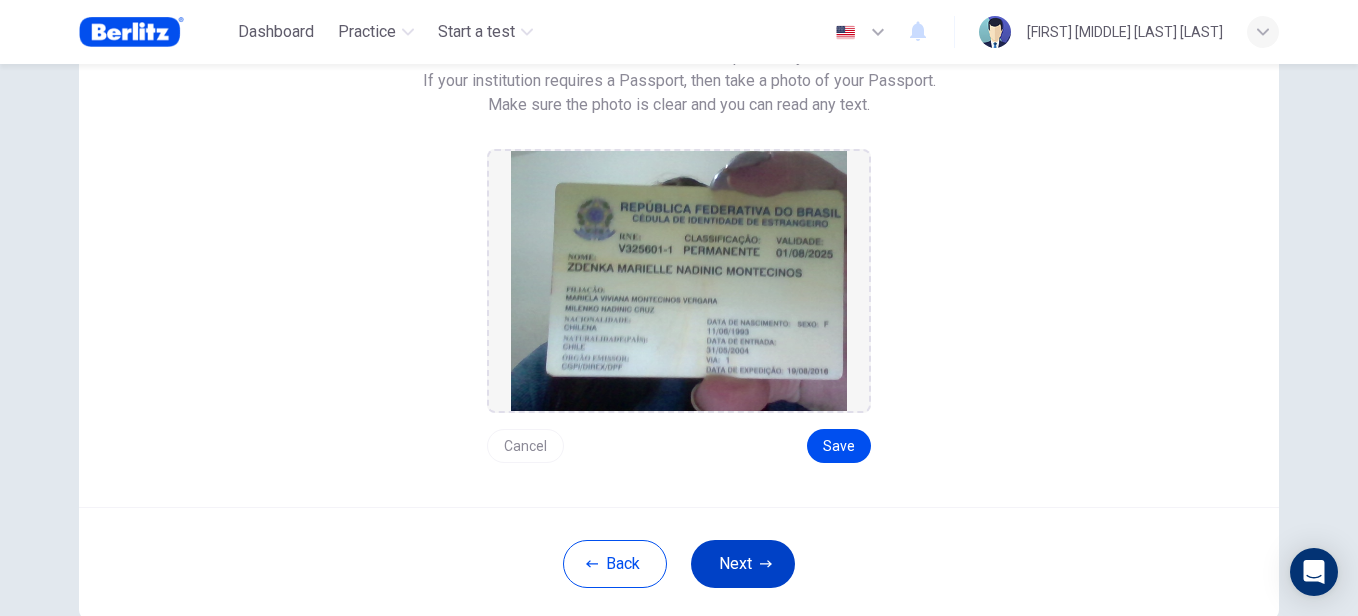 click on "Next" at bounding box center (743, 564) 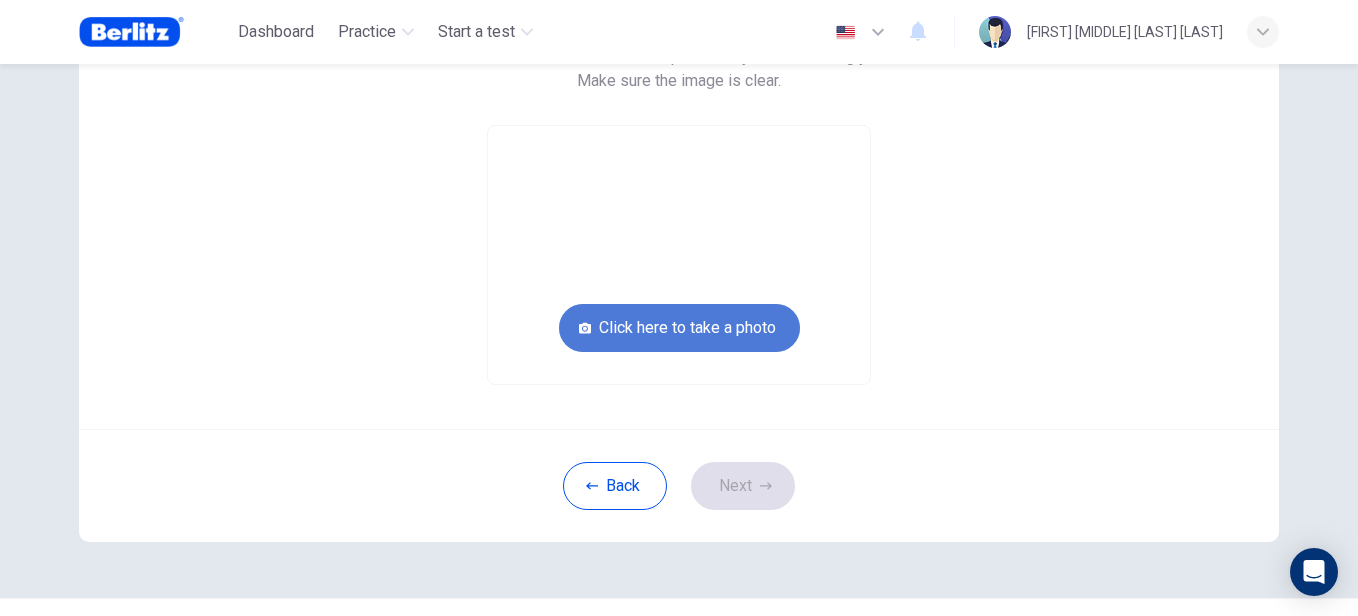 click on "Click here to take a photo" at bounding box center (679, 328) 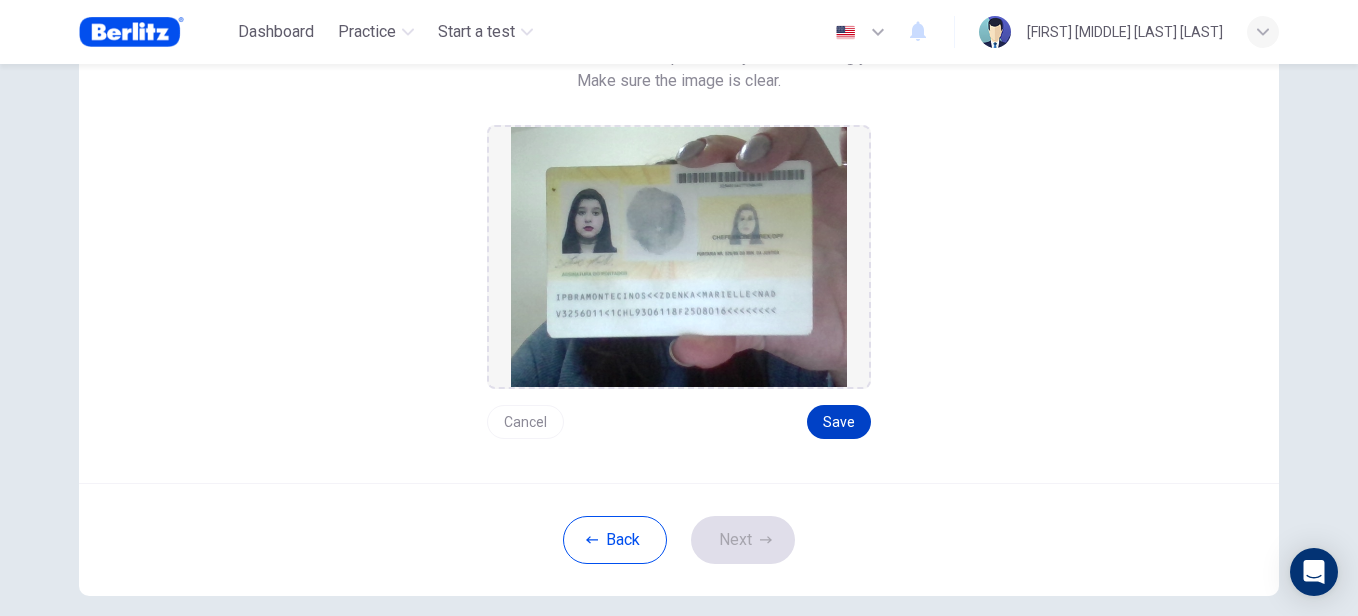 click on "Save" at bounding box center (839, 422) 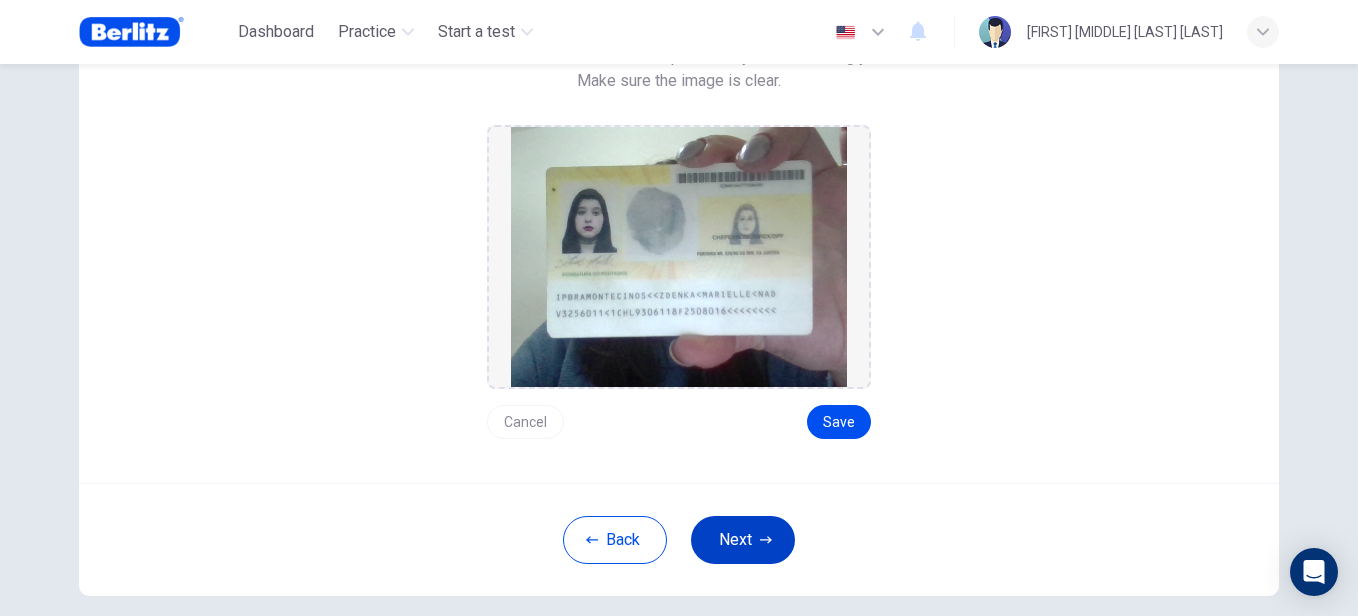 click on "Next" at bounding box center (743, 540) 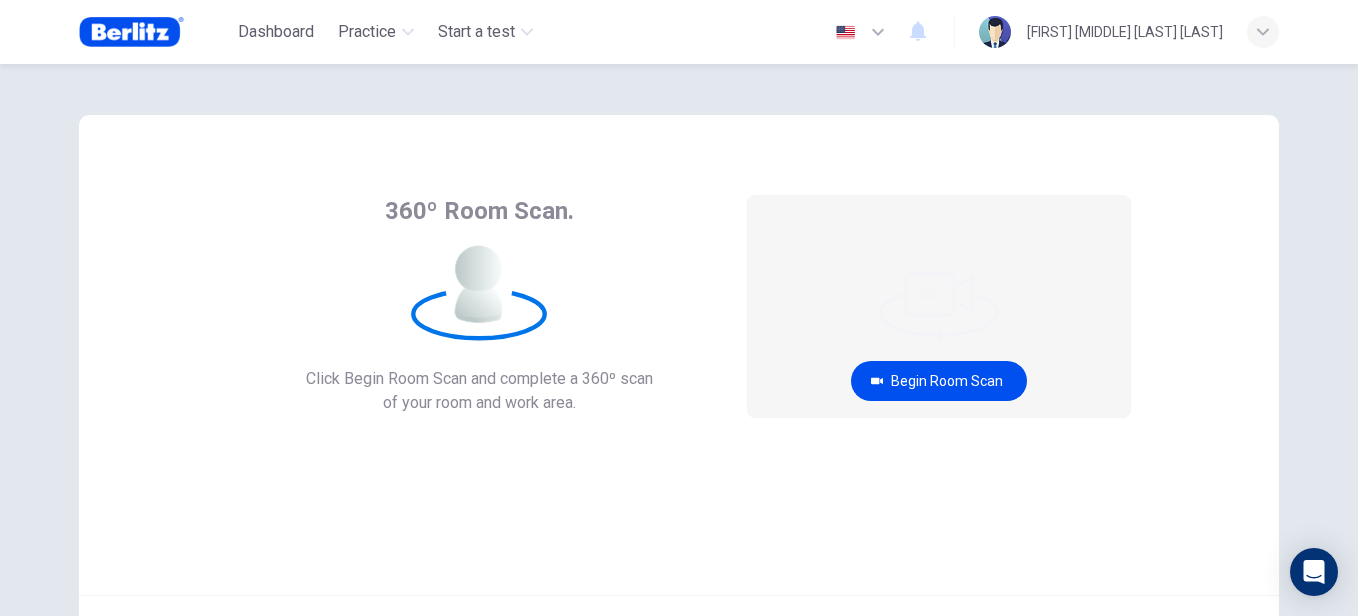 scroll, scrollTop: 0, scrollLeft: 0, axis: both 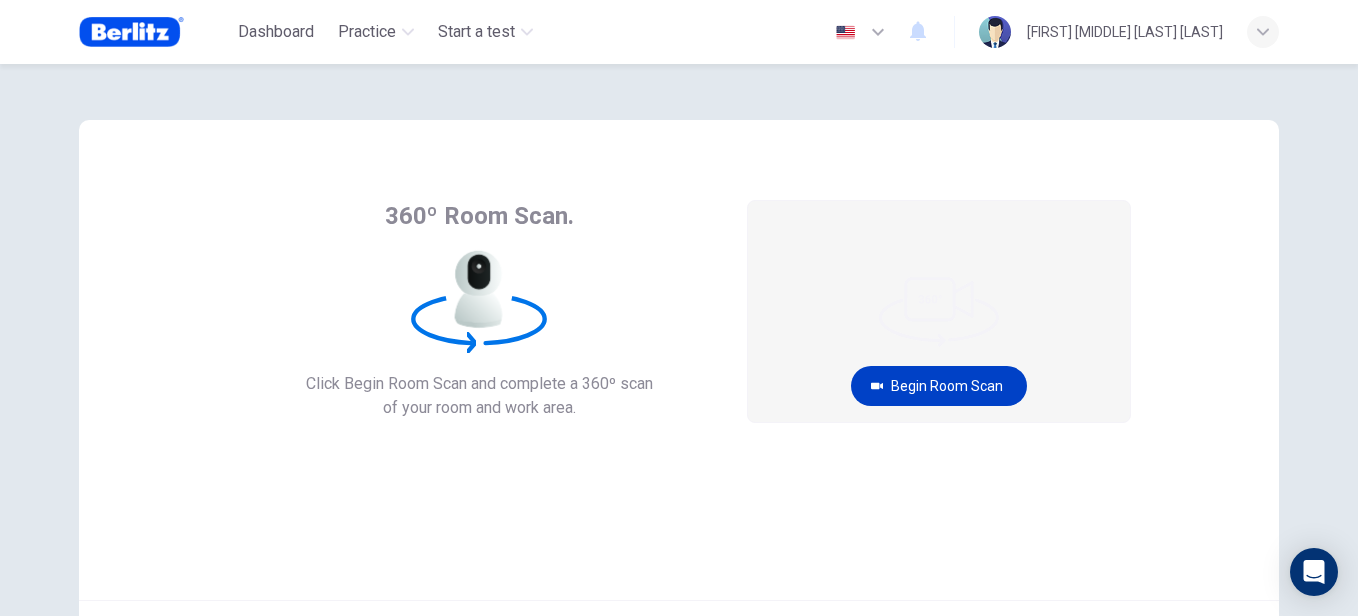 click on "Begin Room Scan" at bounding box center (939, 386) 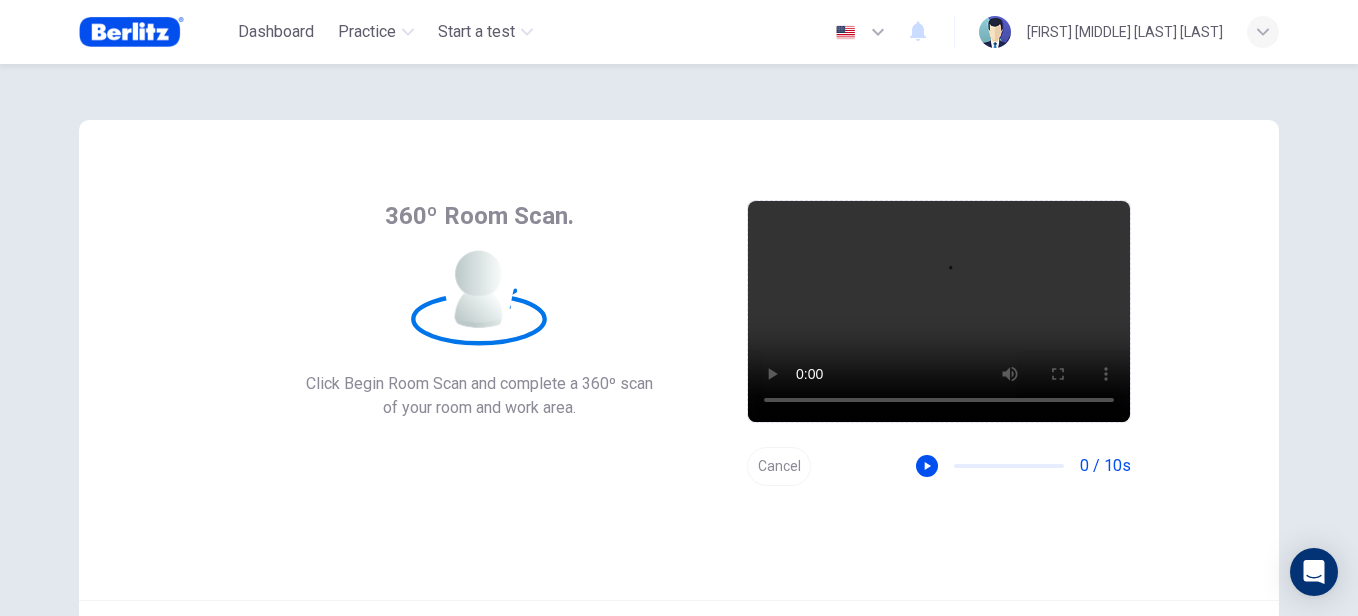 scroll, scrollTop: 217, scrollLeft: 0, axis: vertical 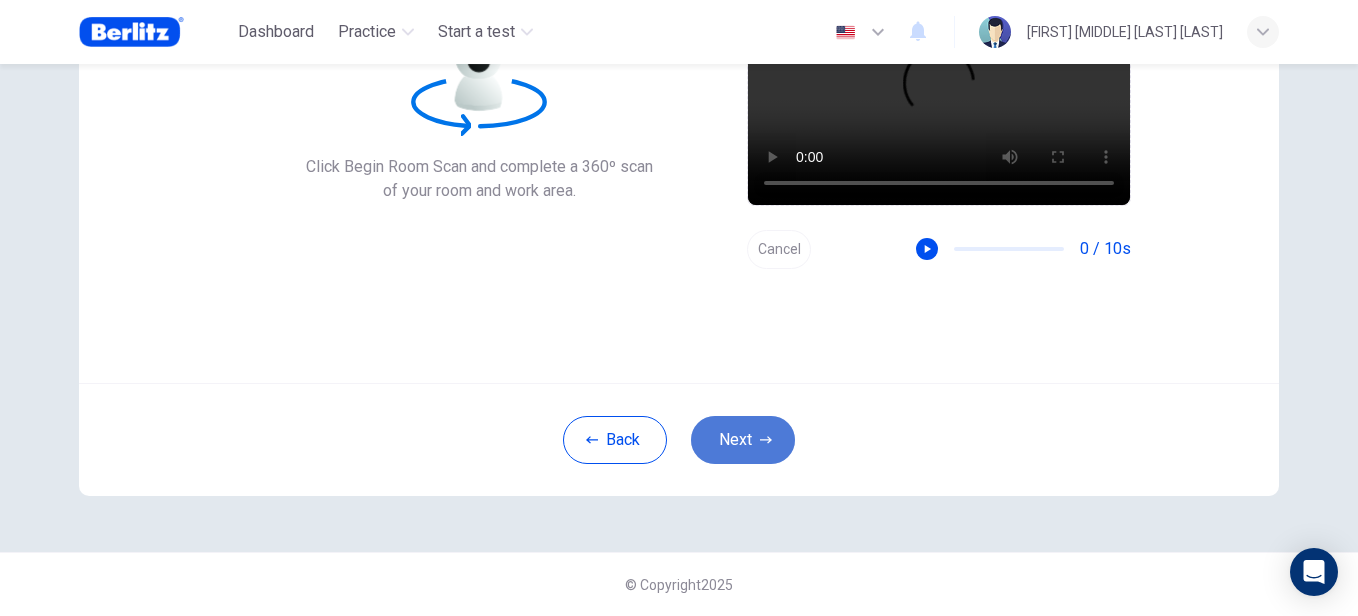 click on "Next" at bounding box center (743, 440) 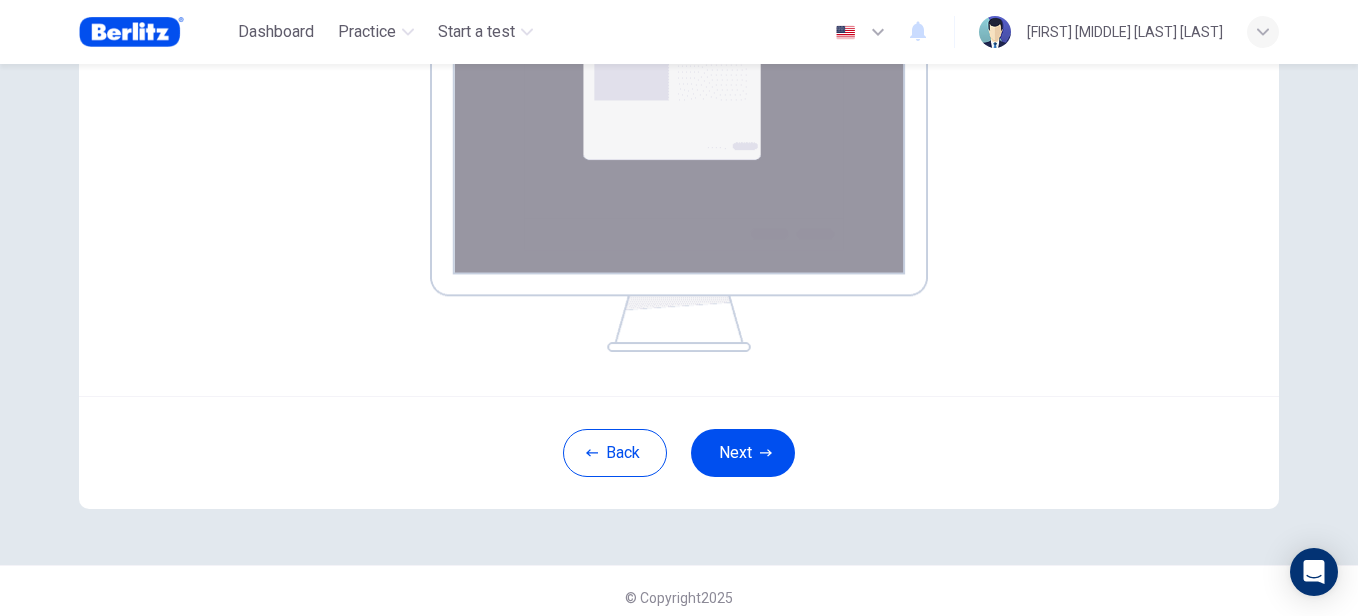scroll, scrollTop: 421, scrollLeft: 0, axis: vertical 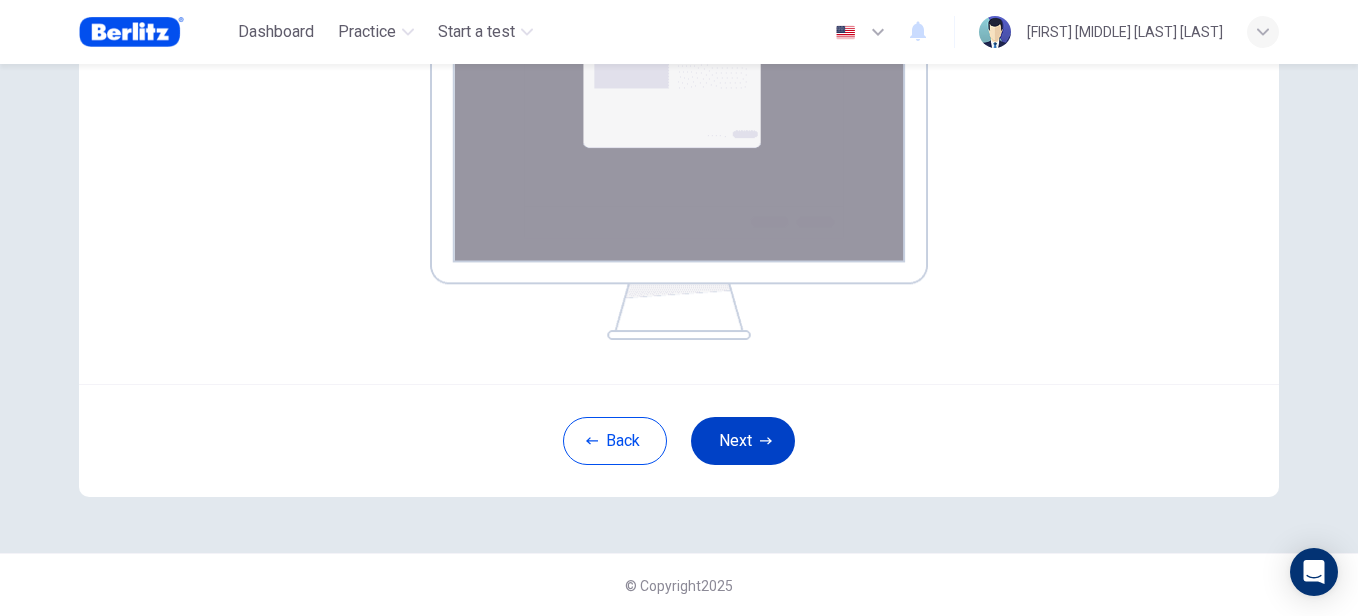 click on "Next" at bounding box center [743, 441] 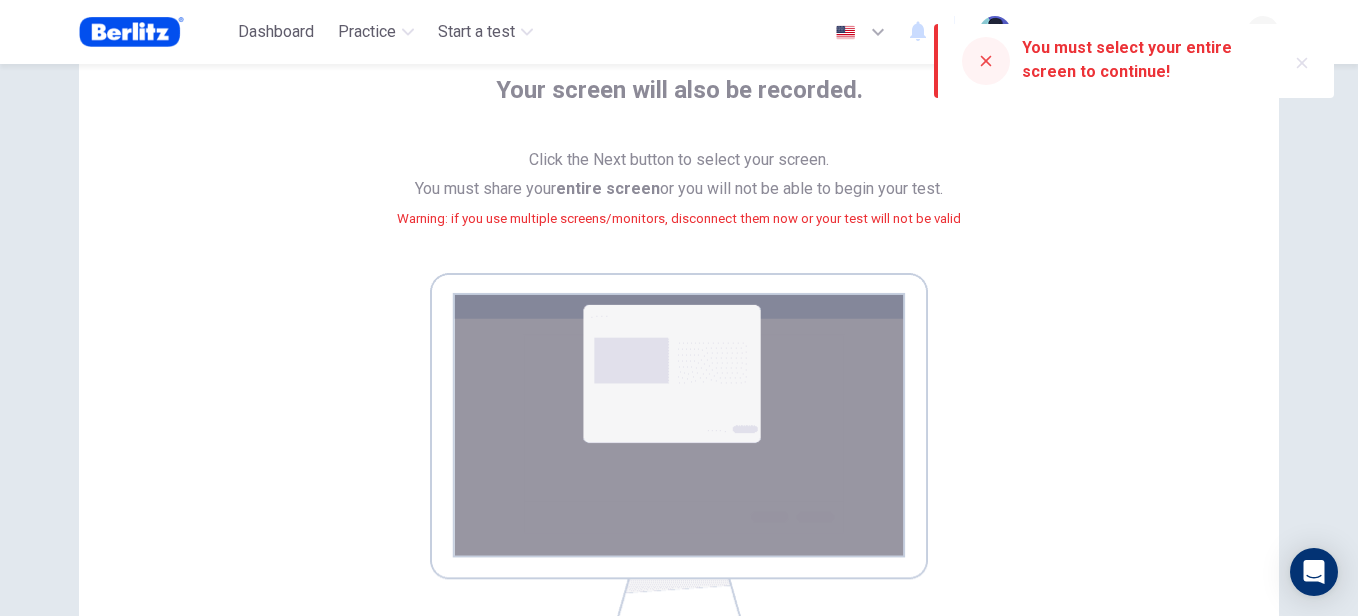 scroll, scrollTop: 121, scrollLeft: 0, axis: vertical 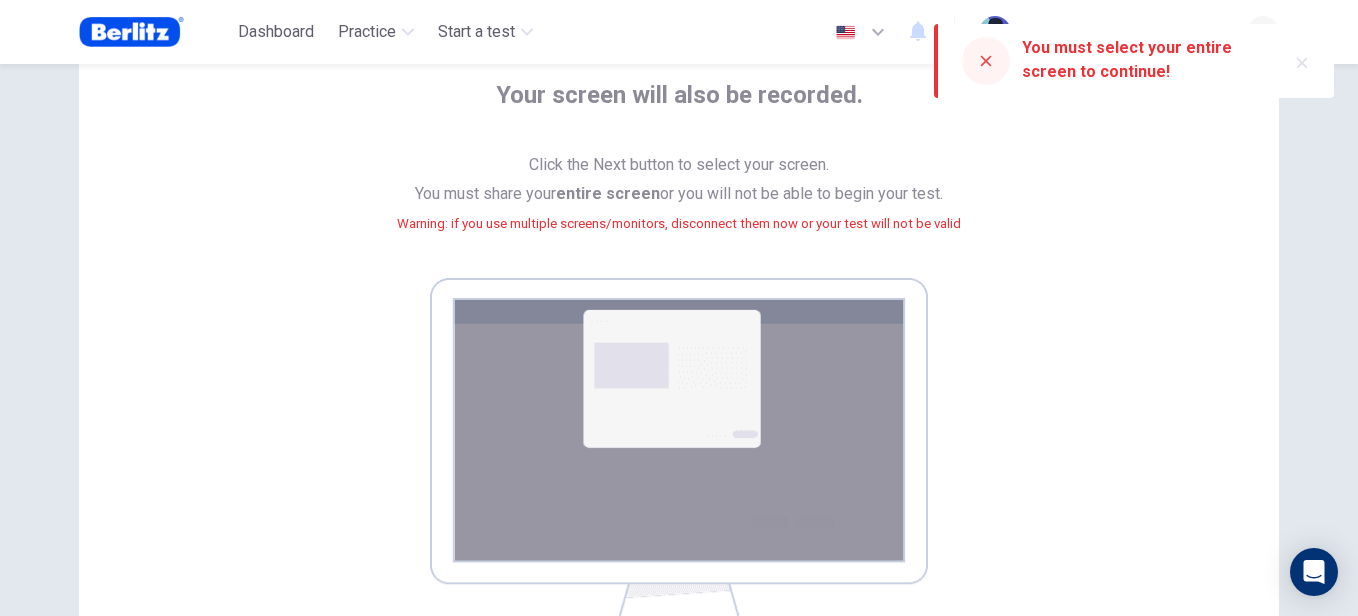 type 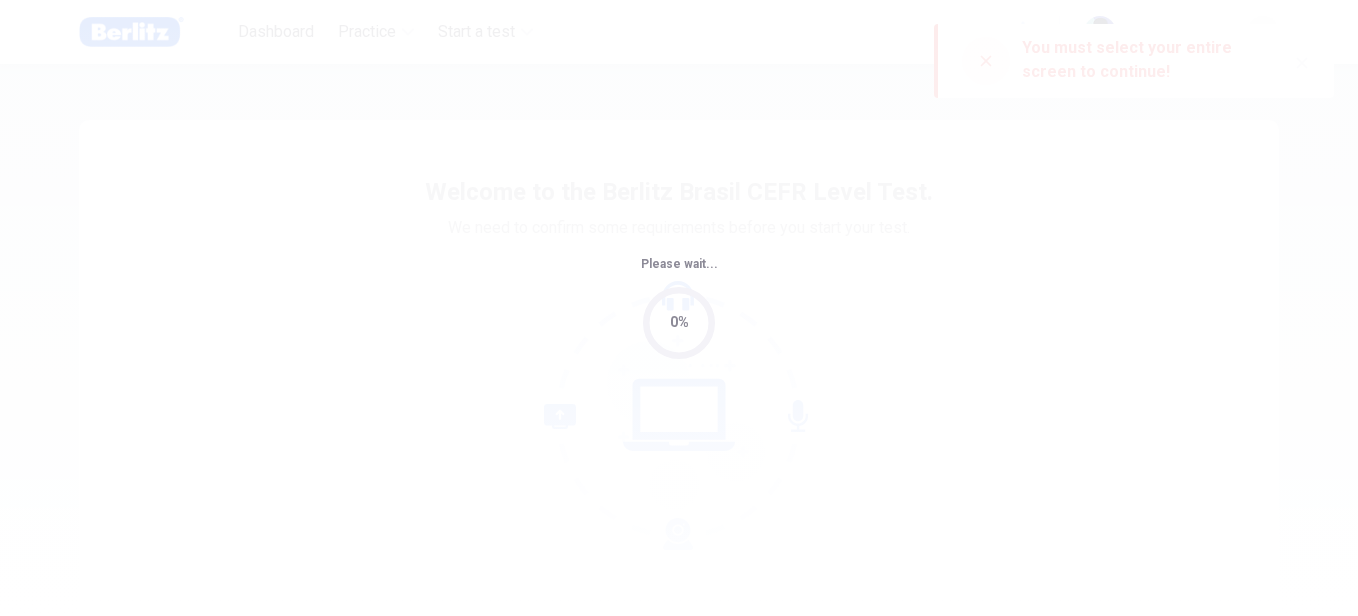 scroll, scrollTop: 0, scrollLeft: 0, axis: both 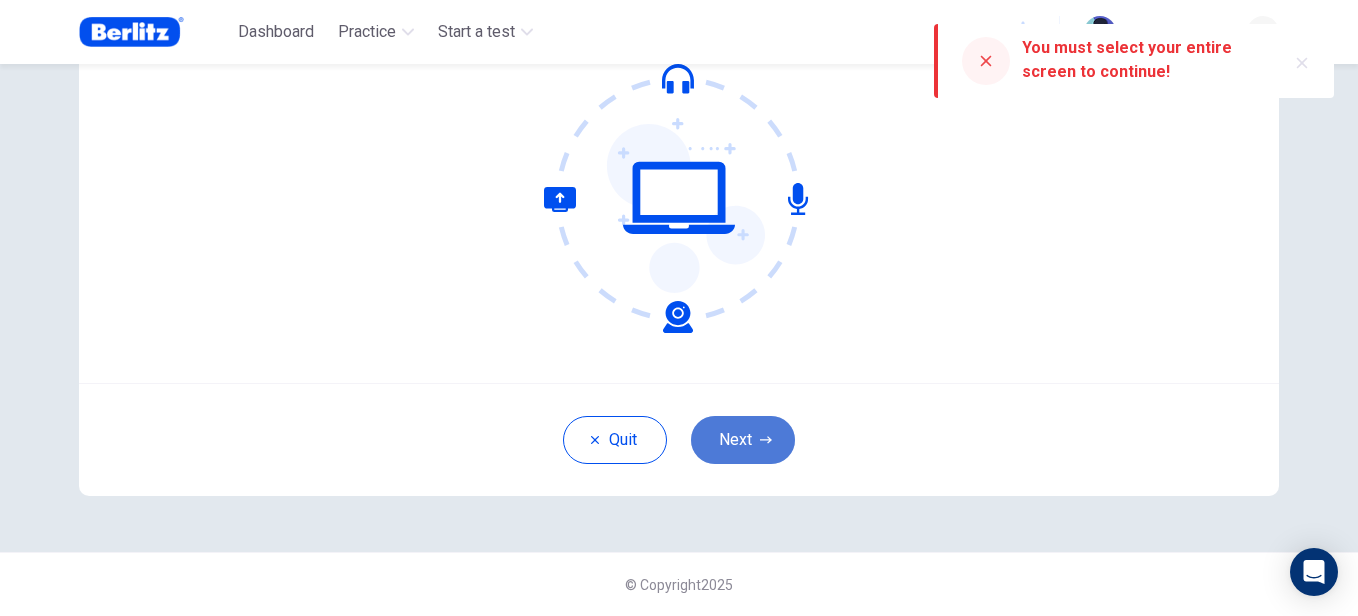 click on "Next" at bounding box center (743, 440) 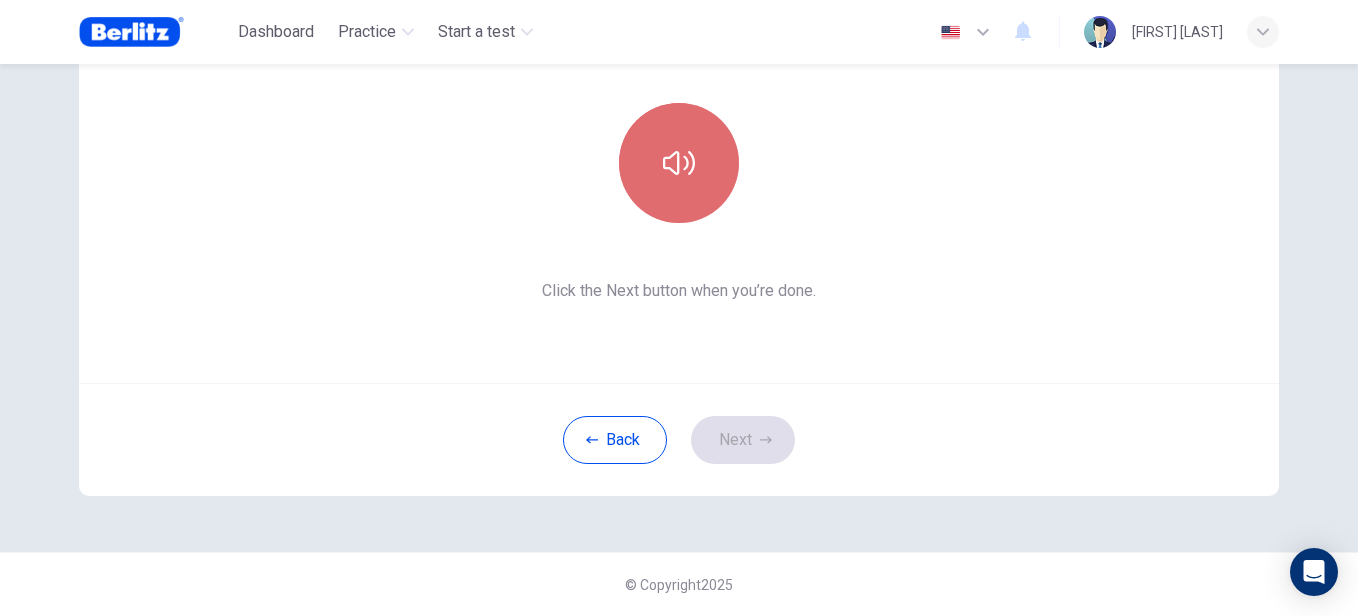 click at bounding box center (679, 163) 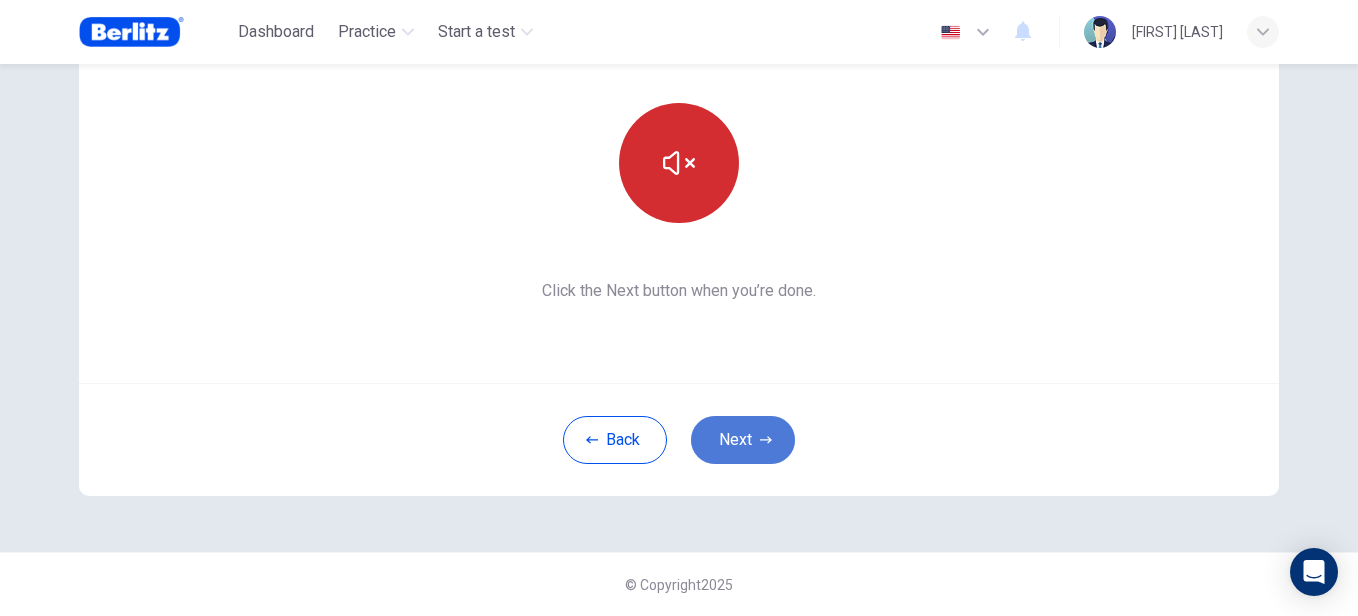 click on "Next" at bounding box center [743, 440] 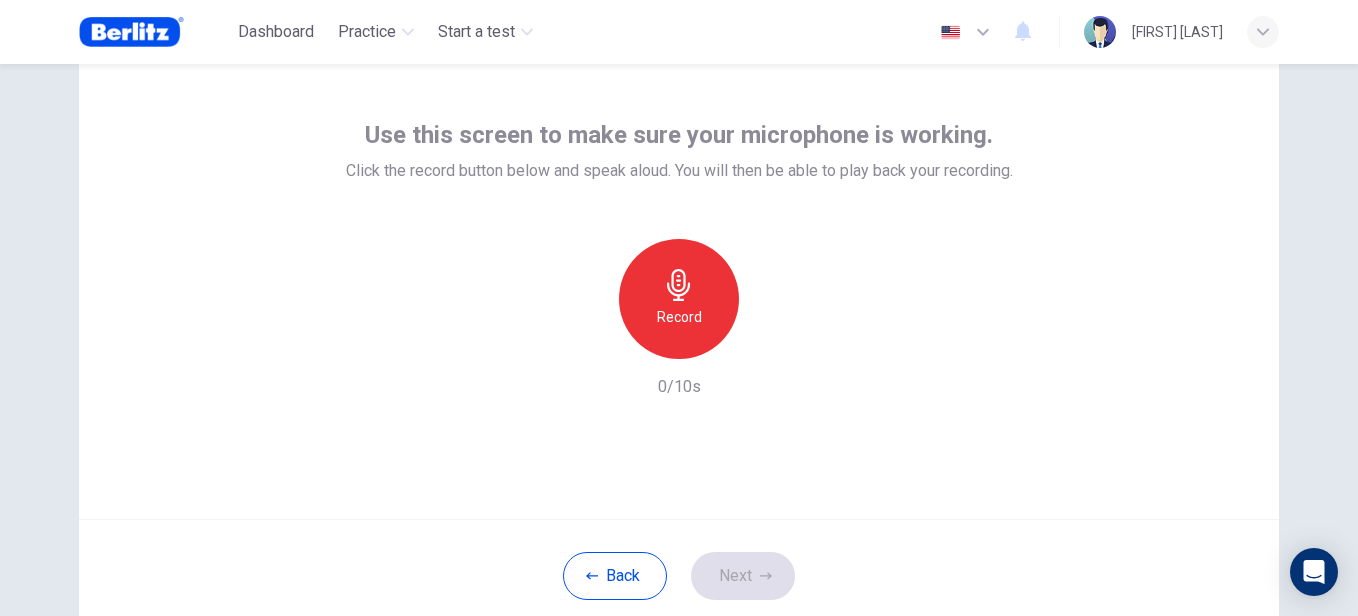 scroll, scrollTop: 117, scrollLeft: 0, axis: vertical 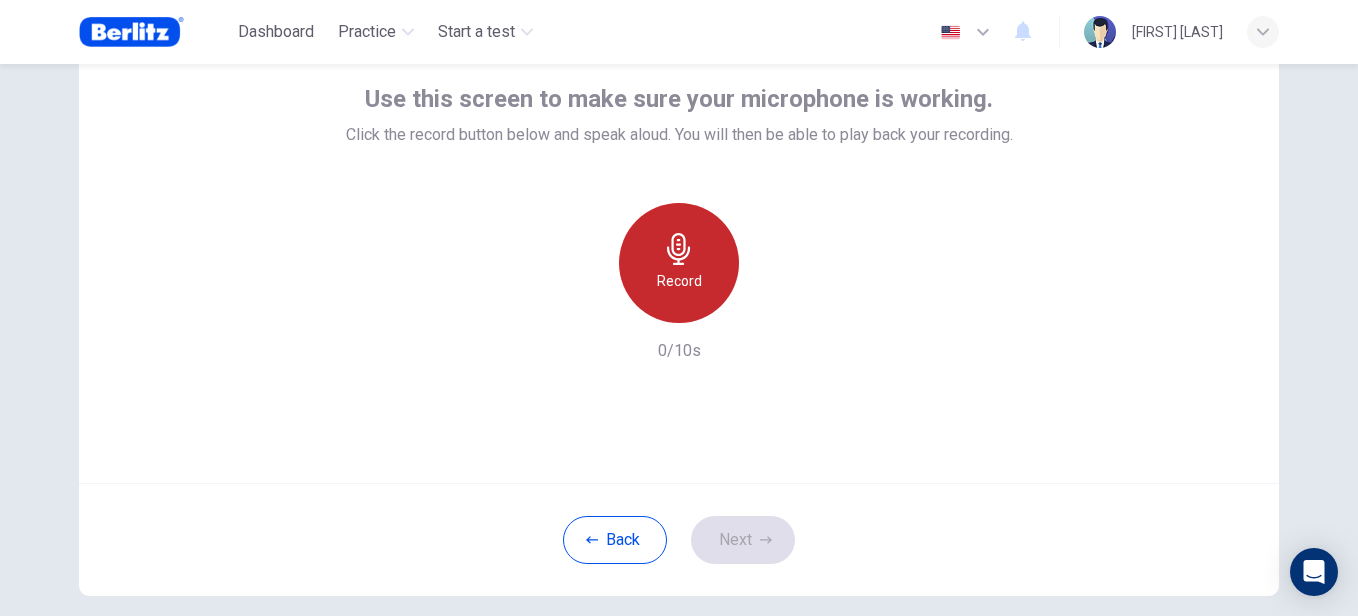 click at bounding box center [678, 249] 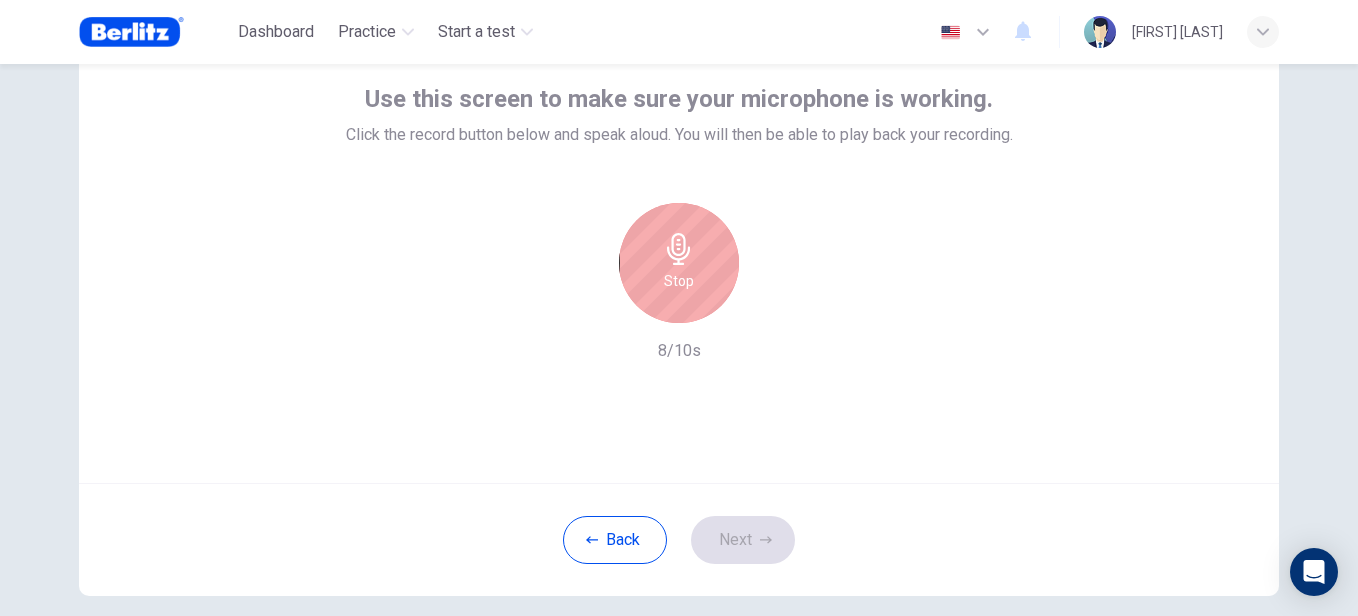 click at bounding box center [679, 249] 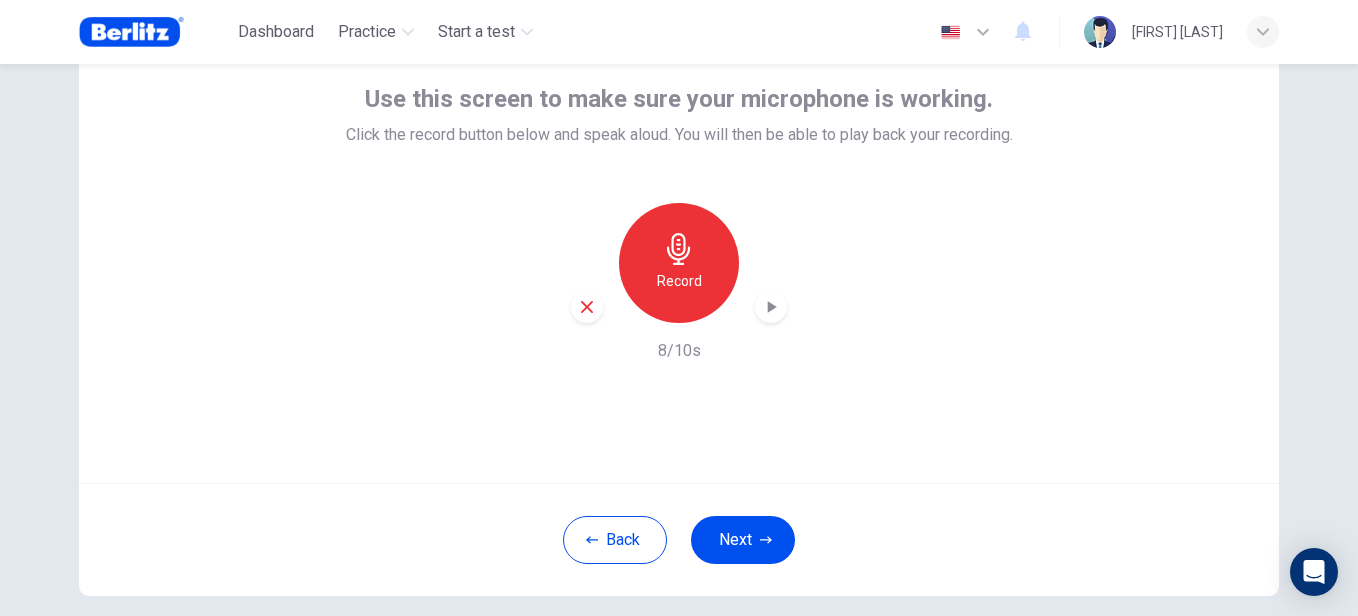 click on "Next" at bounding box center [743, 540] 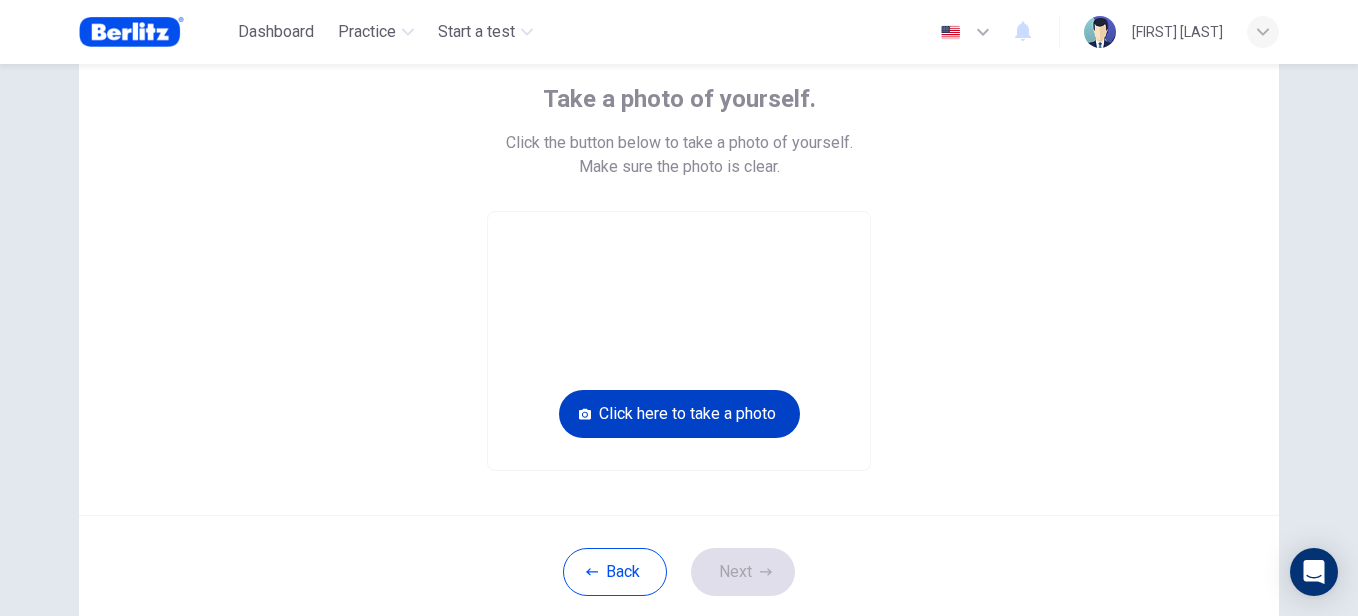 click on "Click here to take a photo" at bounding box center (679, 414) 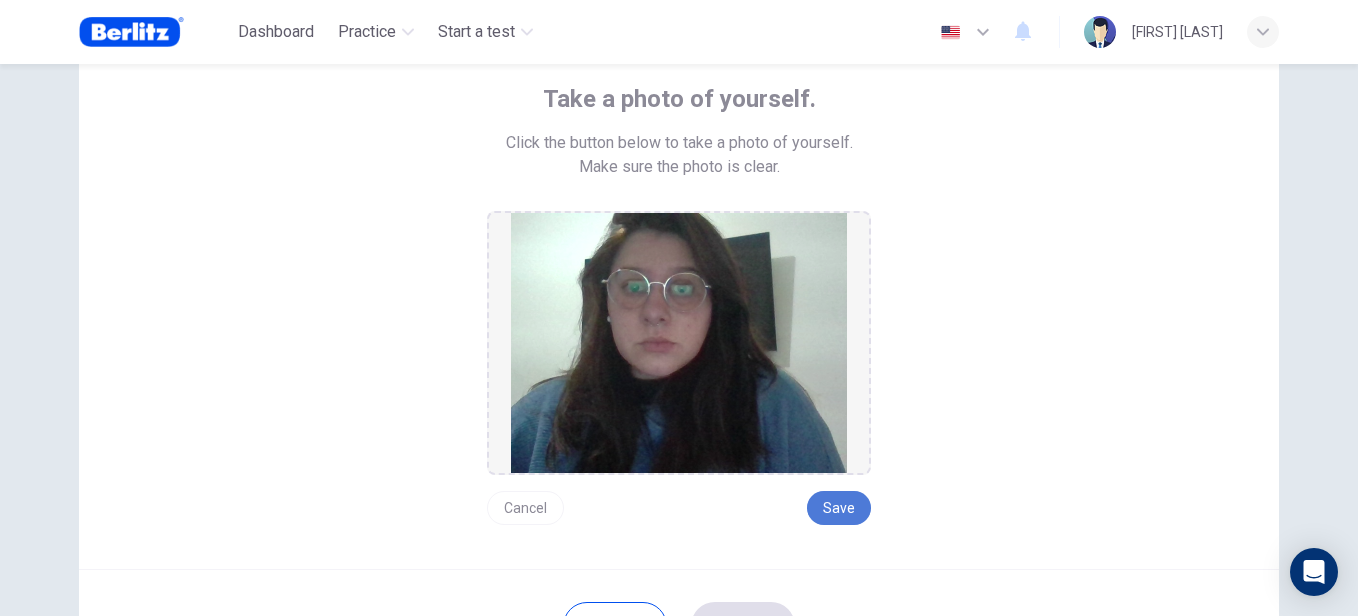 click on "Save" at bounding box center (839, 508) 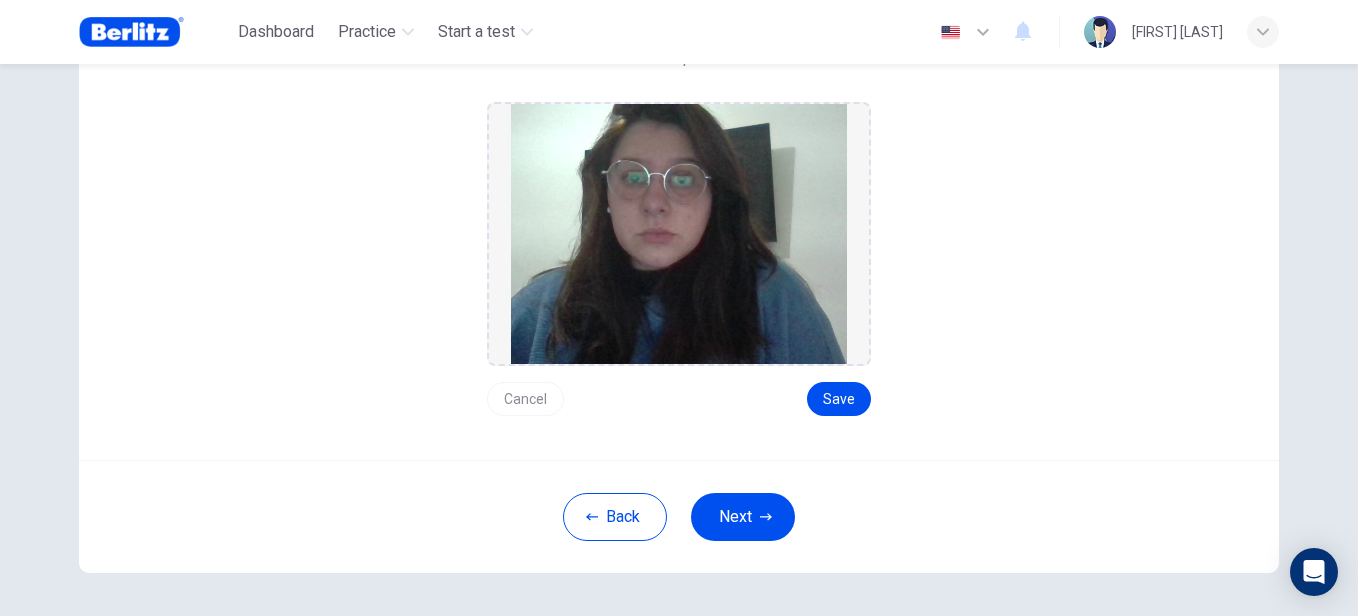 scroll, scrollTop: 303, scrollLeft: 0, axis: vertical 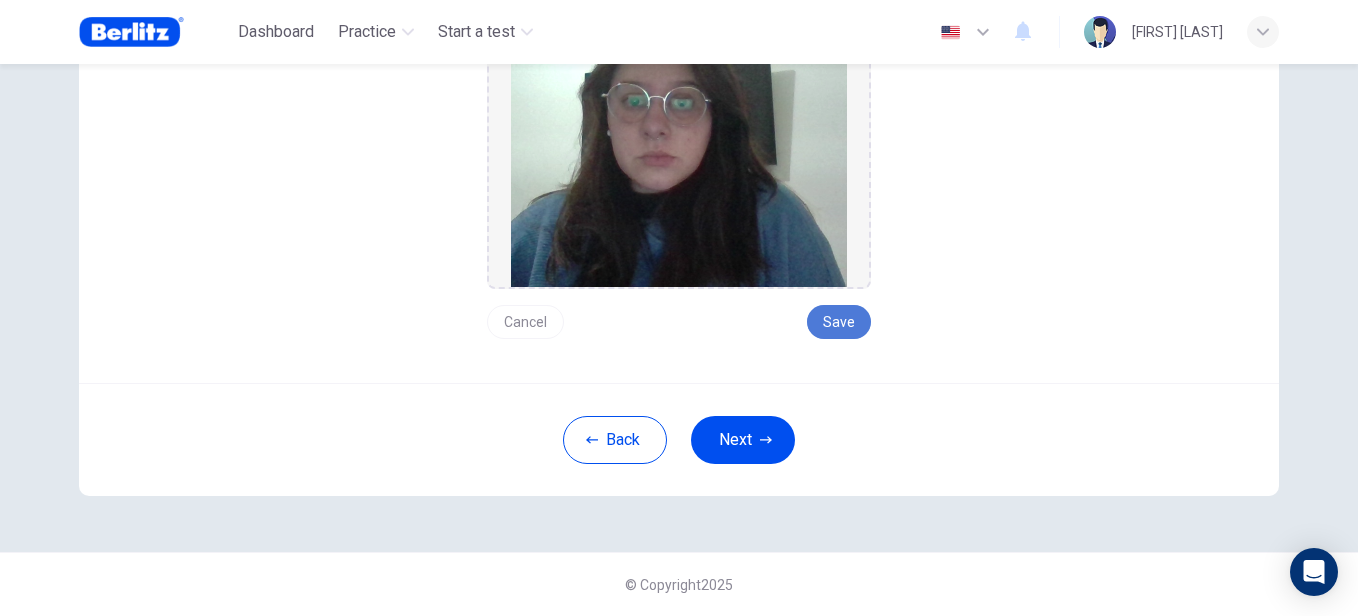 click on "Save" at bounding box center (839, 322) 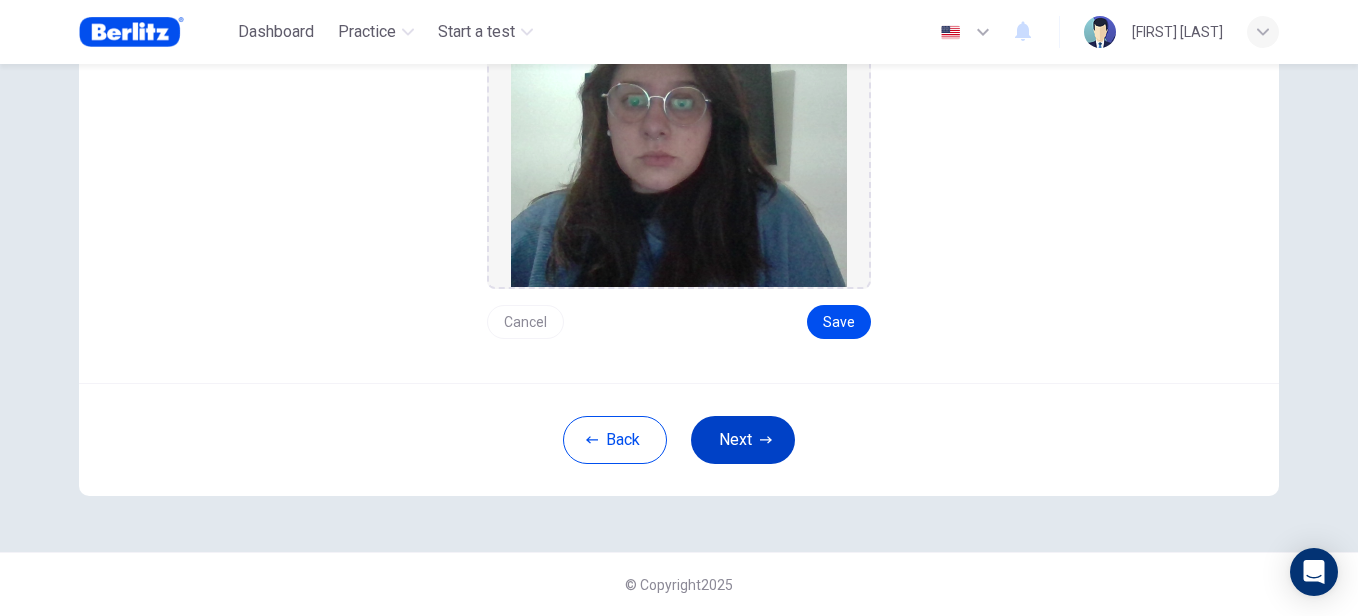 click on "Next" at bounding box center (743, 440) 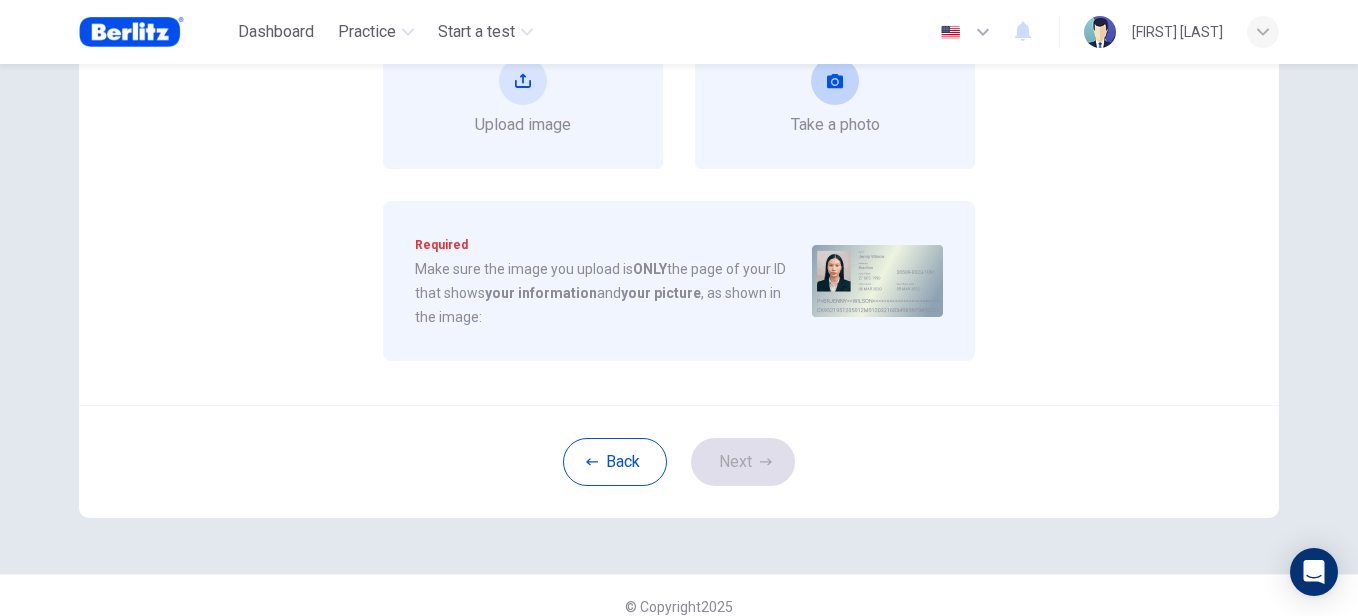 click at bounding box center [835, 81] 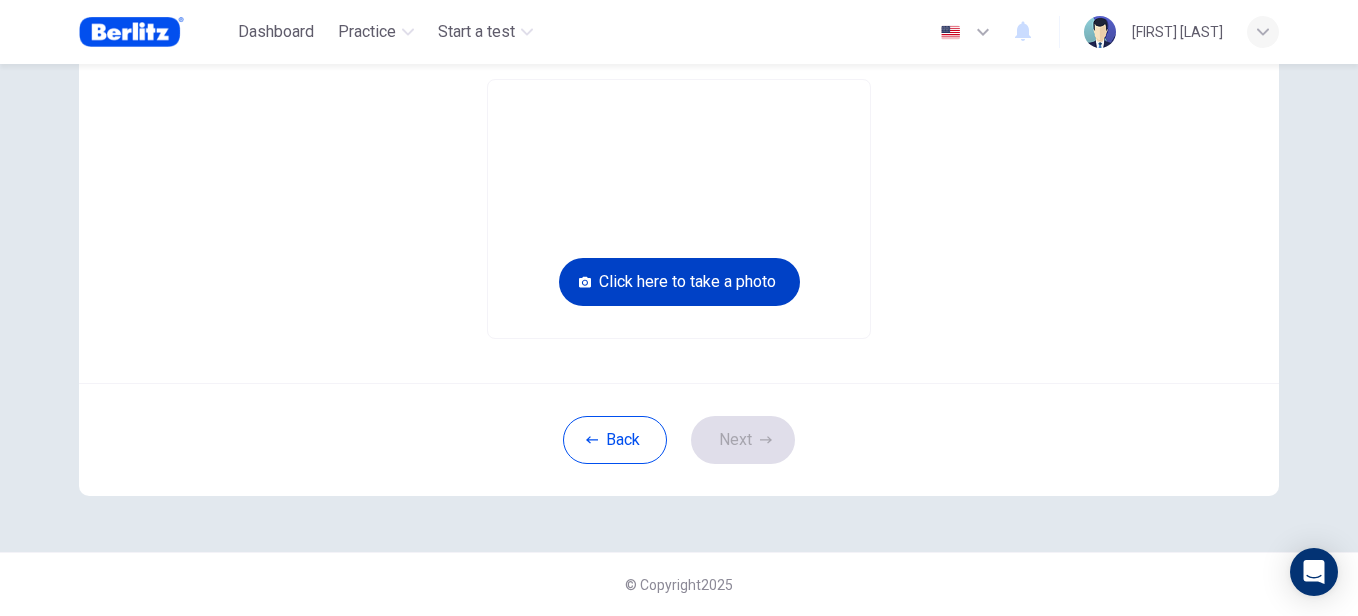 click on "Click here to take a photo" at bounding box center (679, 282) 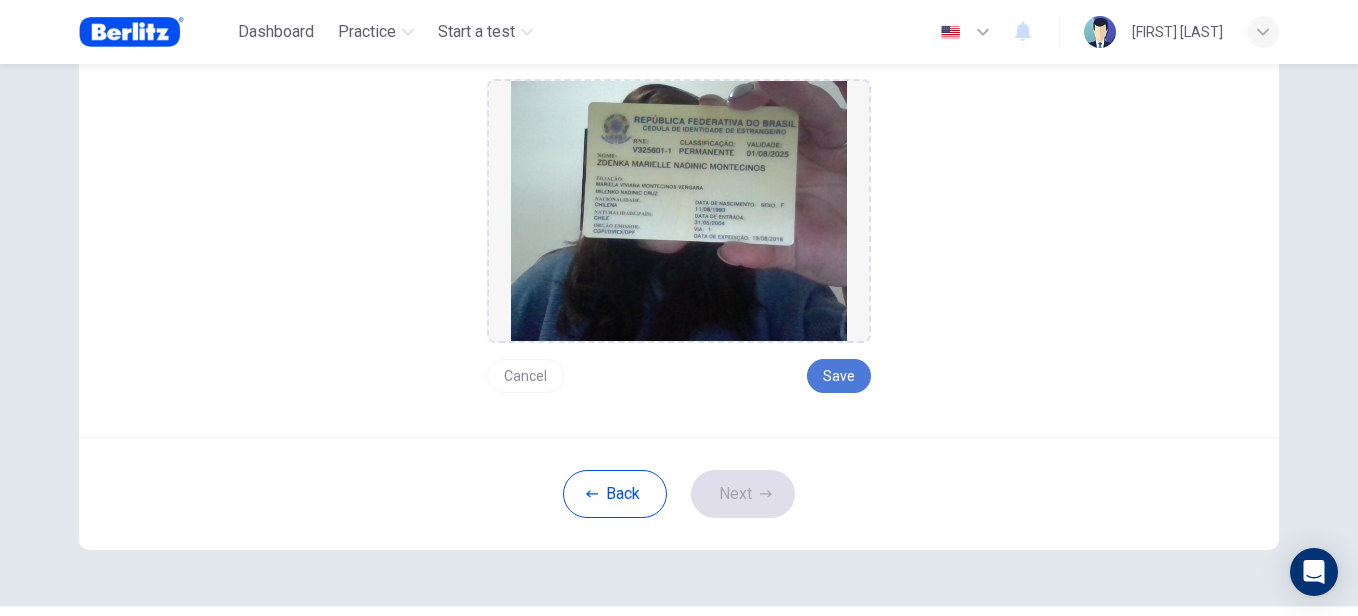 click on "Save" at bounding box center [839, 376] 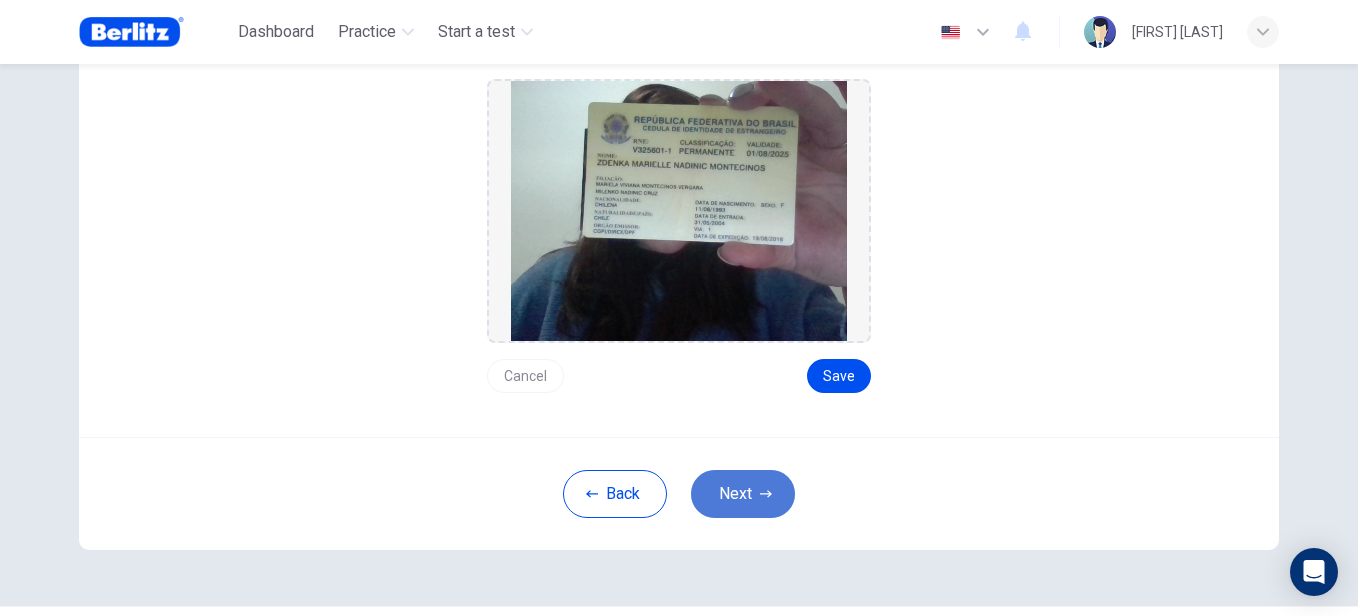 click on "Next" at bounding box center [743, 494] 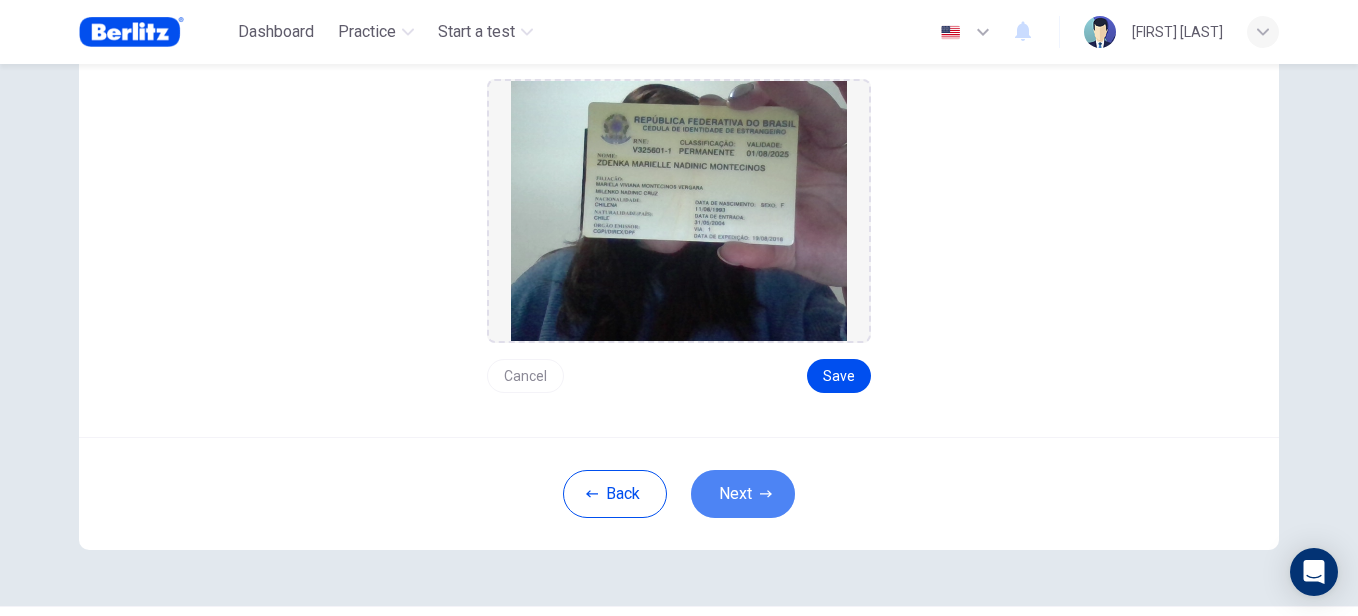 scroll, scrollTop: 249, scrollLeft: 0, axis: vertical 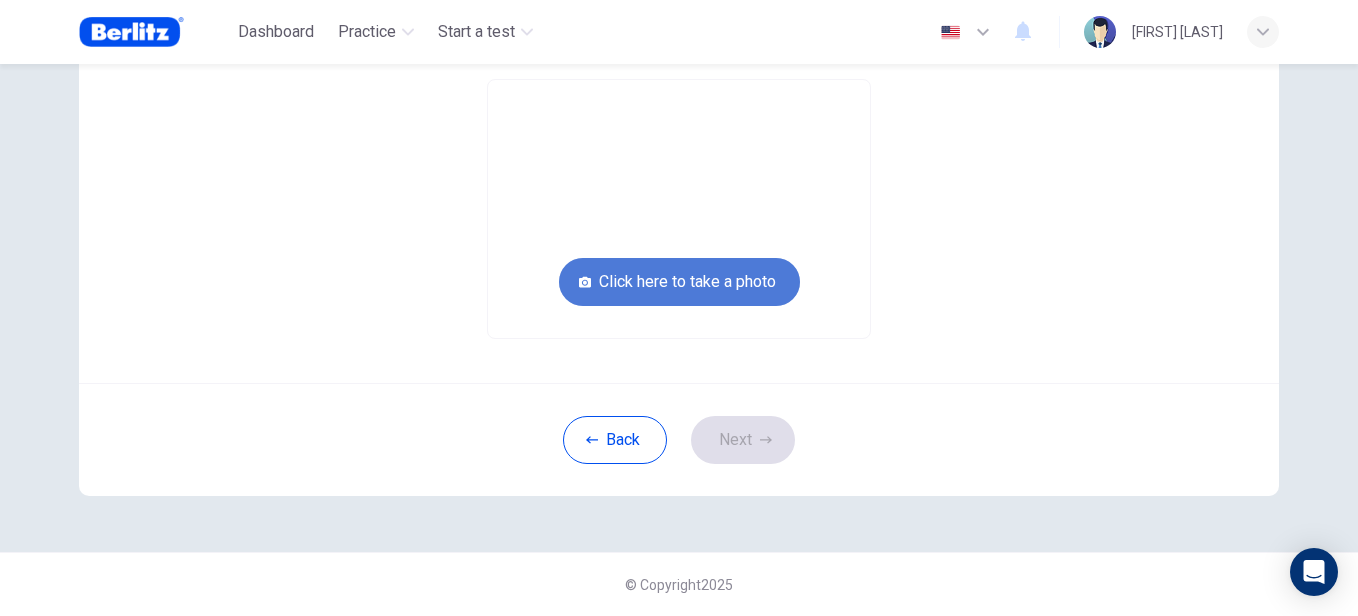click on "Click here to take a photo" at bounding box center [679, 282] 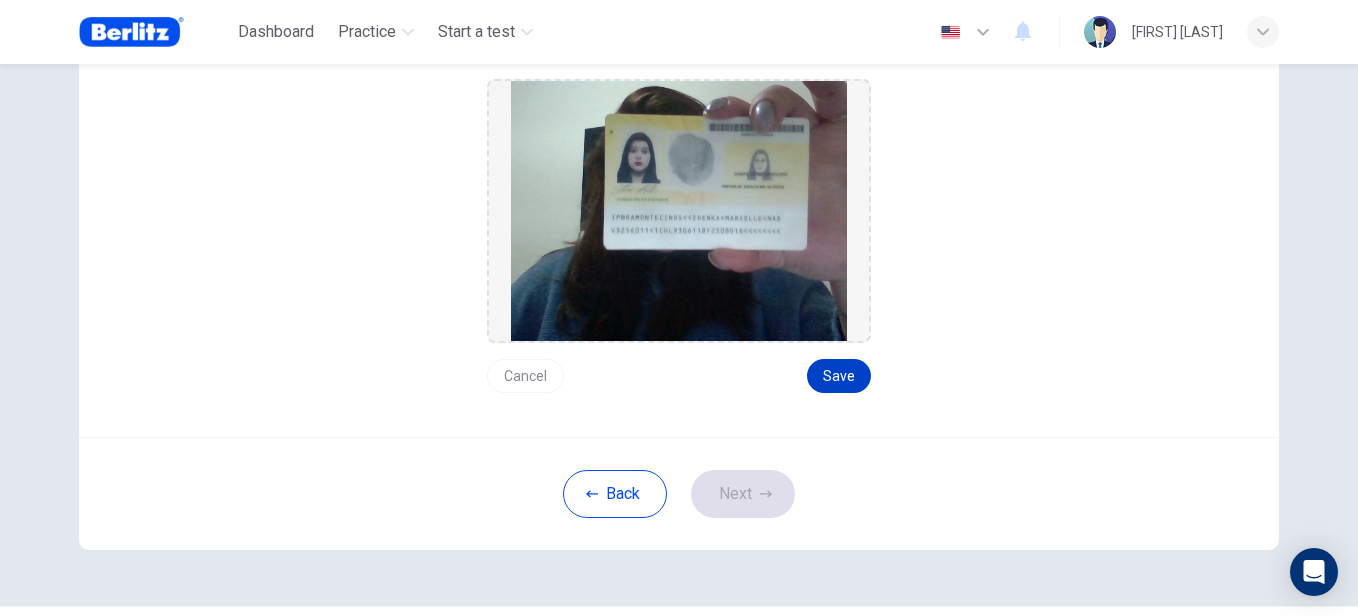 click on "Save" at bounding box center (839, 376) 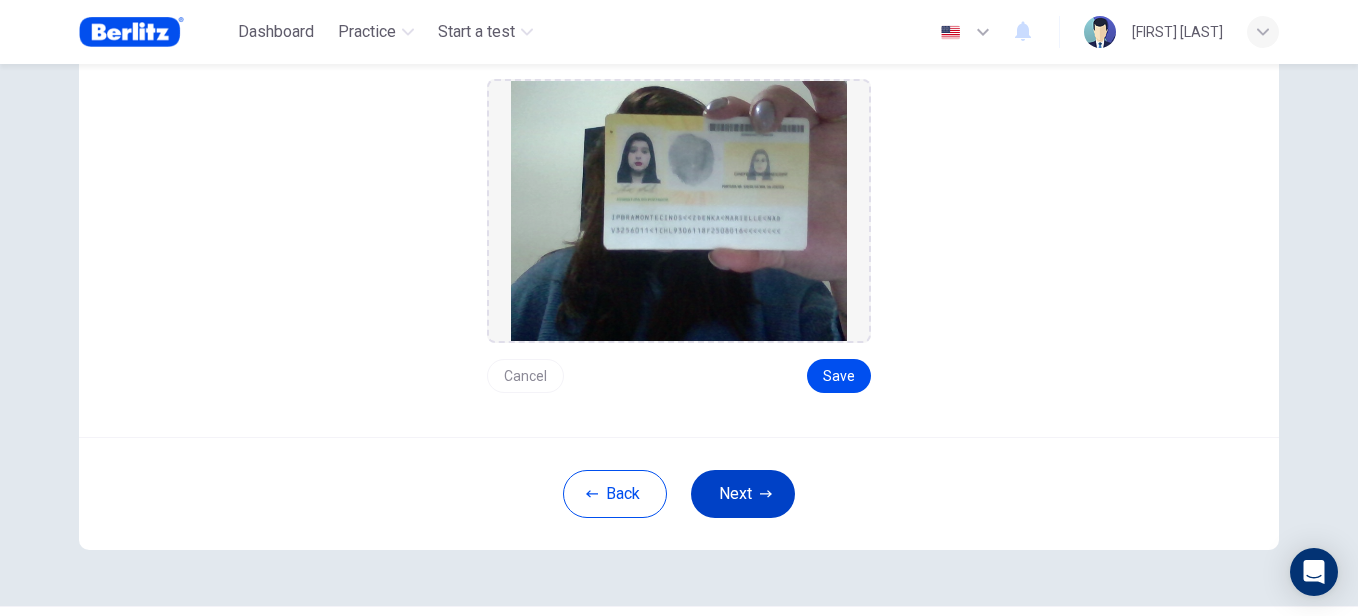 click on "Next" at bounding box center (743, 494) 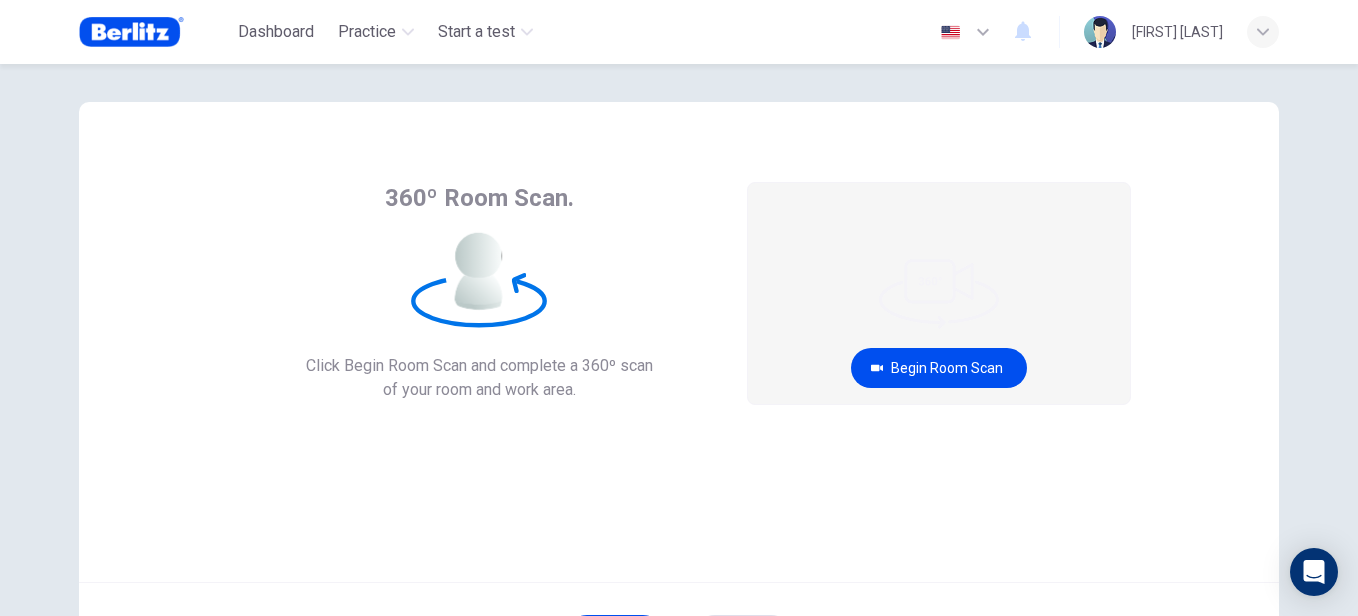 scroll, scrollTop: 17, scrollLeft: 0, axis: vertical 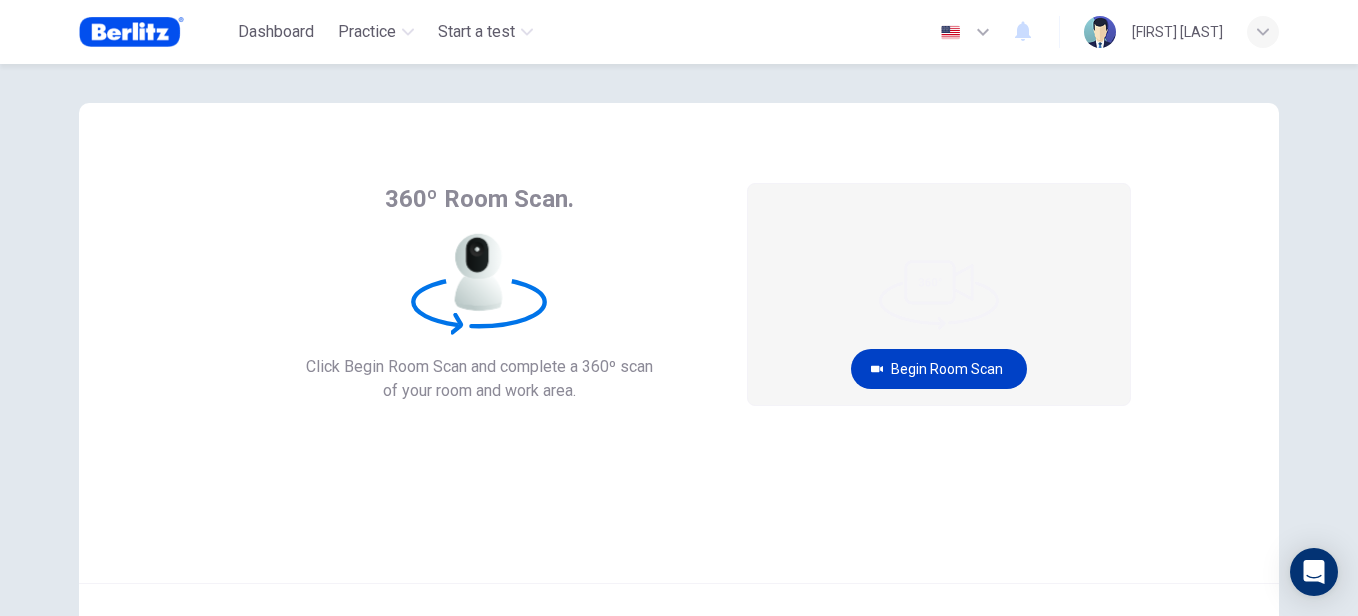 click on "Begin Room Scan" at bounding box center [939, 369] 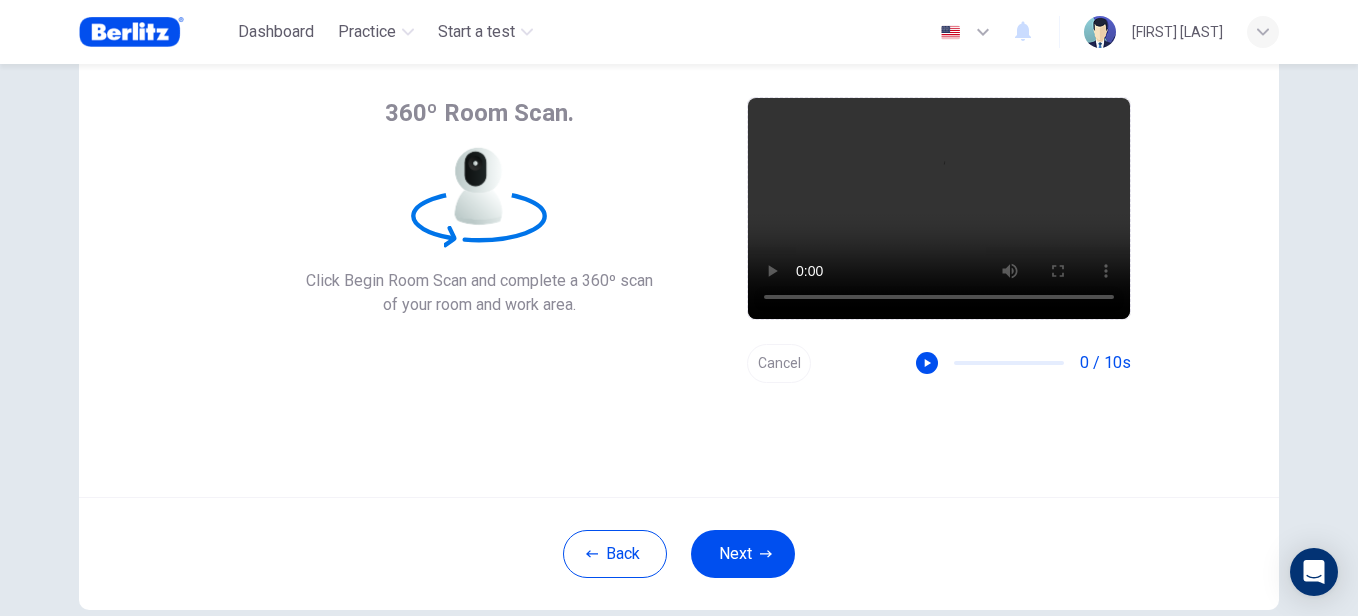 scroll, scrollTop: 217, scrollLeft: 0, axis: vertical 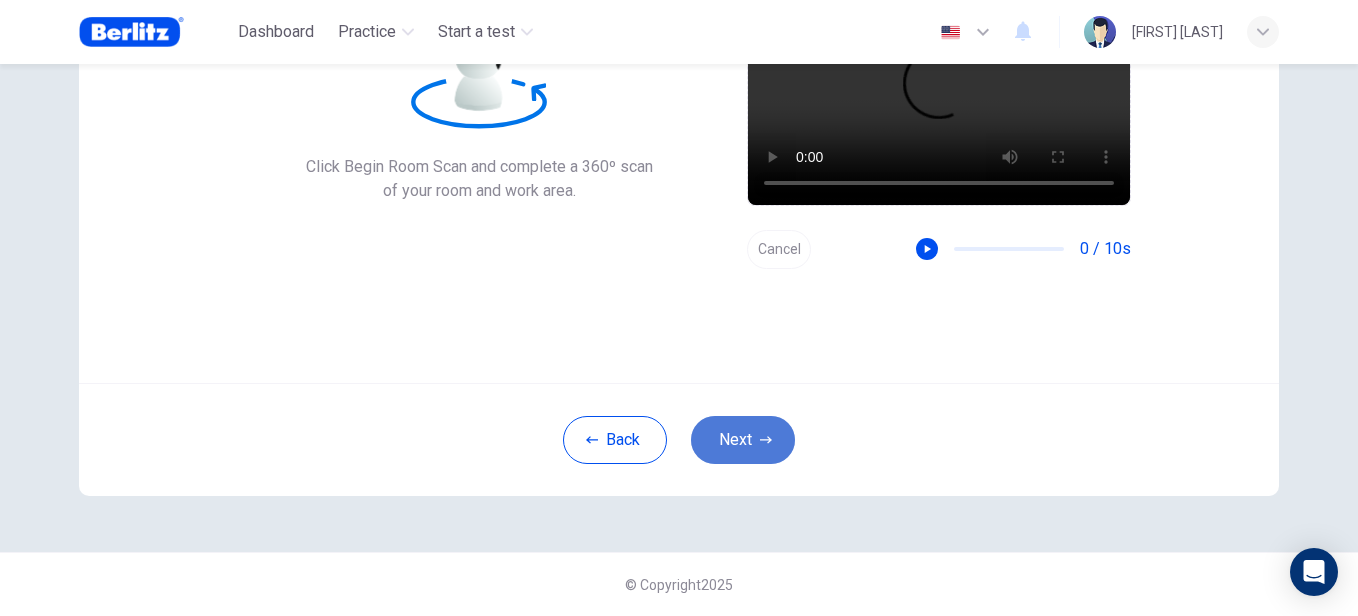 click on "Next" at bounding box center [743, 440] 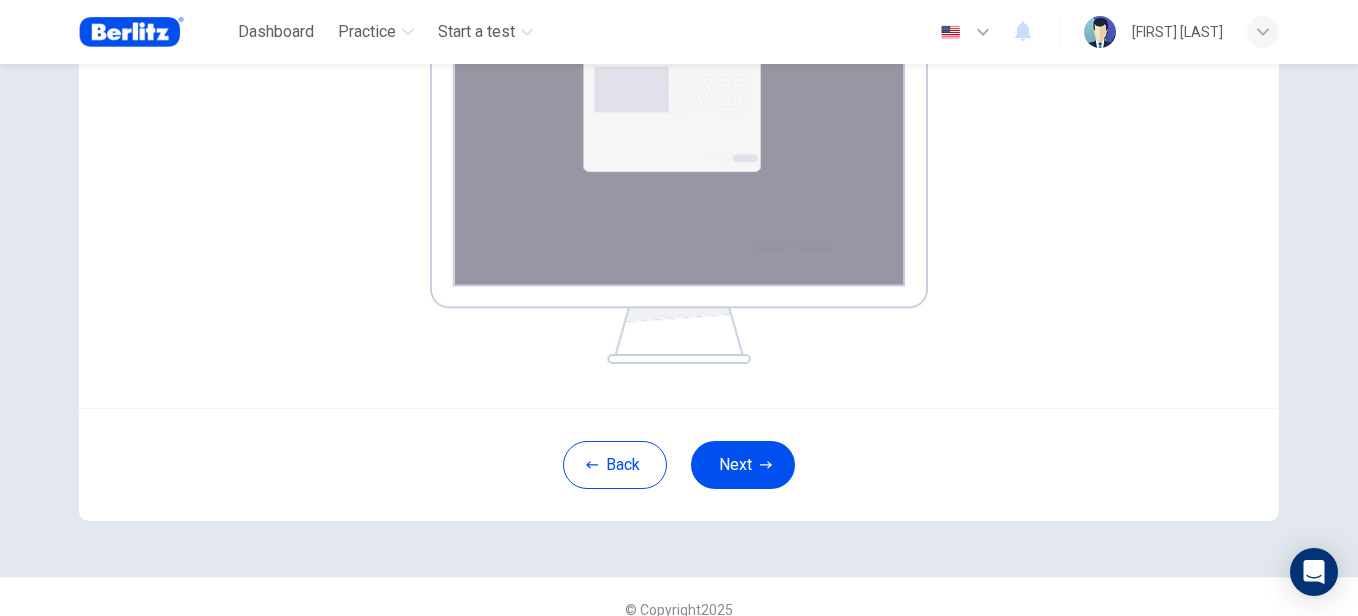 scroll, scrollTop: 421, scrollLeft: 0, axis: vertical 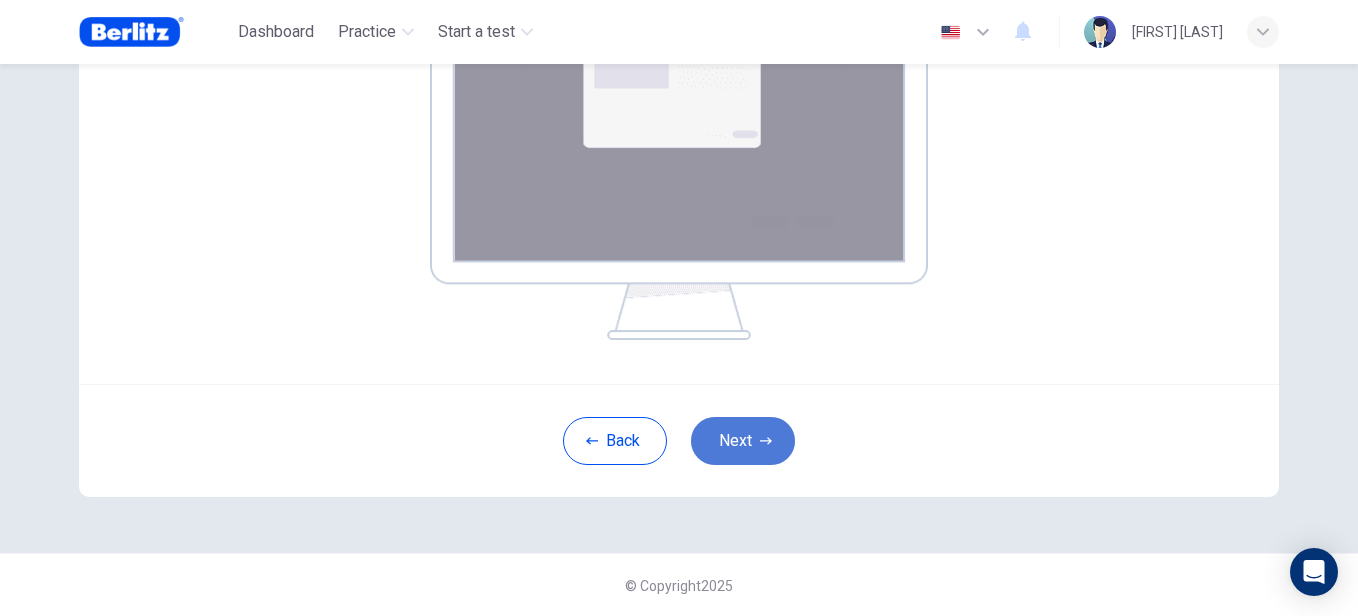 click on "Next" at bounding box center [743, 441] 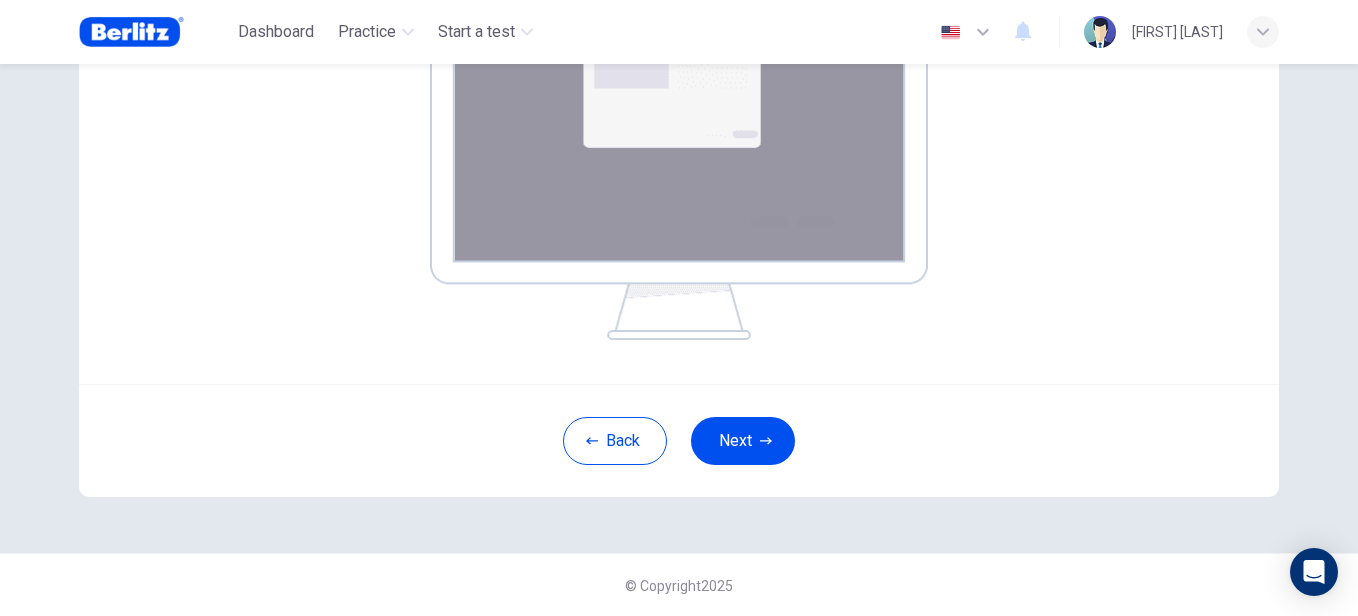 scroll, scrollTop: 217, scrollLeft: 0, axis: vertical 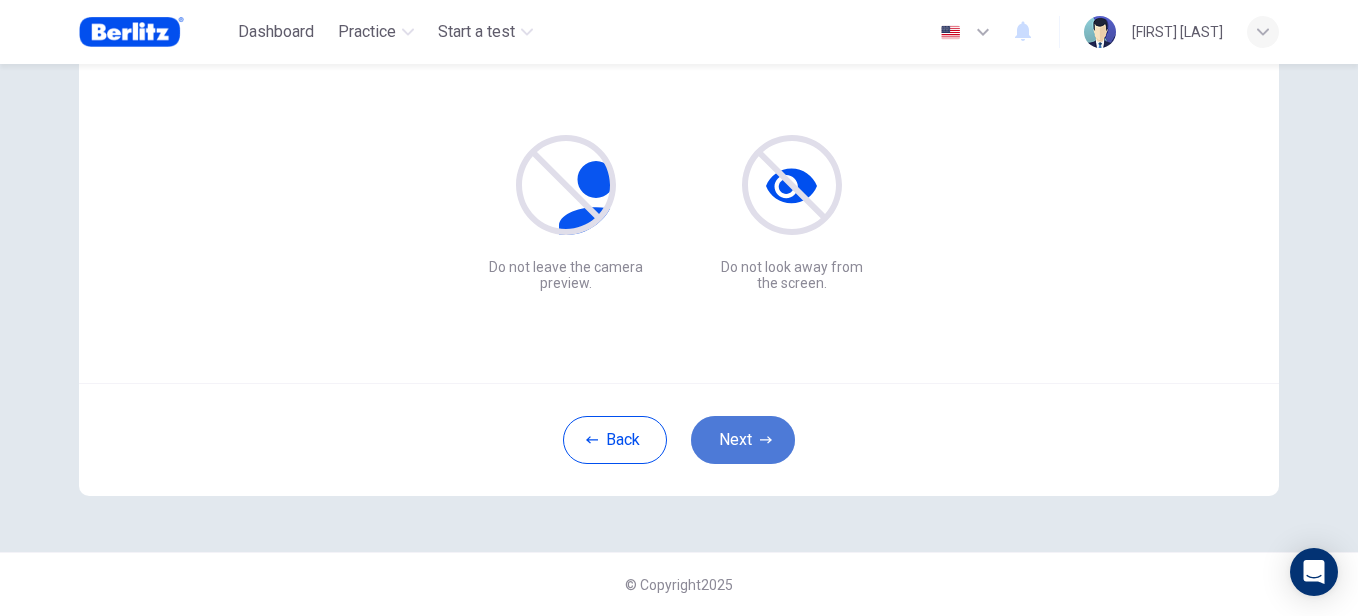 click at bounding box center (766, 440) 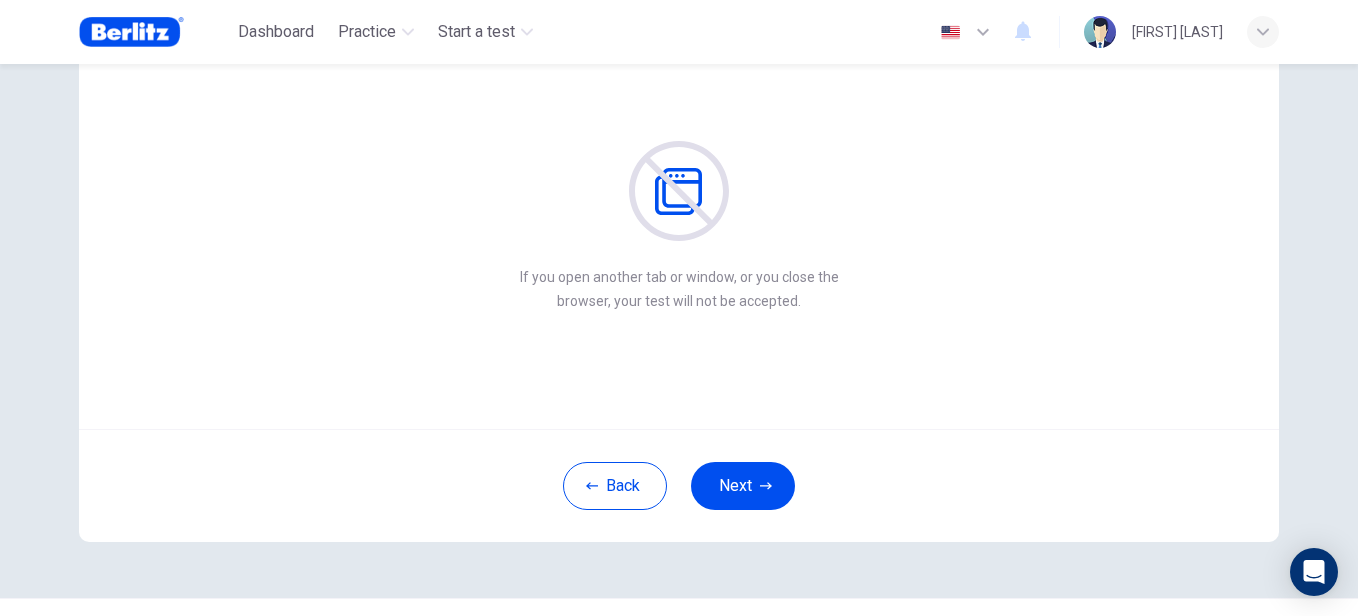 scroll, scrollTop: 217, scrollLeft: 0, axis: vertical 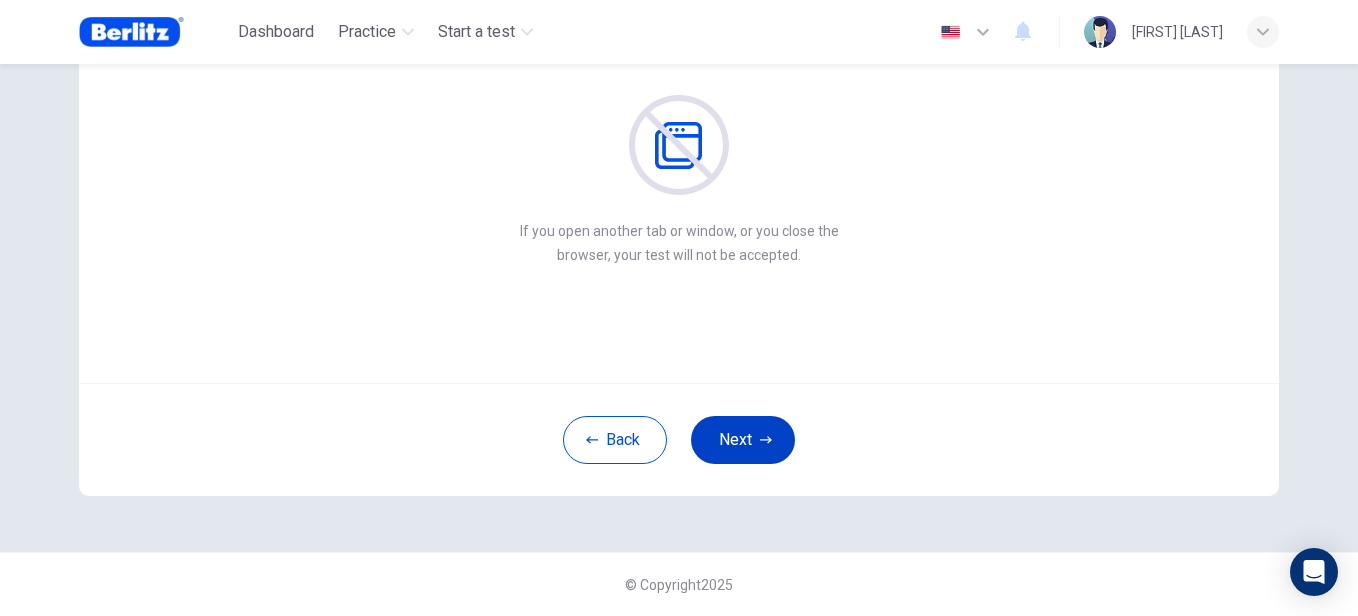 click on "Next" at bounding box center [743, 440] 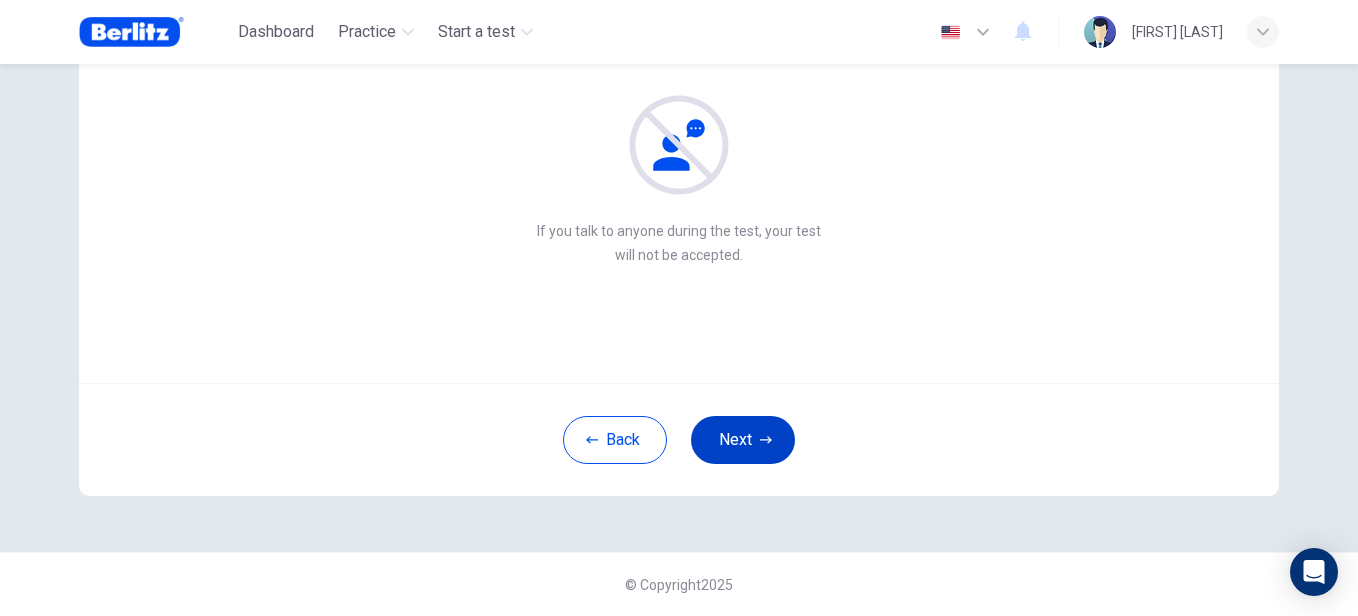 click at bounding box center (766, 439) 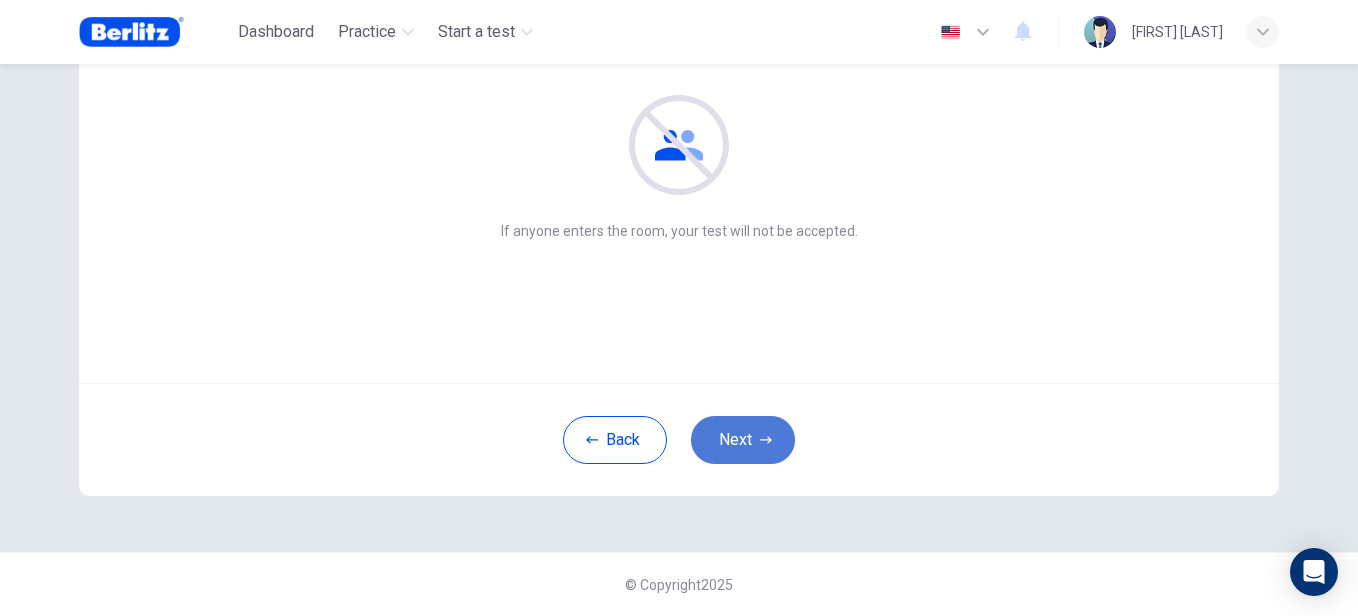 click on "Next" at bounding box center [743, 440] 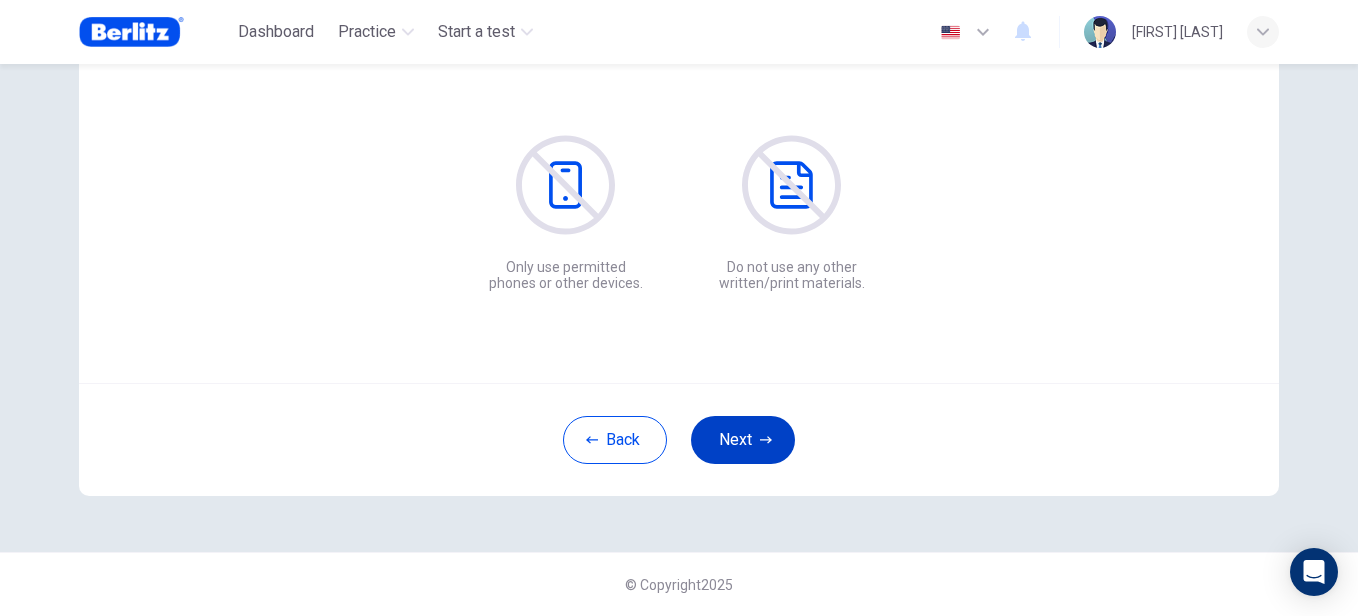 click on "Next" at bounding box center (743, 440) 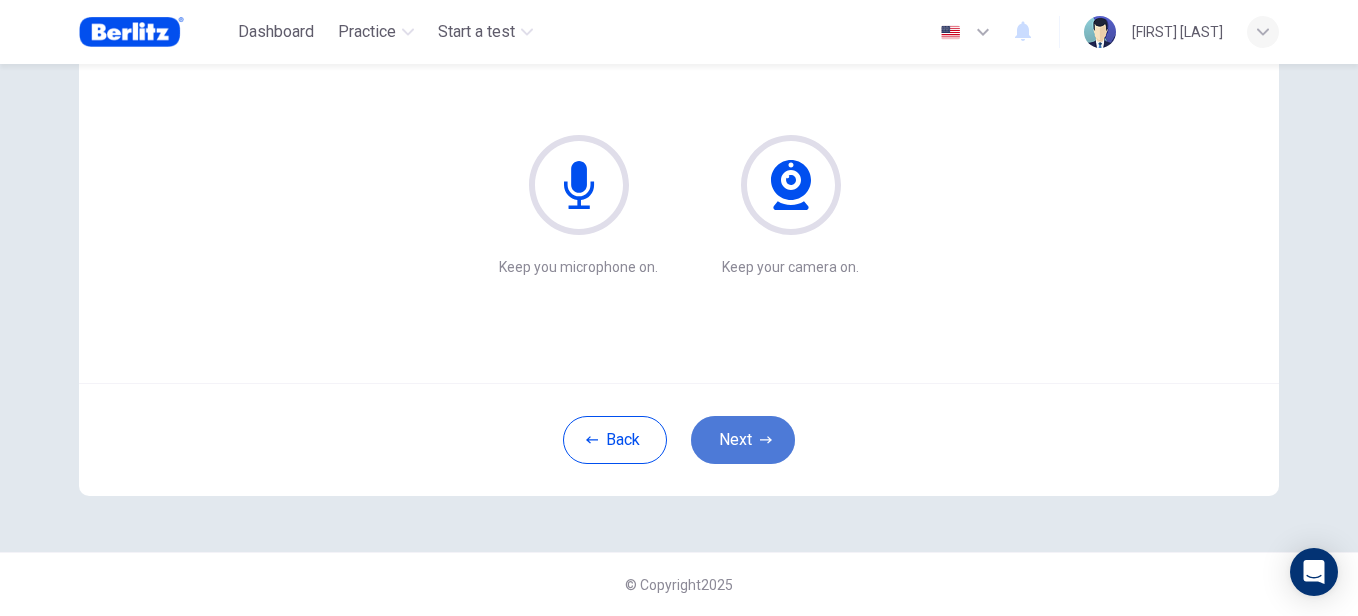 click on "Next" at bounding box center [743, 440] 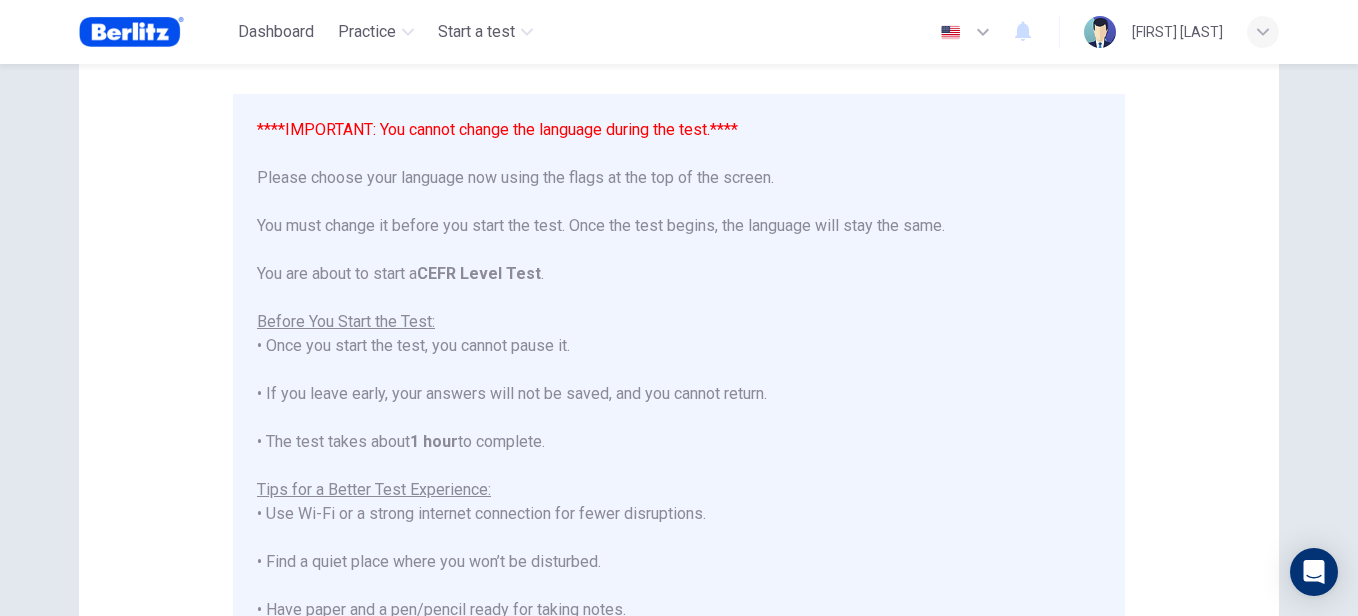 scroll, scrollTop: 117, scrollLeft: 0, axis: vertical 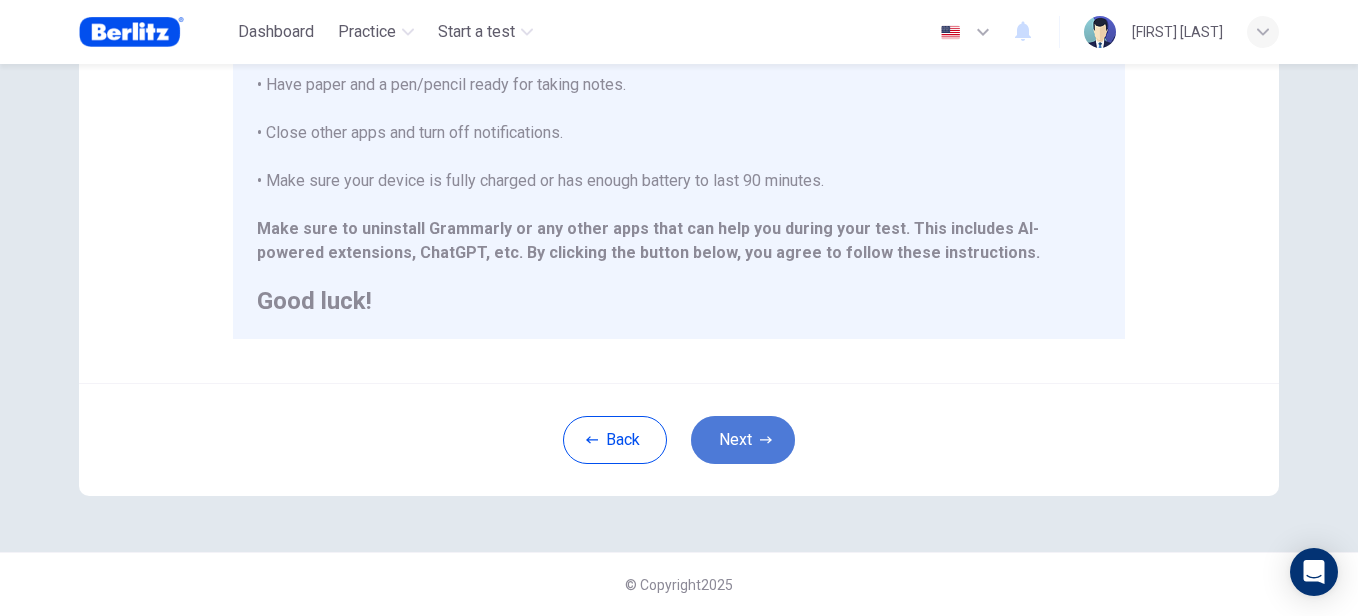 click on "Next" at bounding box center (743, 440) 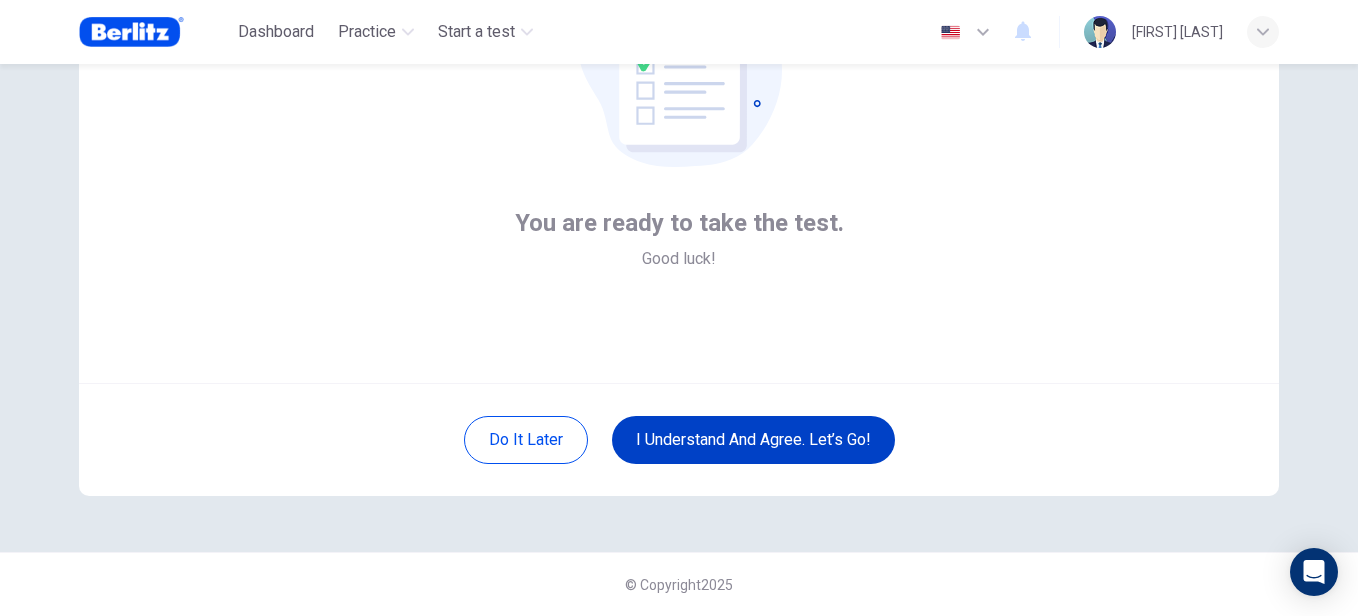 click on "I understand and agree. Let’s go!" at bounding box center [753, 440] 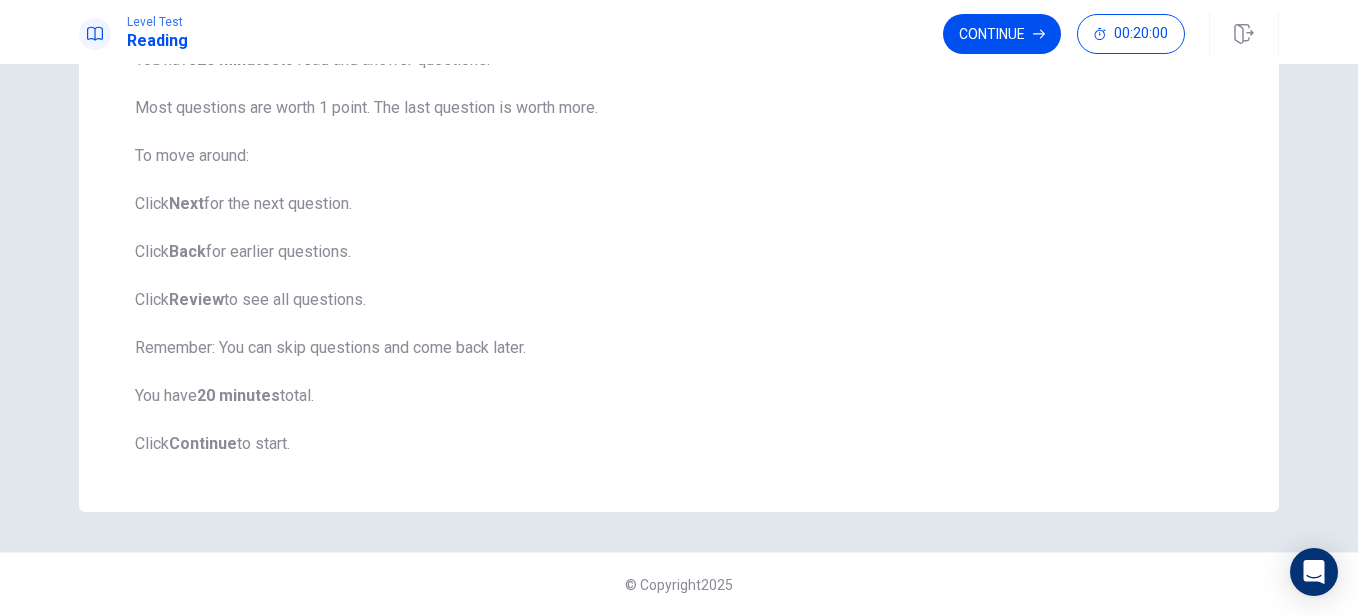 scroll, scrollTop: 0, scrollLeft: 0, axis: both 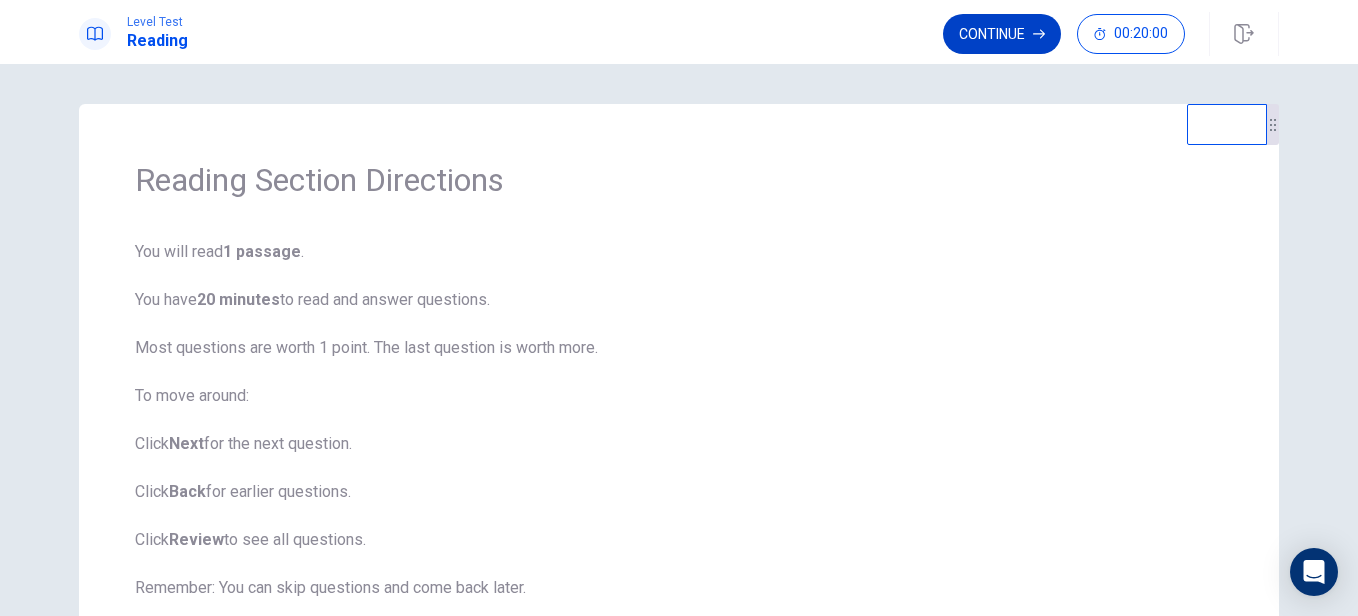 click on "Continue" at bounding box center [1002, 34] 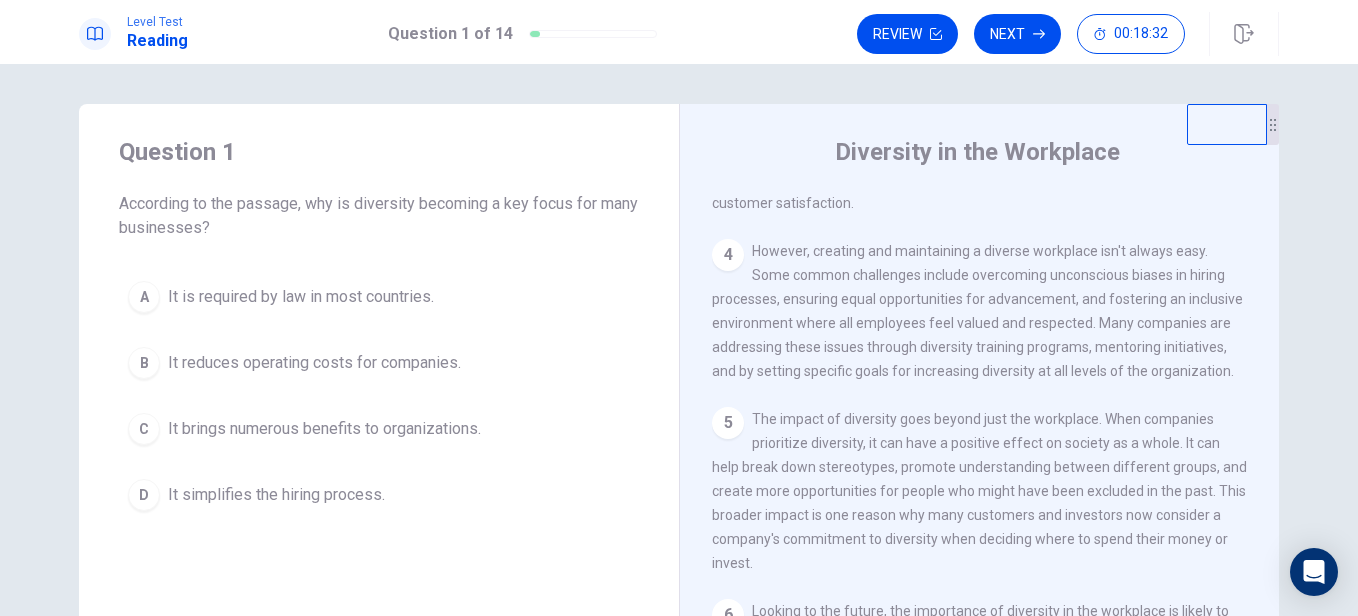scroll, scrollTop: 494, scrollLeft: 0, axis: vertical 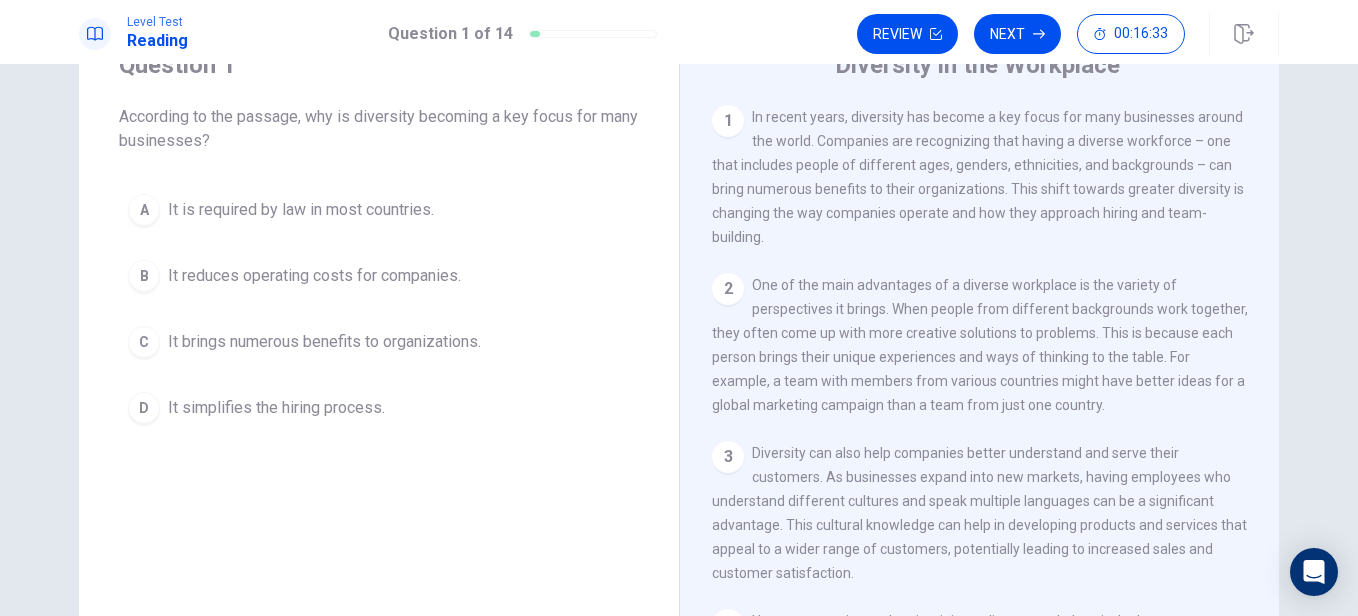 click on "It brings numerous benefits to organizations." at bounding box center (301, 210) 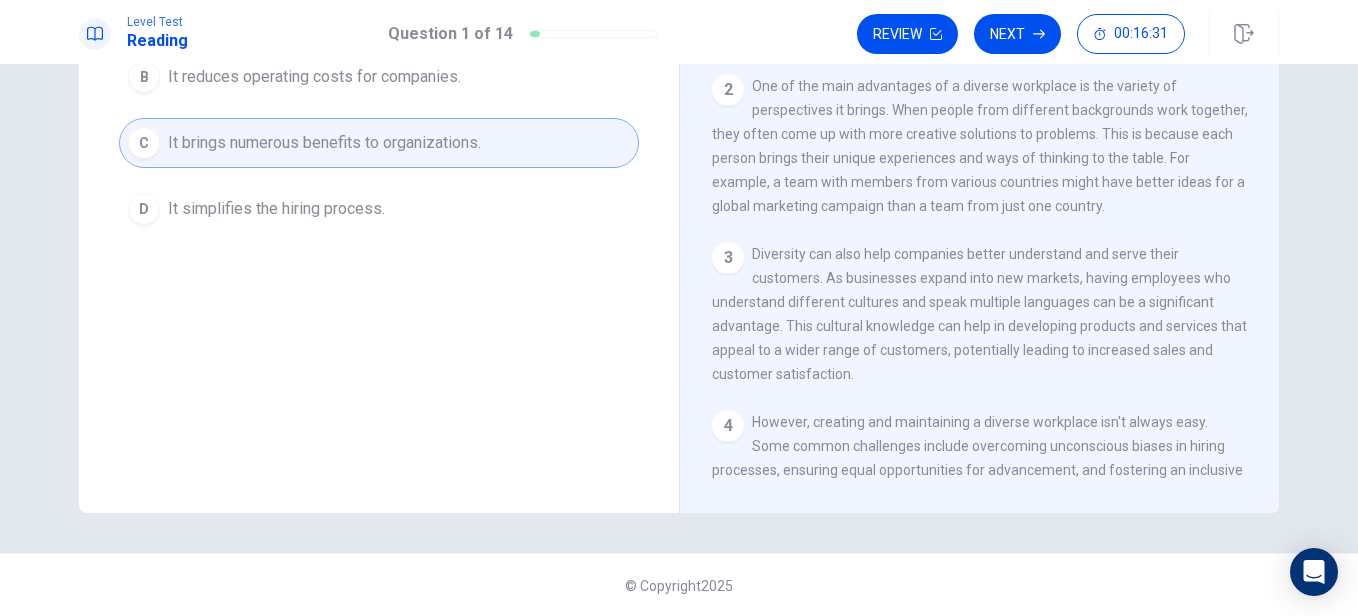 scroll, scrollTop: 287, scrollLeft: 0, axis: vertical 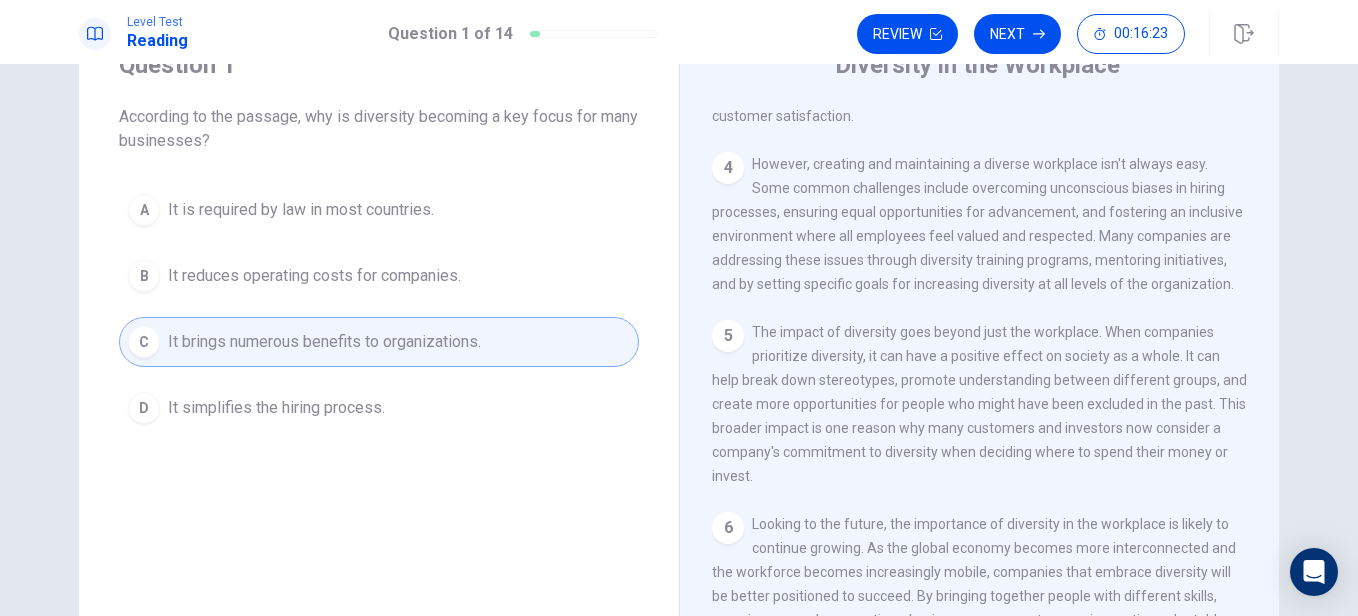 click on "Next" at bounding box center [1017, 34] 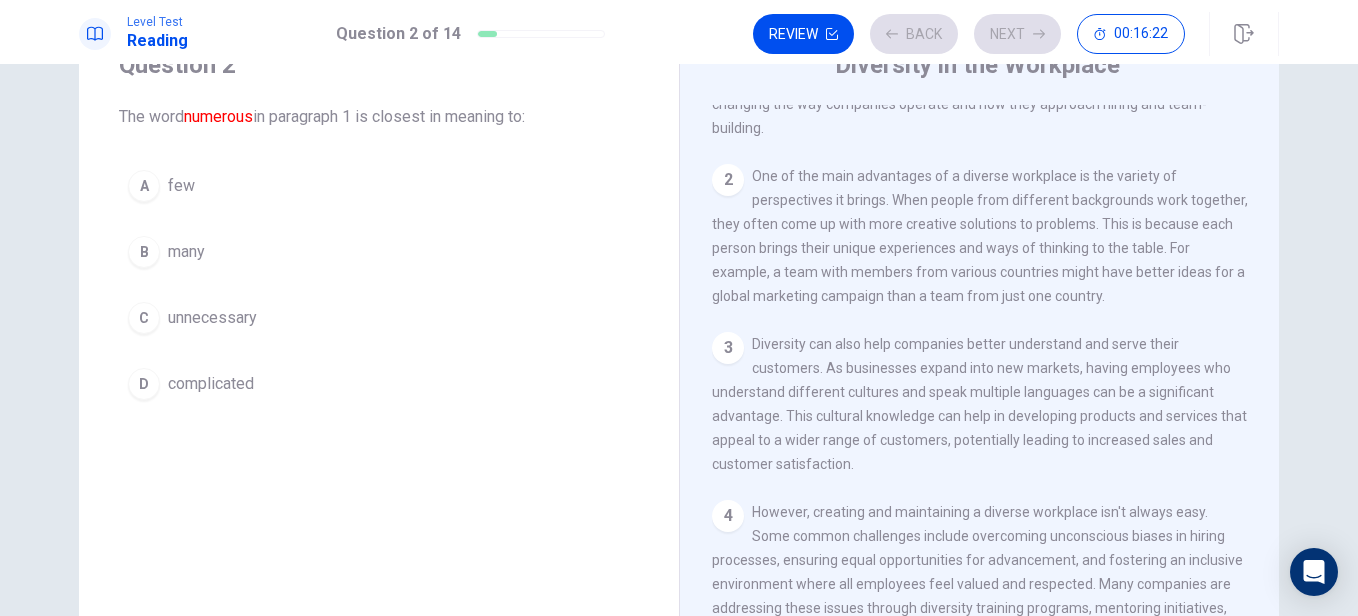 scroll, scrollTop: 0, scrollLeft: 0, axis: both 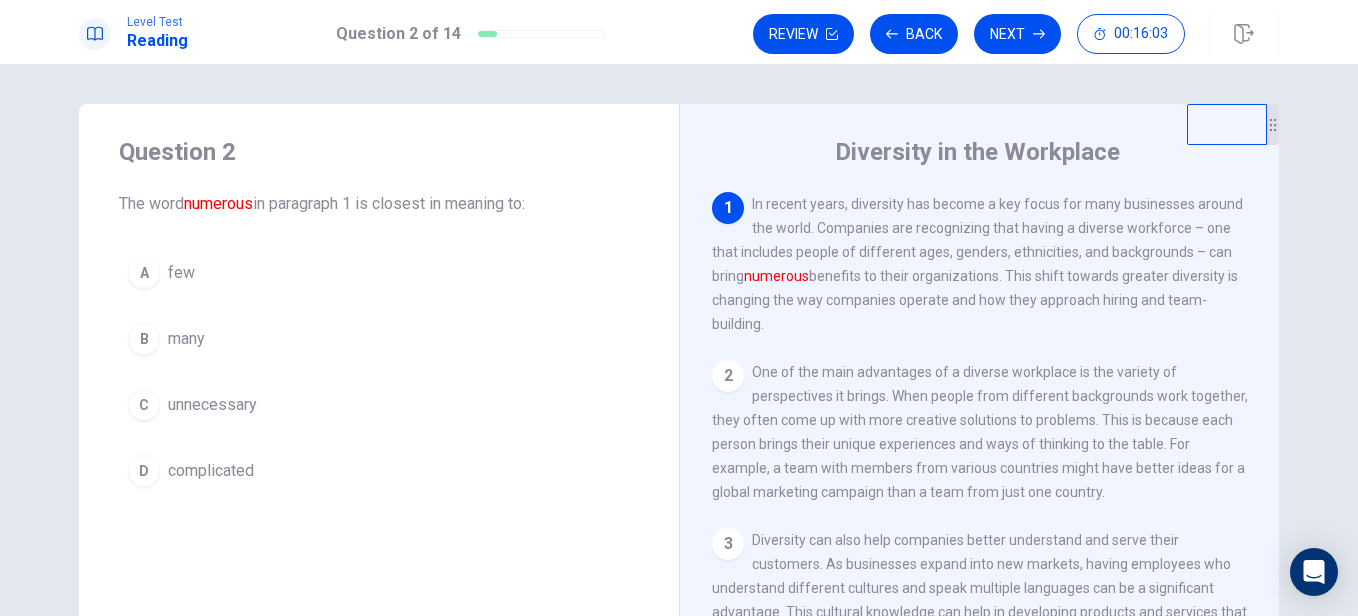 click on "many" at bounding box center (181, 273) 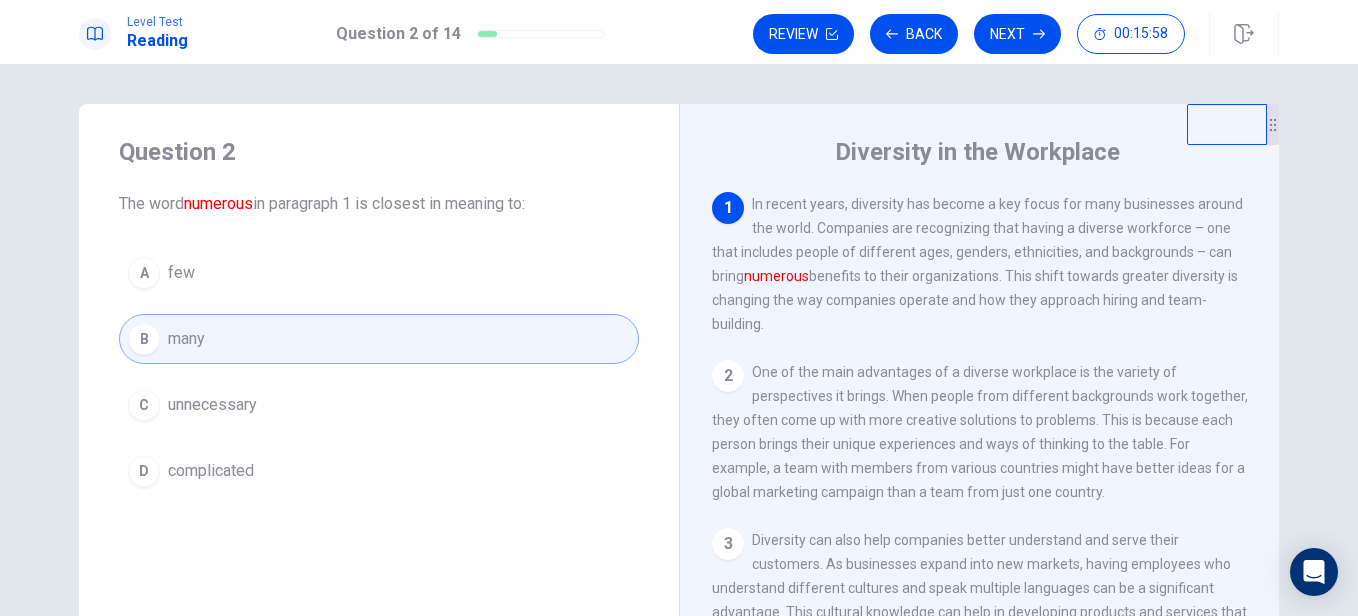 click on "Next" at bounding box center [1017, 34] 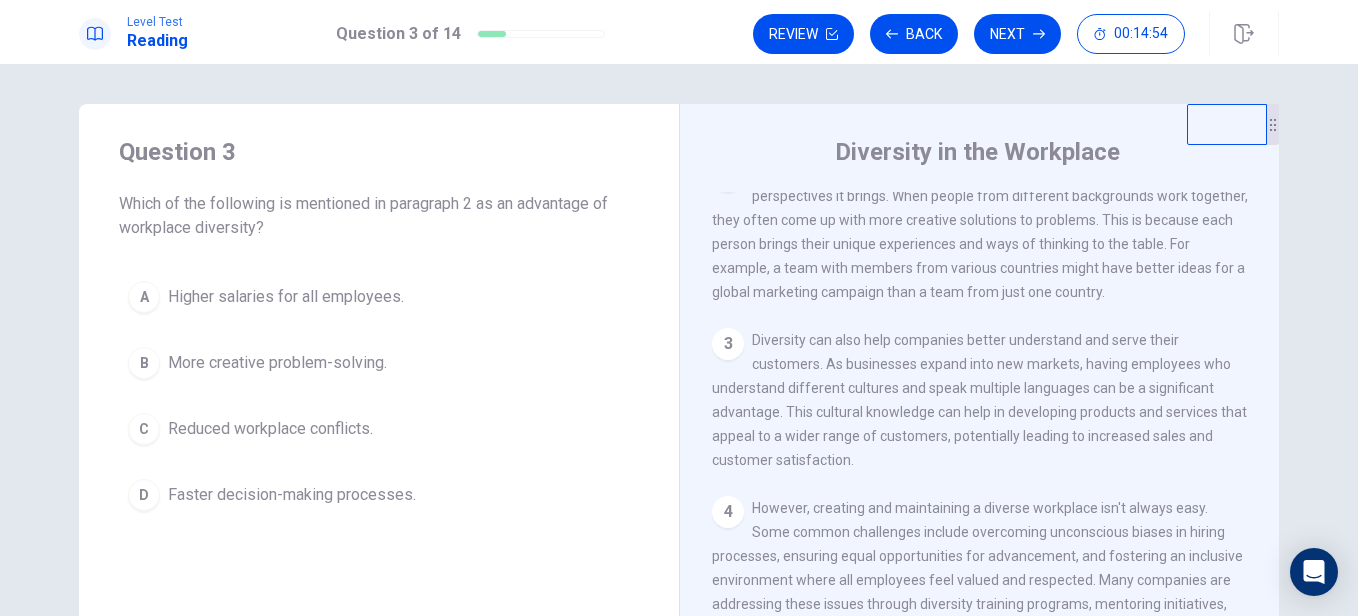 scroll, scrollTop: 100, scrollLeft: 0, axis: vertical 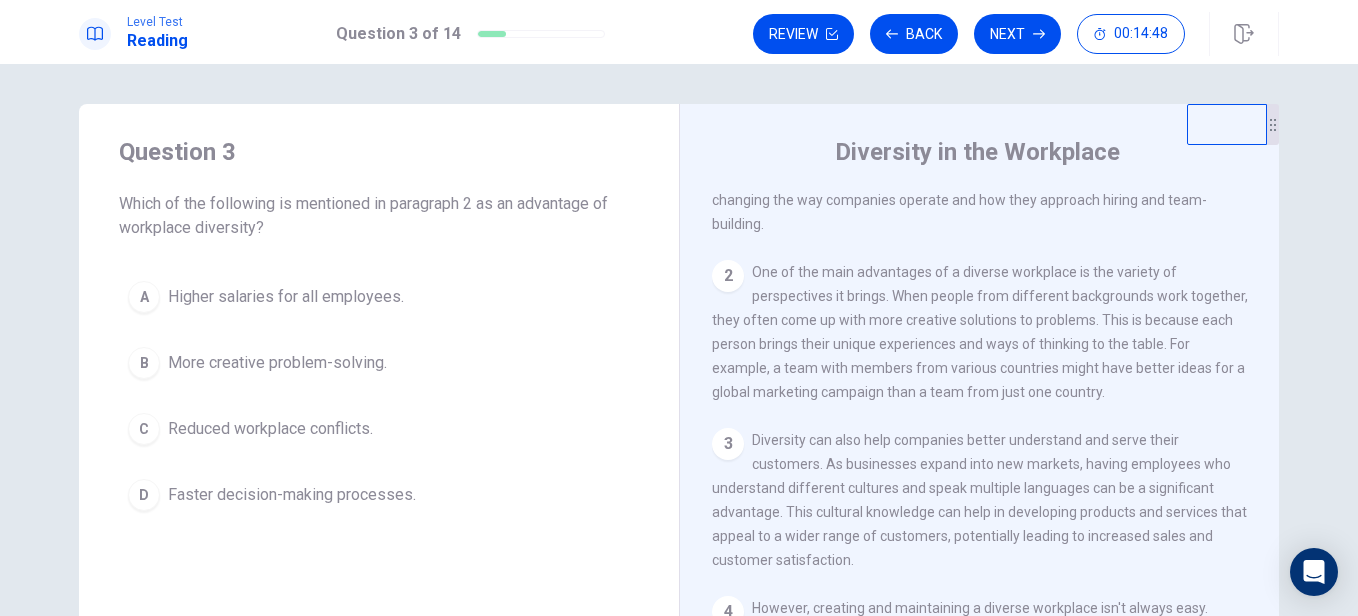 click on "More creative problem-solving." at bounding box center [286, 297] 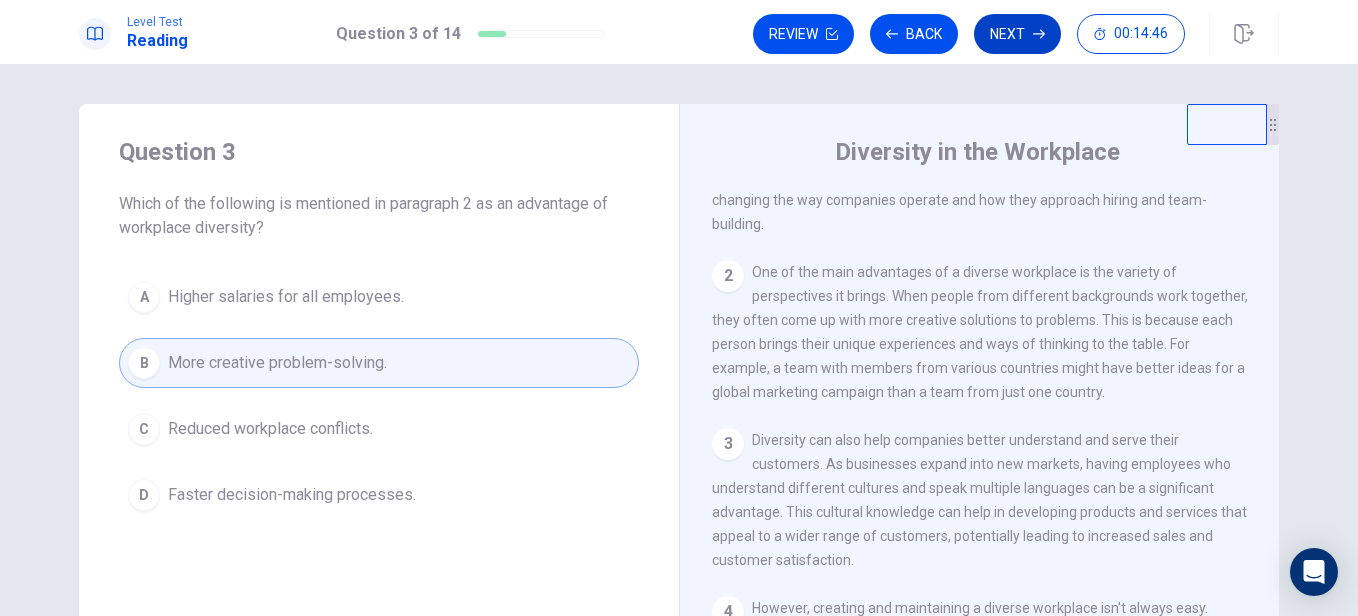 click on "Next" at bounding box center [1017, 34] 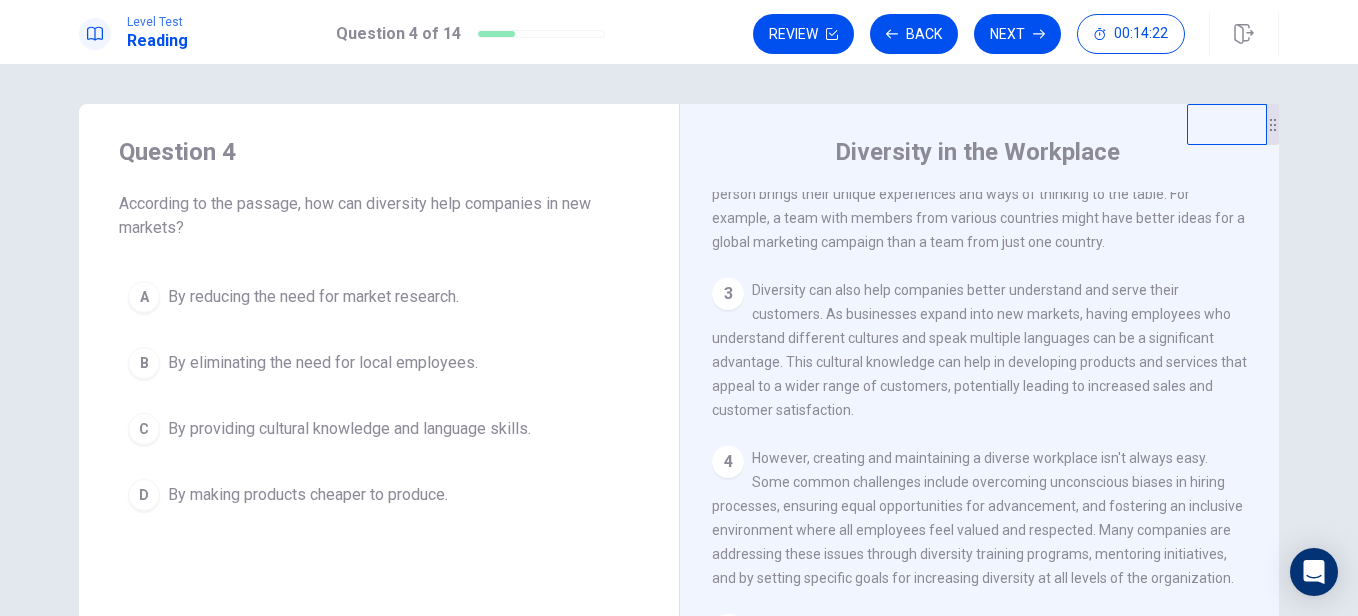 scroll, scrollTop: 300, scrollLeft: 0, axis: vertical 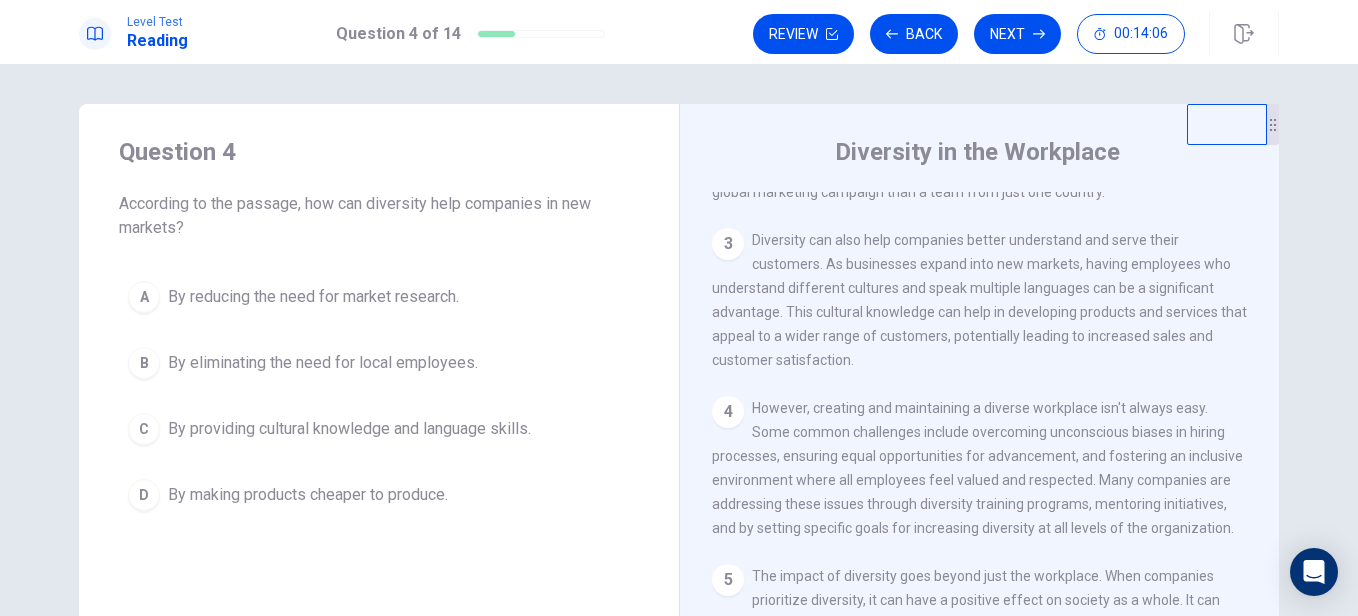 click on "By providing cultural knowledge and language skills." at bounding box center [313, 297] 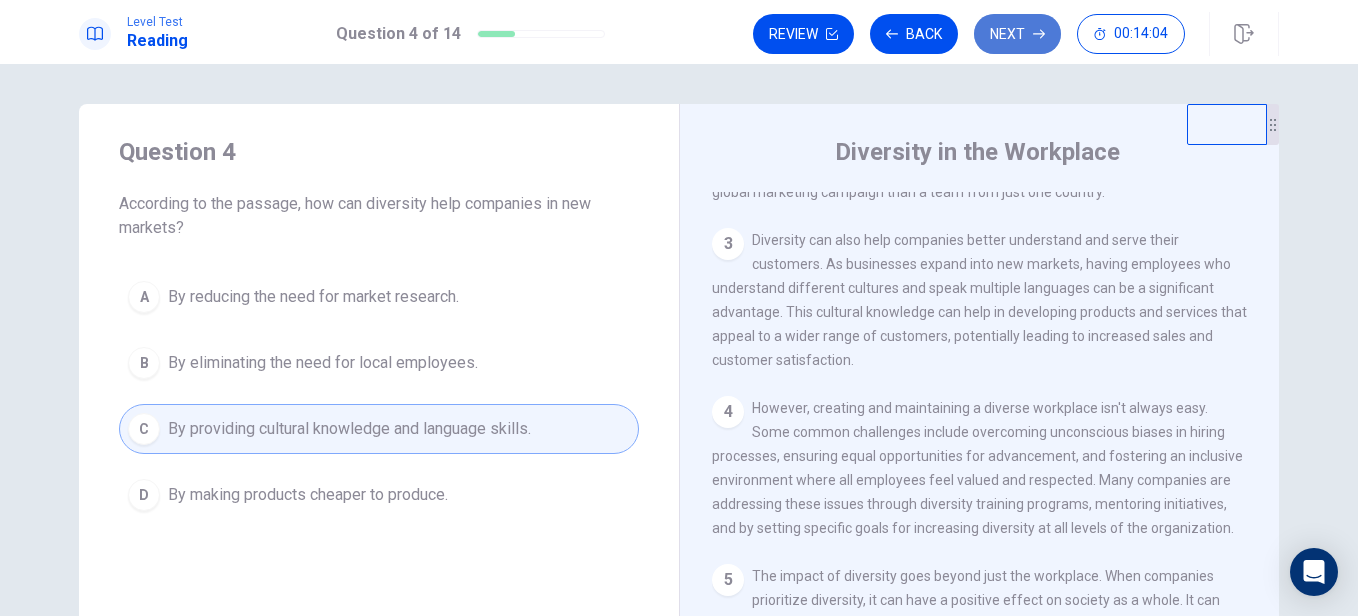 click on "Next" at bounding box center [1017, 34] 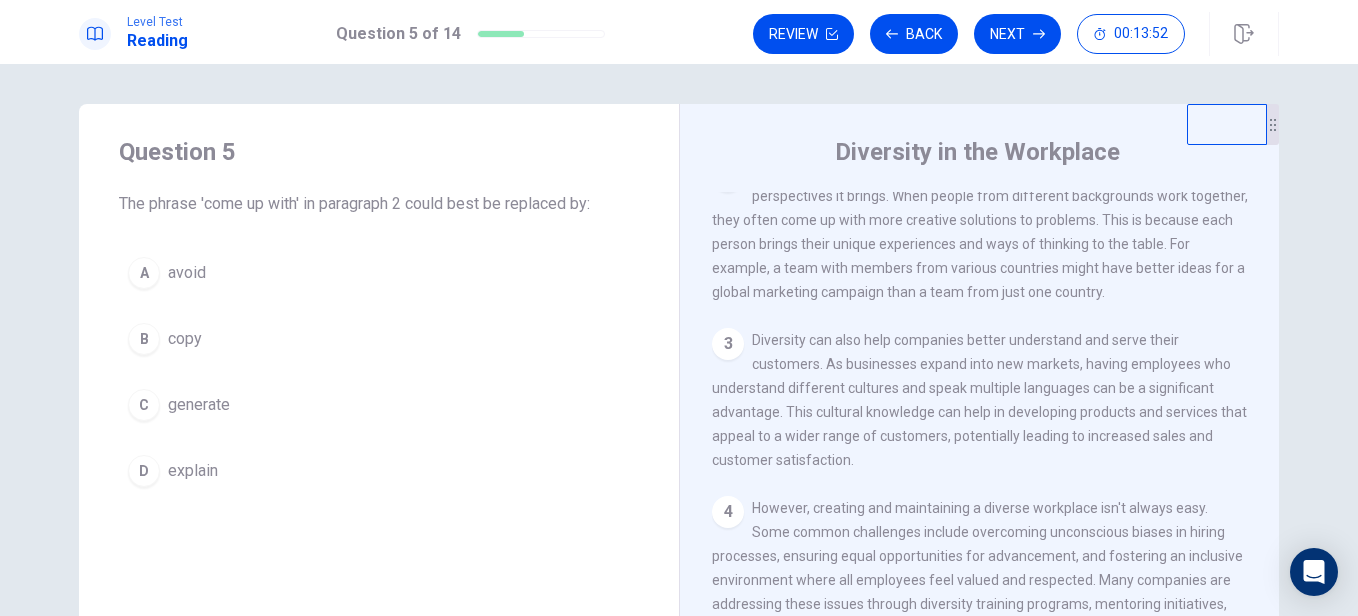 scroll, scrollTop: 100, scrollLeft: 0, axis: vertical 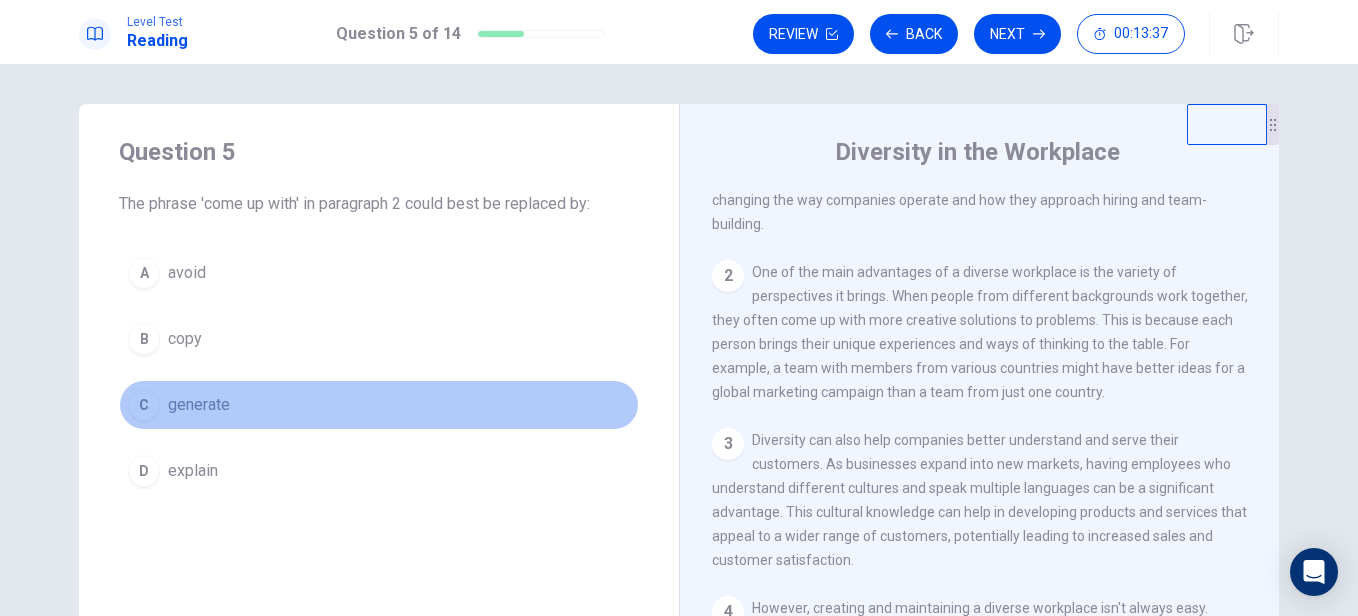 click on "generate" at bounding box center (187, 273) 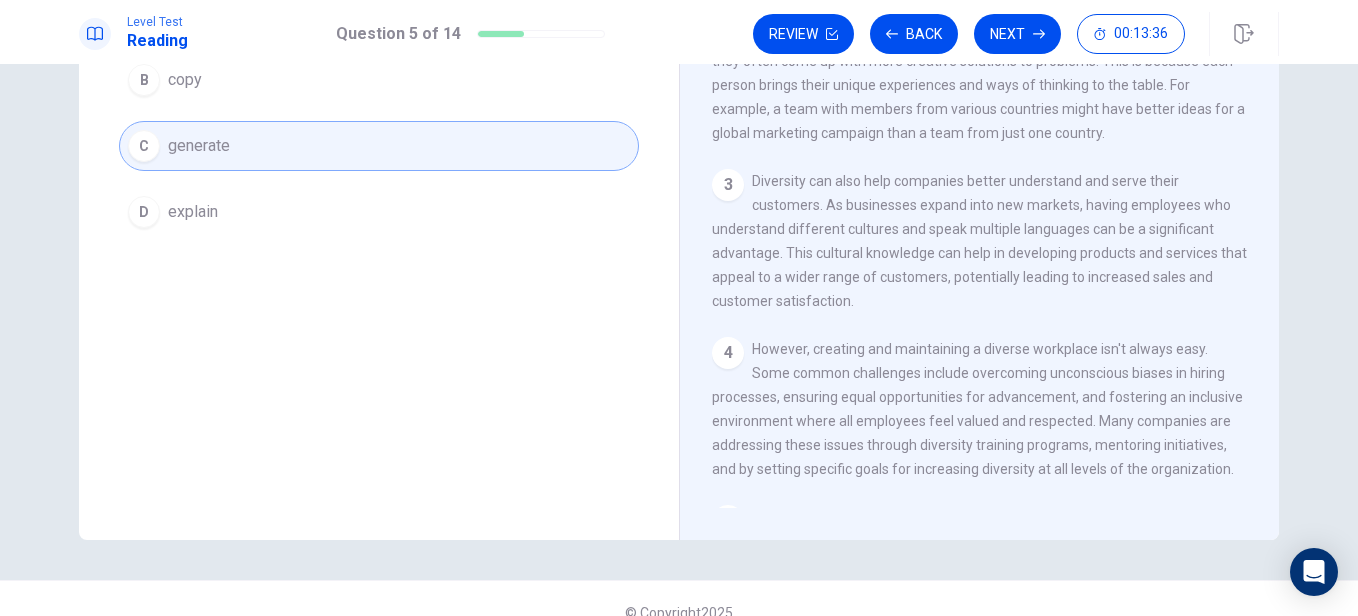 scroll, scrollTop: 287, scrollLeft: 0, axis: vertical 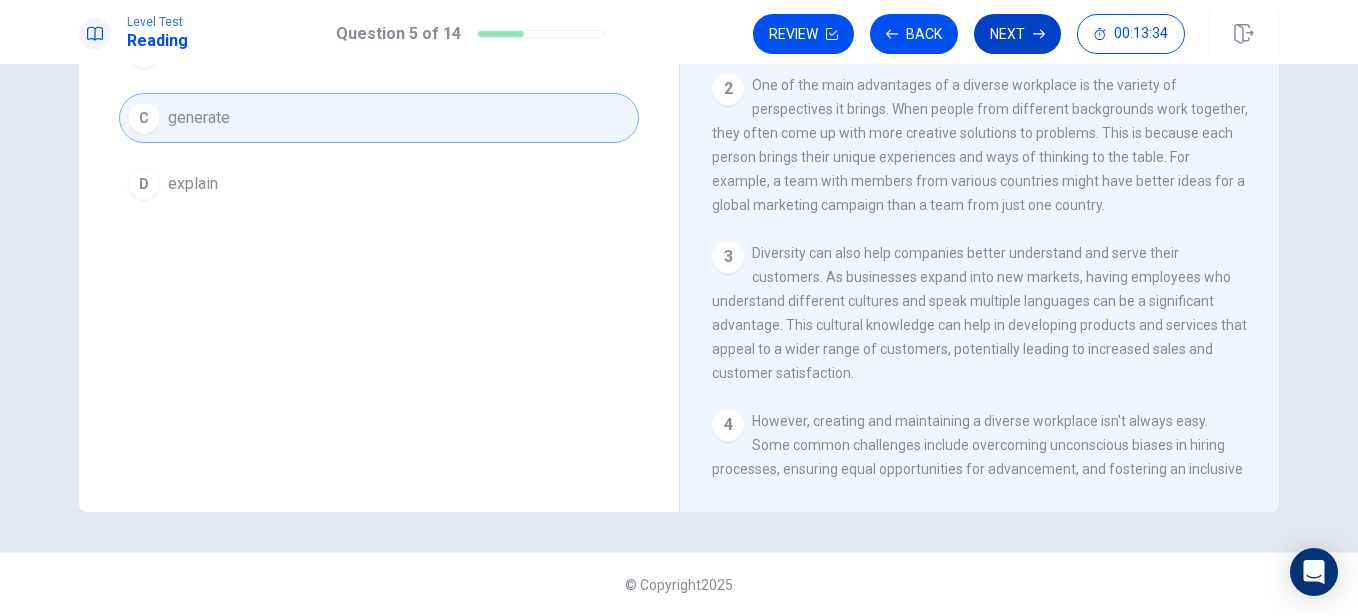 click at bounding box center (832, 34) 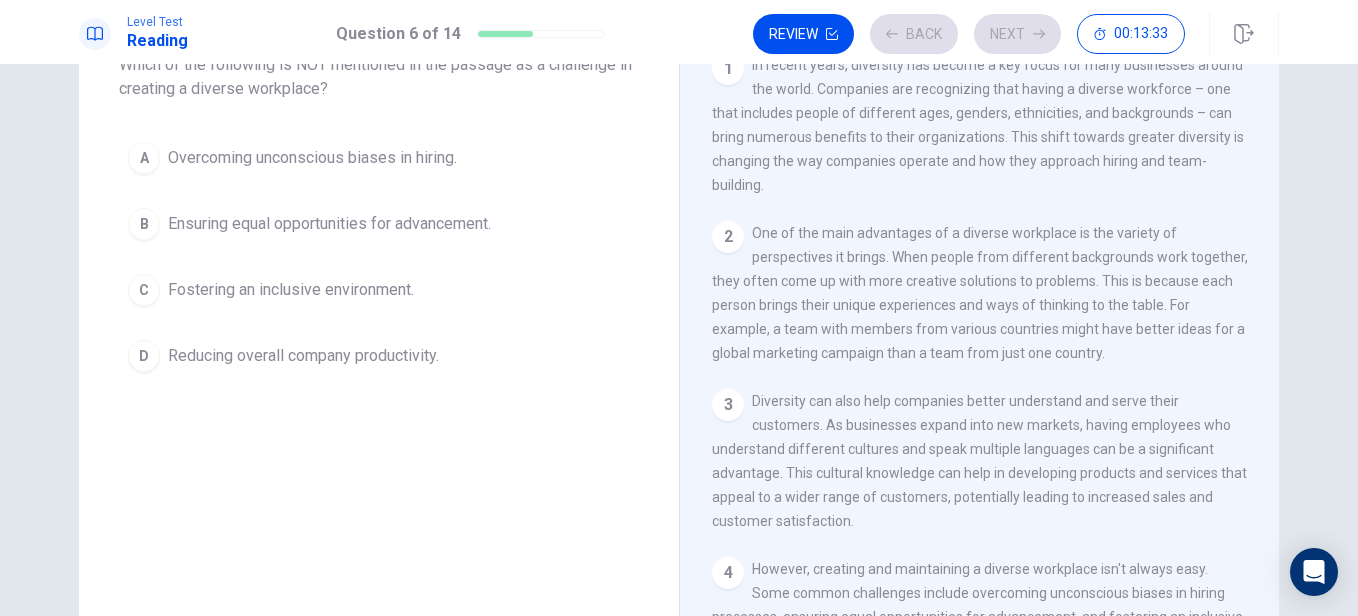 scroll, scrollTop: 0, scrollLeft: 0, axis: both 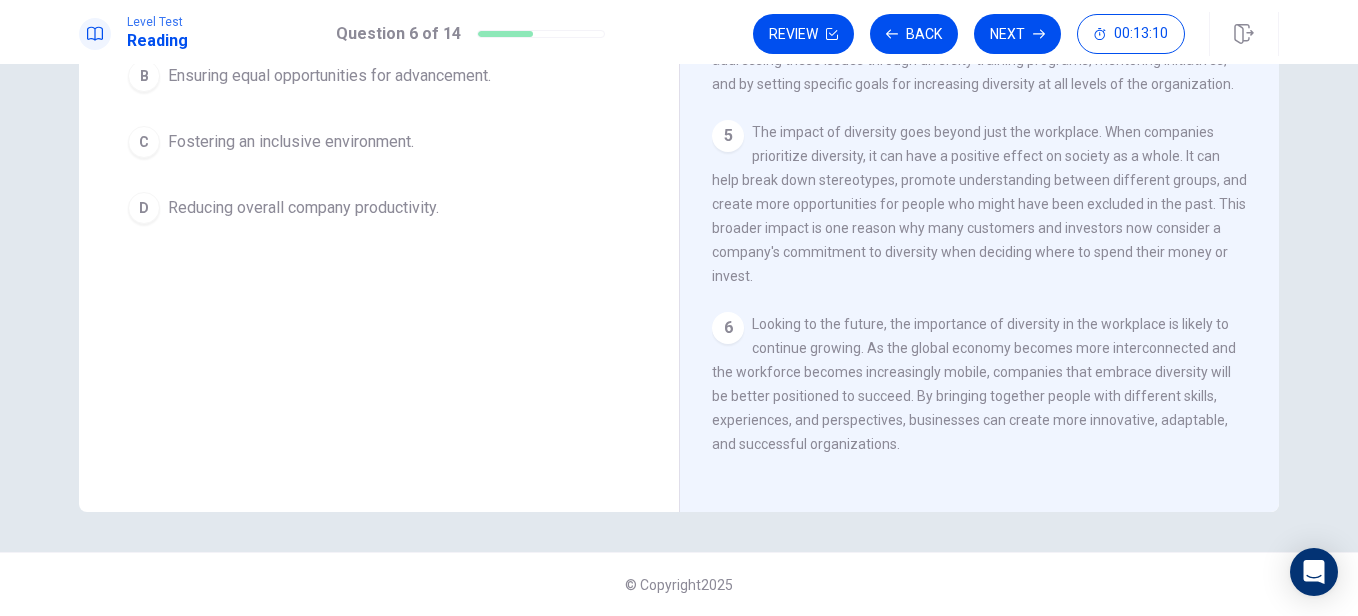 click on "C Fostering an inclusive environment." at bounding box center (379, 142) 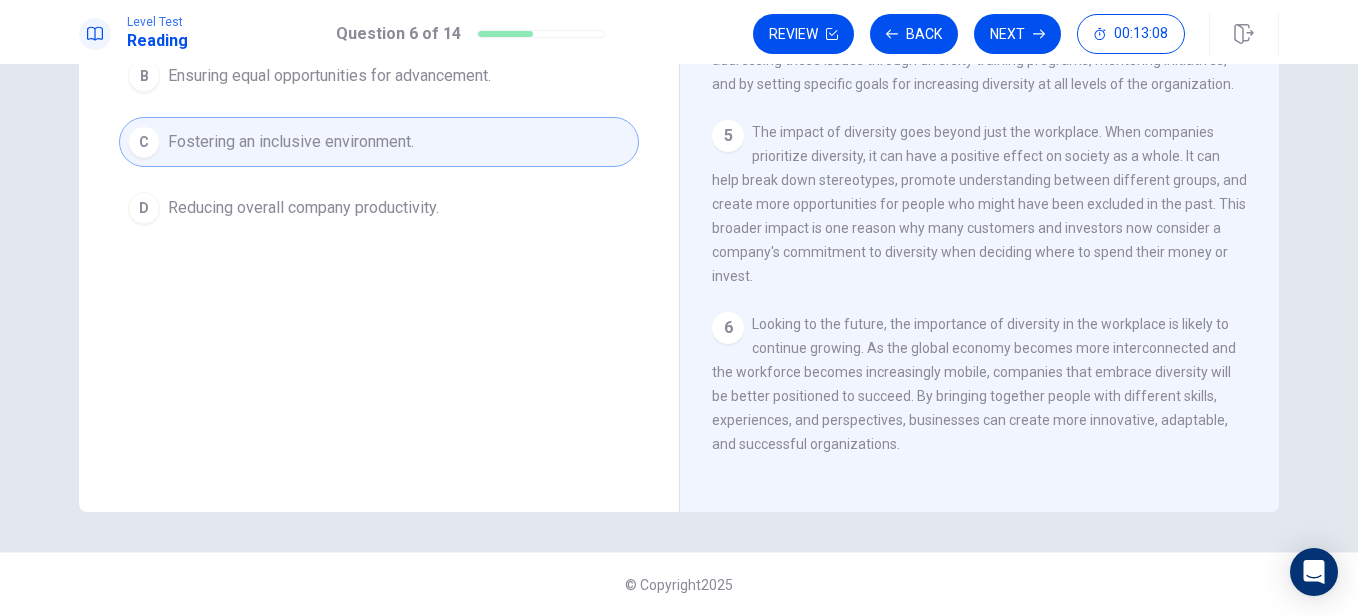 scroll, scrollTop: 494, scrollLeft: 0, axis: vertical 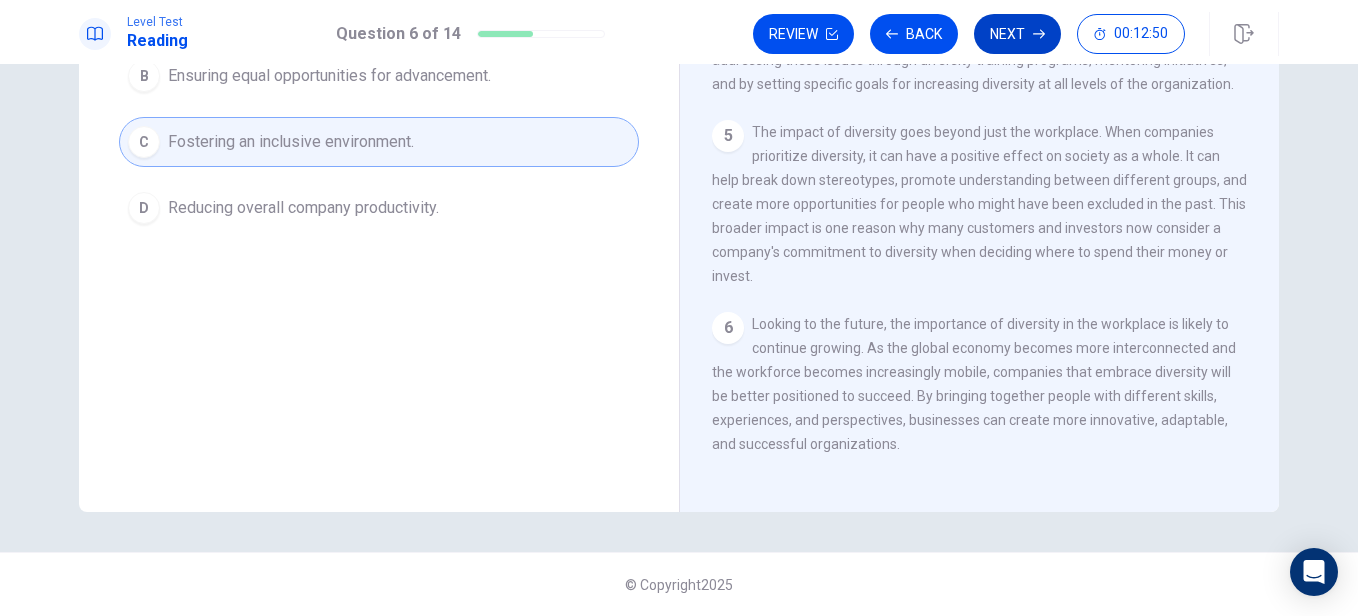 click on "Next" at bounding box center (1017, 34) 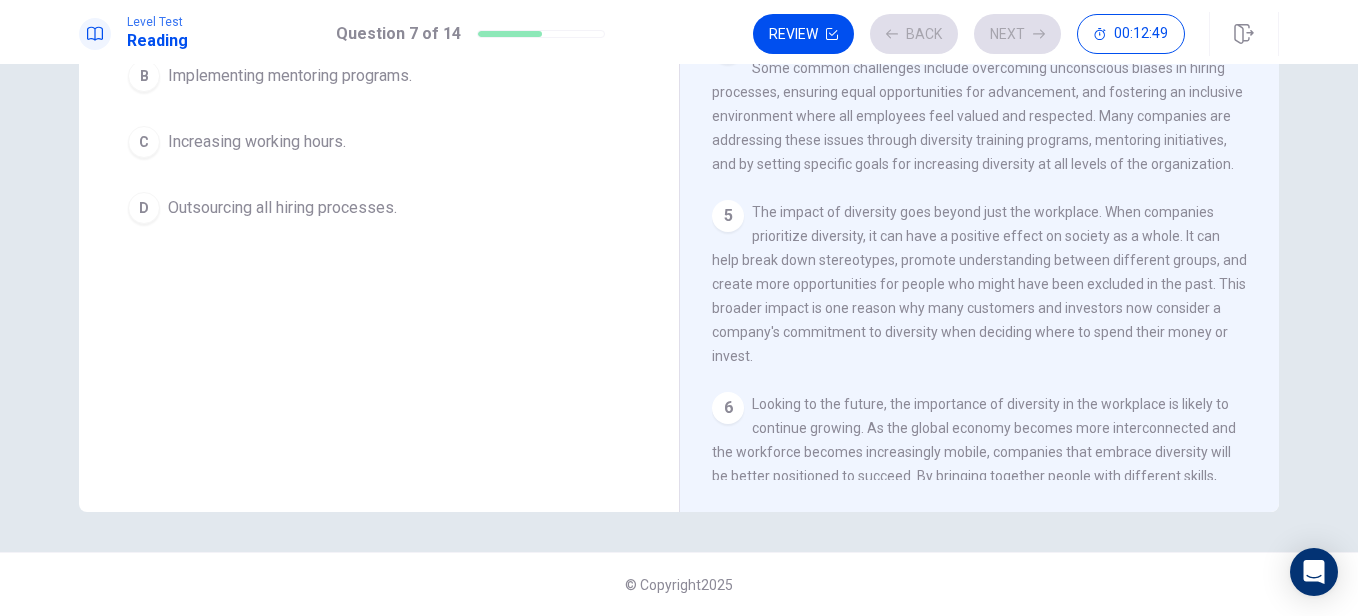 scroll, scrollTop: 194, scrollLeft: 0, axis: vertical 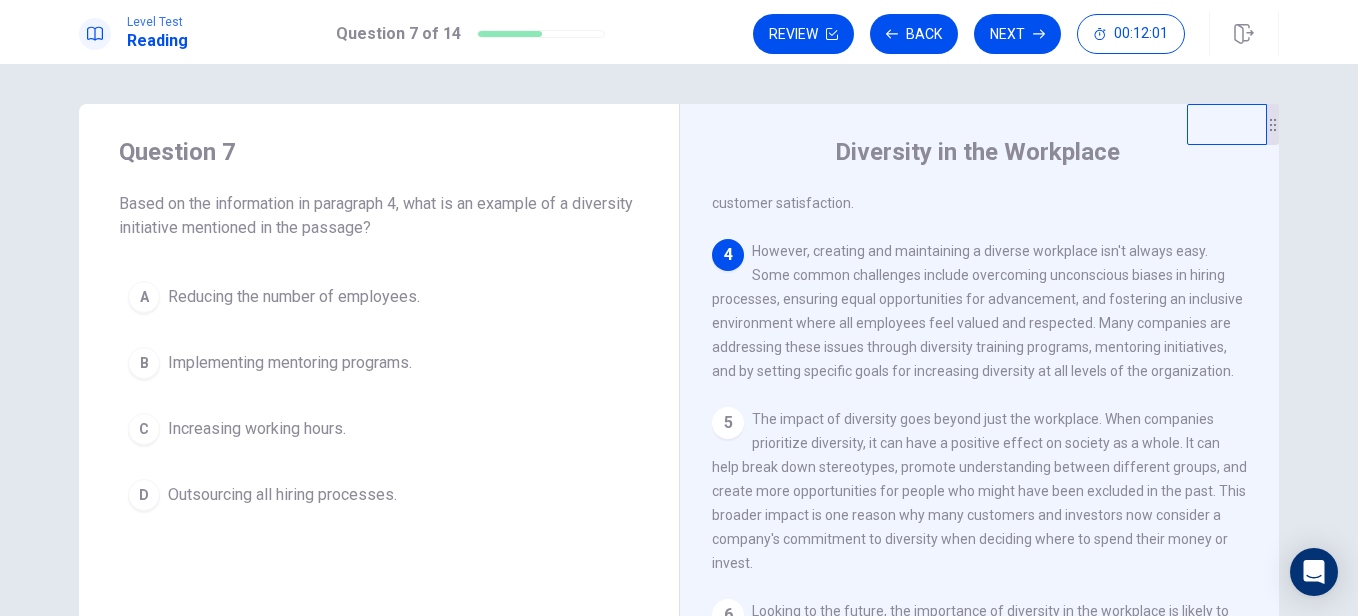 click on "Implementing mentoring programs." at bounding box center [294, 297] 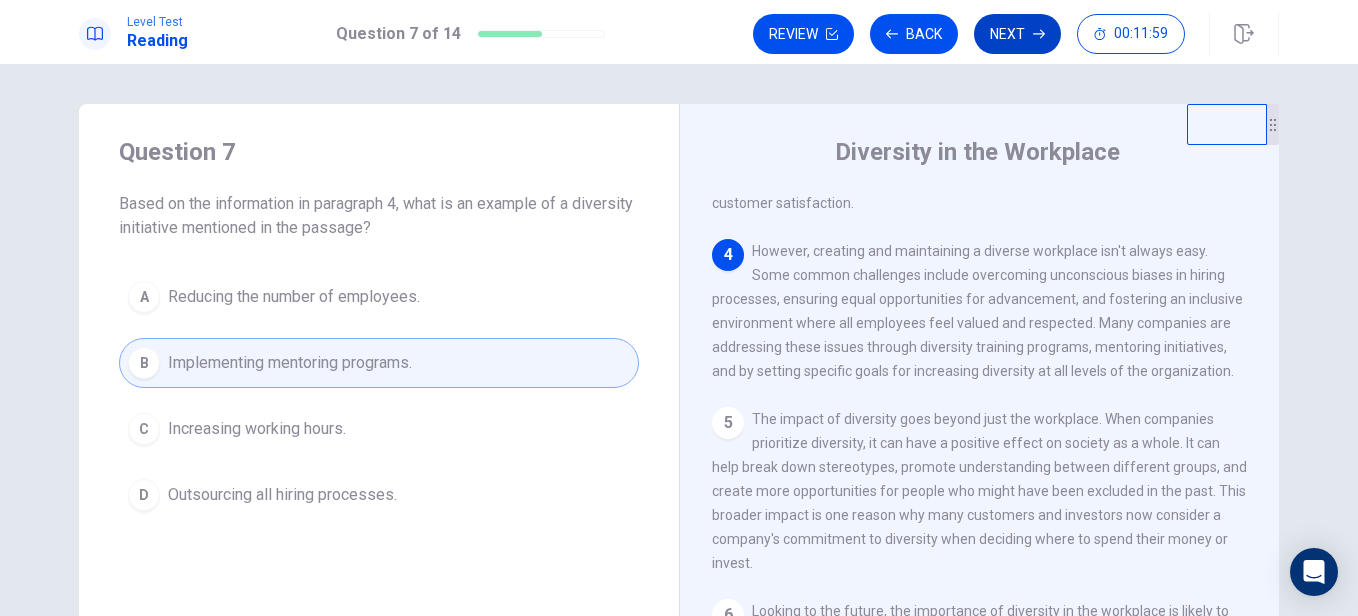 click on "Next" at bounding box center [1017, 34] 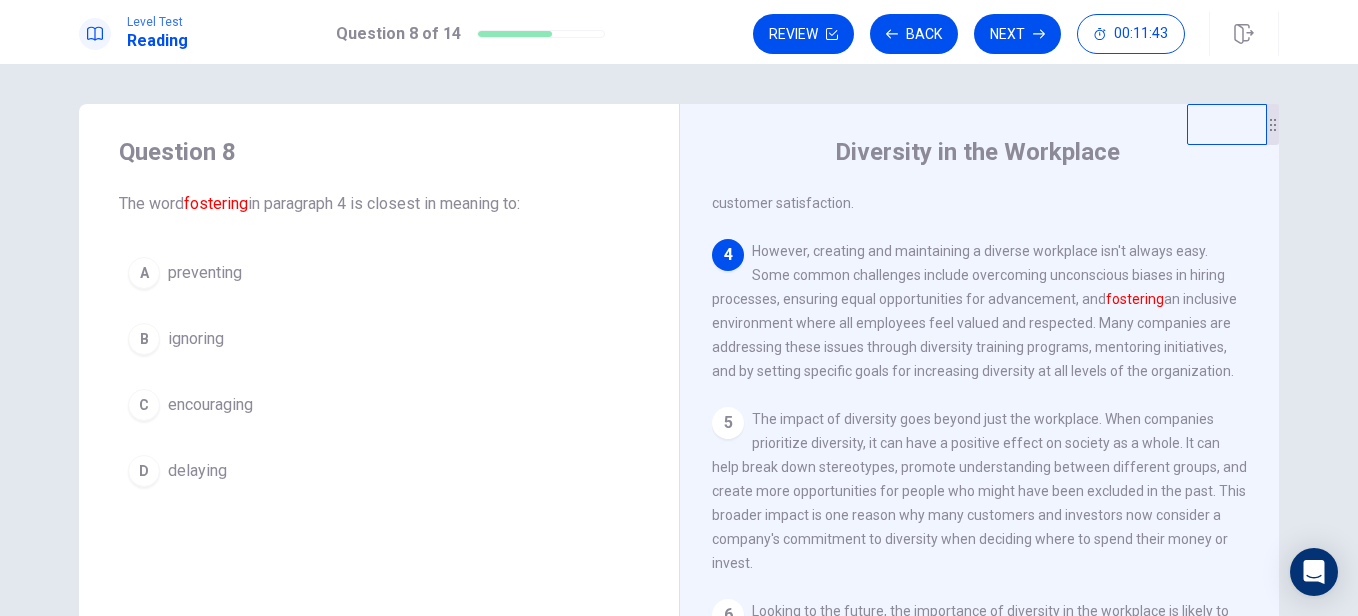 click on "preventing" at bounding box center [205, 273] 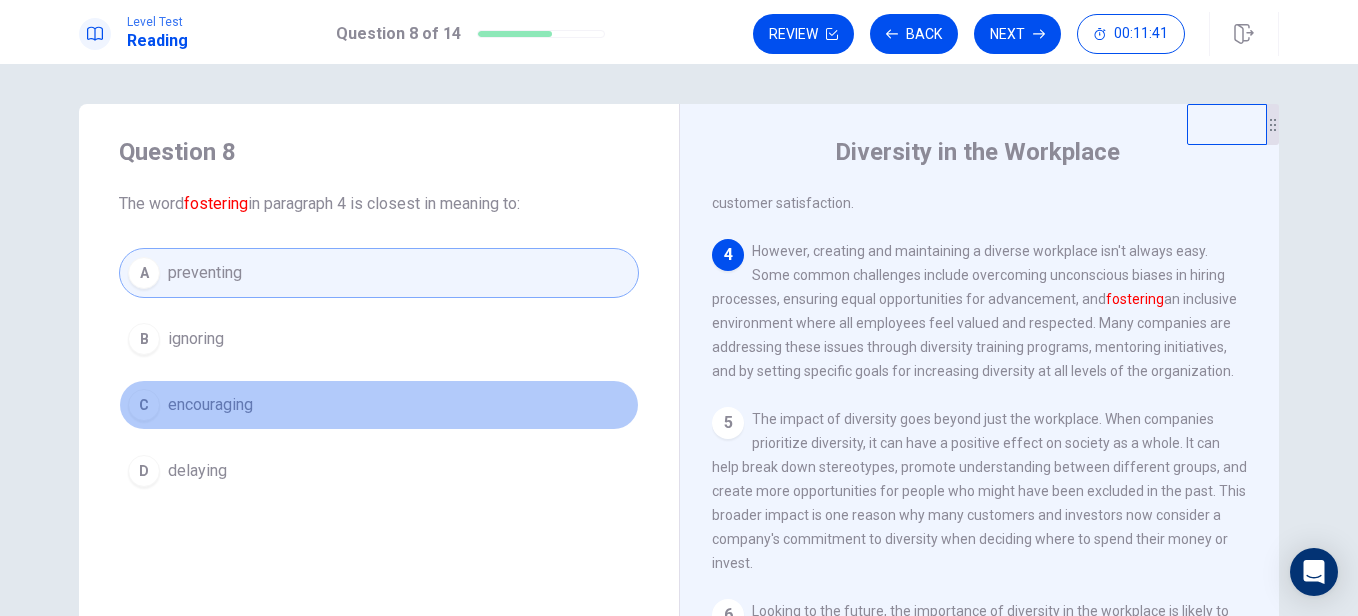 click on "C encouraging" at bounding box center [379, 405] 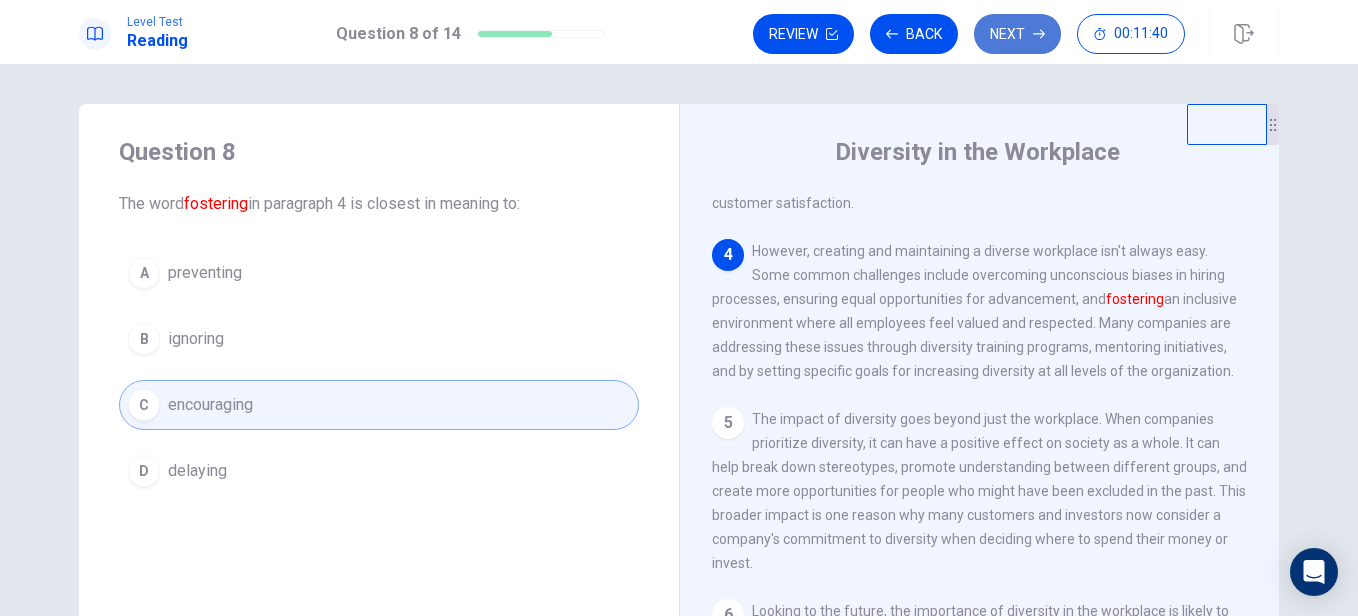 click on "Next" at bounding box center [1017, 34] 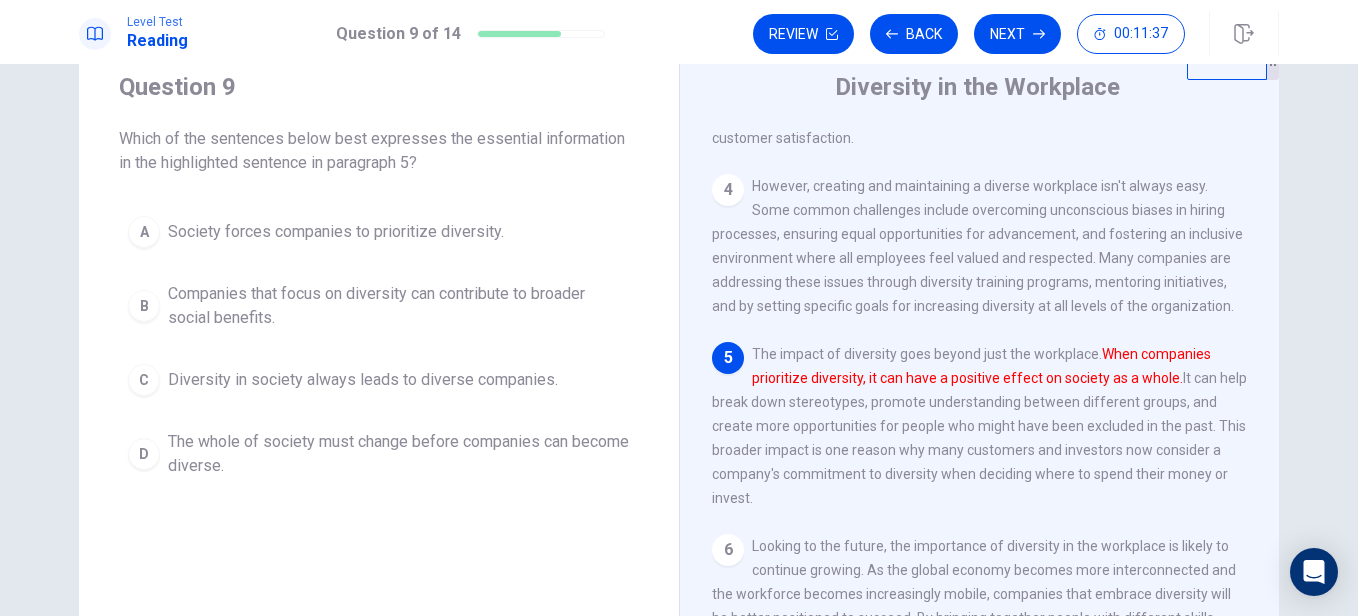 scroll, scrollTop: 100, scrollLeft: 0, axis: vertical 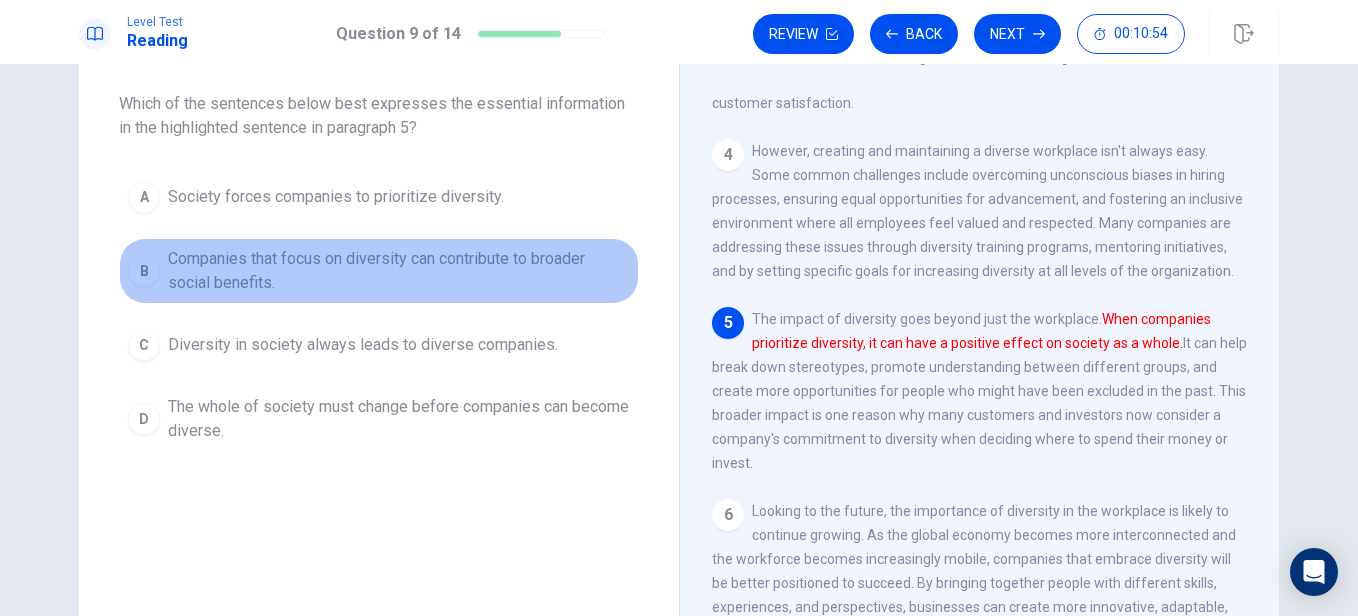 click on "B Companies that focus on diversity can contribute to broader social benefits." at bounding box center (379, 271) 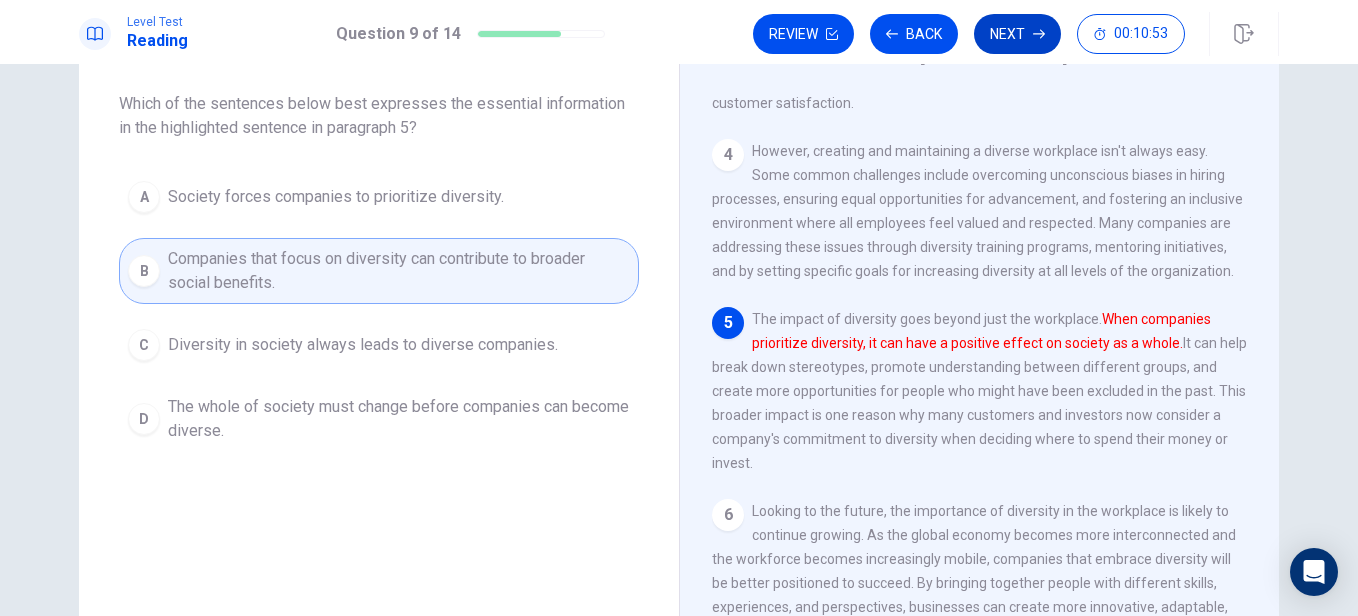 click on "Next" at bounding box center (1017, 34) 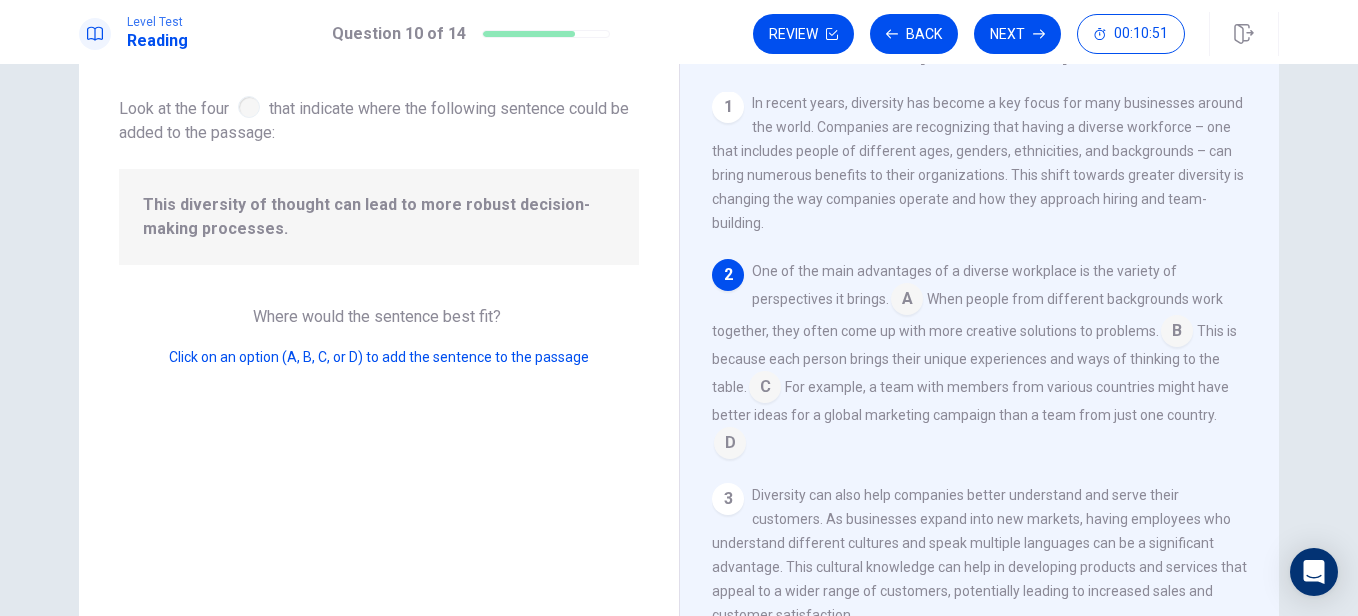 scroll, scrollTop: 0, scrollLeft: 0, axis: both 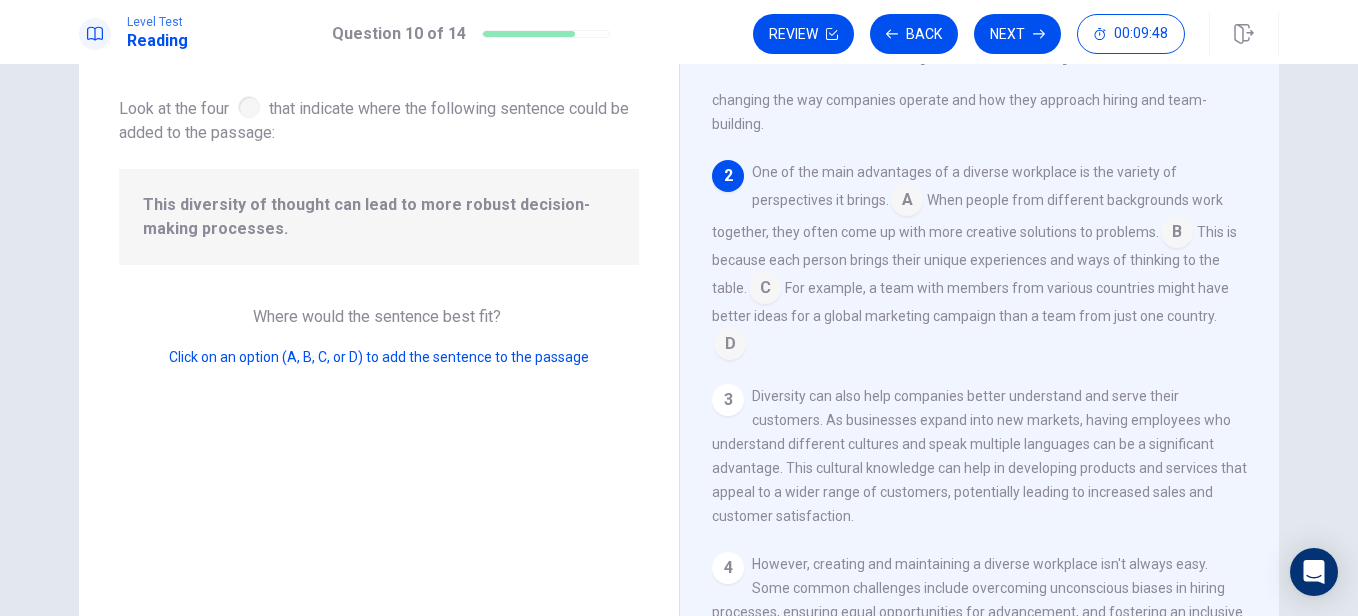 click at bounding box center [249, 107] 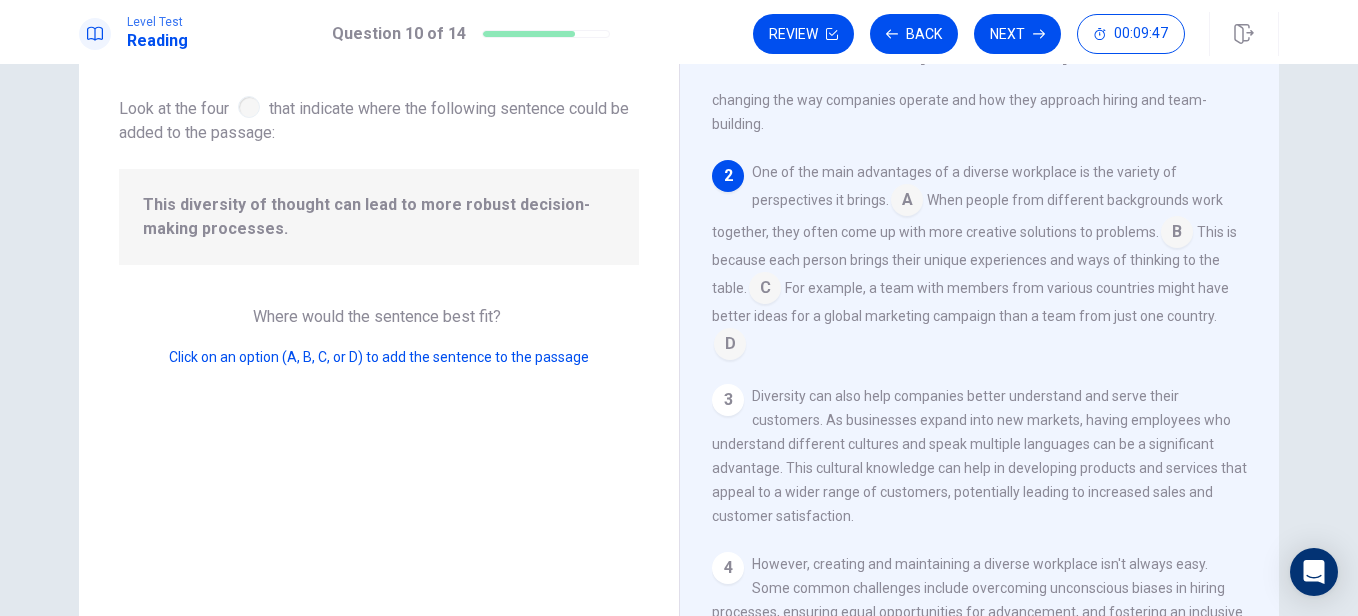 click at bounding box center (907, 202) 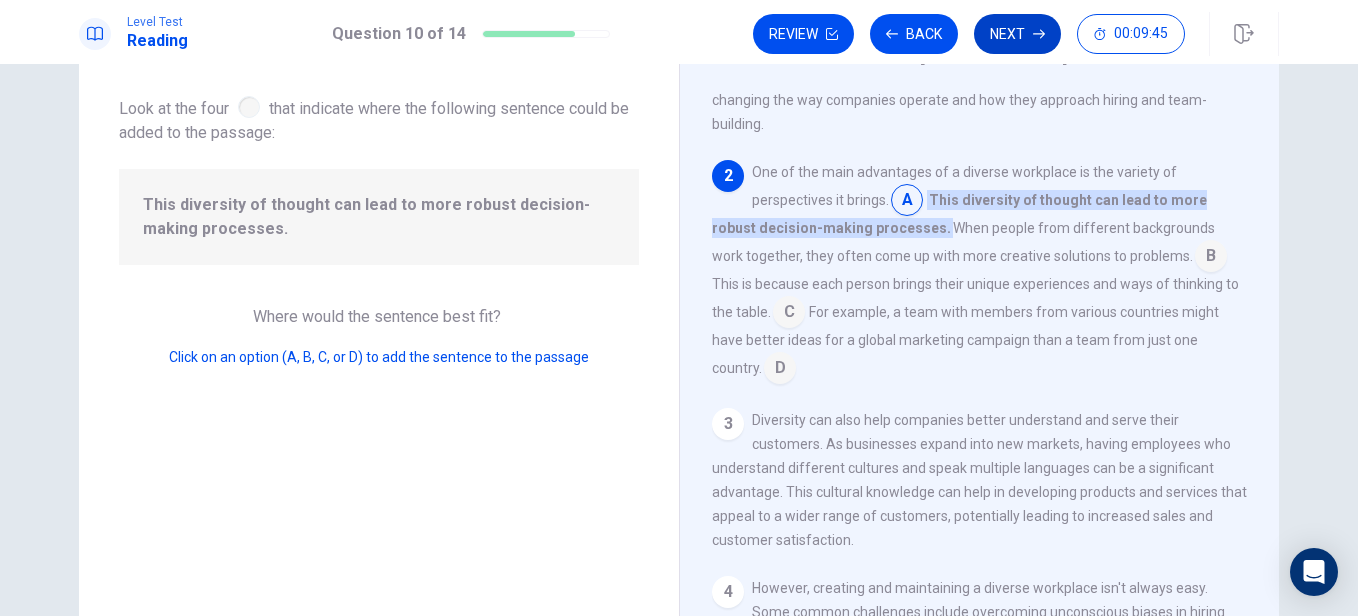 click on "Next" at bounding box center (1017, 34) 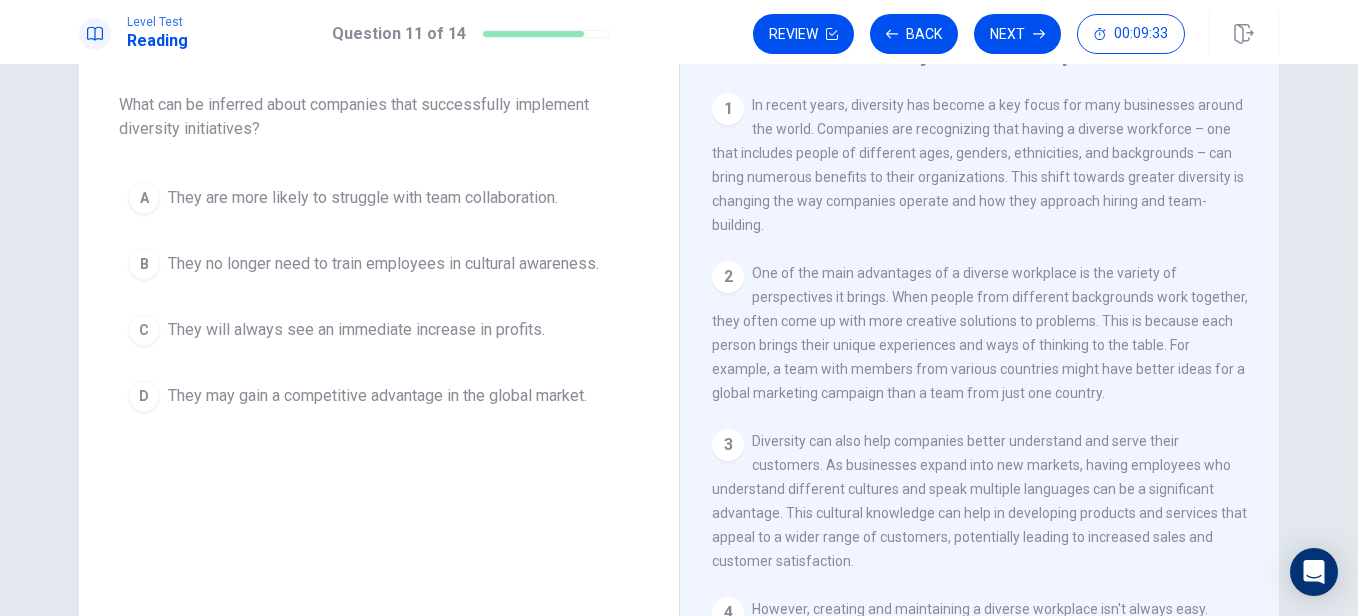 scroll, scrollTop: 100, scrollLeft: 0, axis: vertical 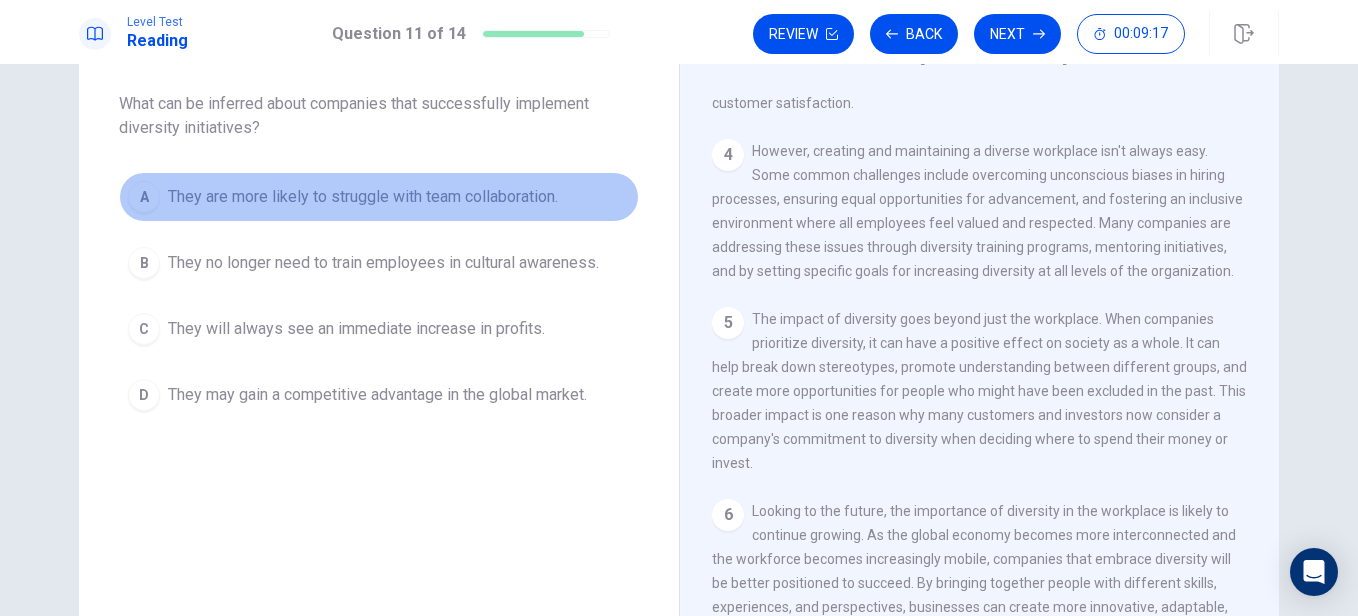 click on "They are more likely to struggle with team collaboration." at bounding box center (363, 197) 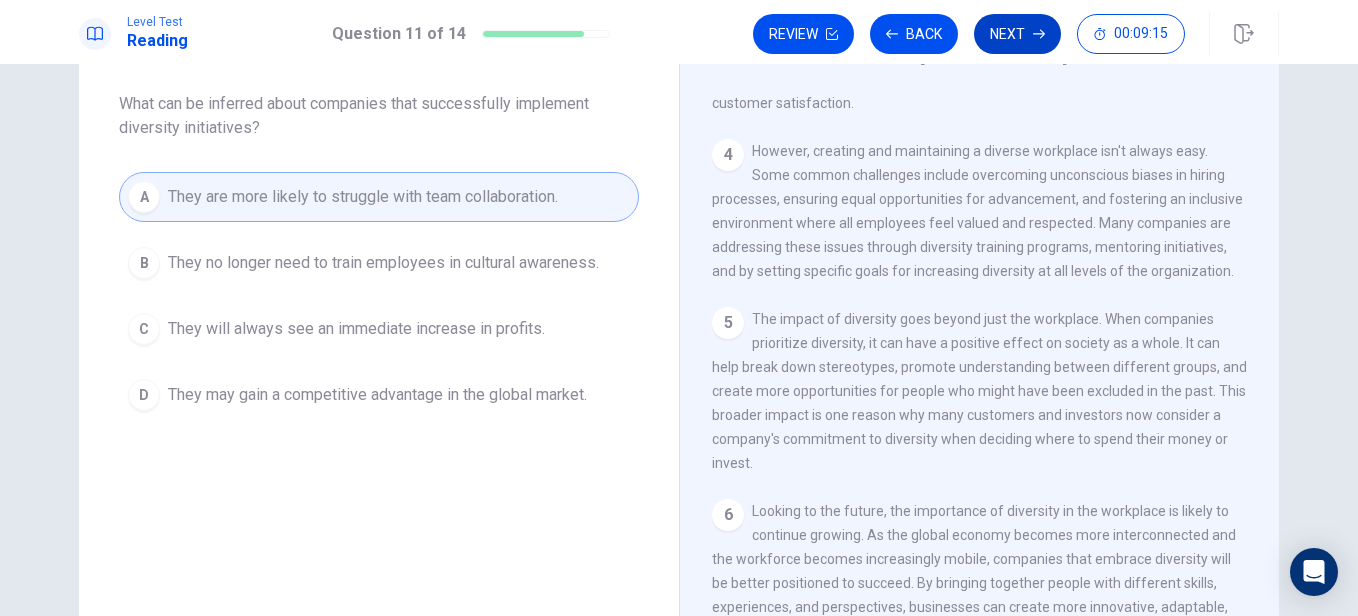 click on "Next" at bounding box center (1017, 34) 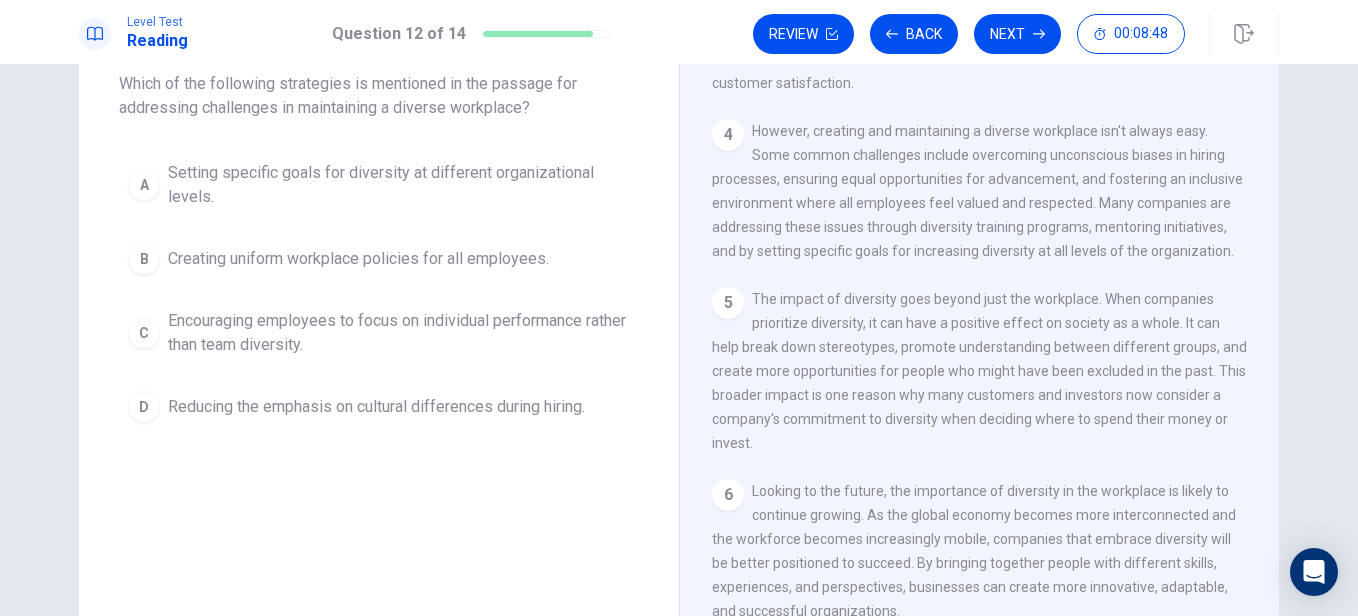 scroll, scrollTop: 87, scrollLeft: 0, axis: vertical 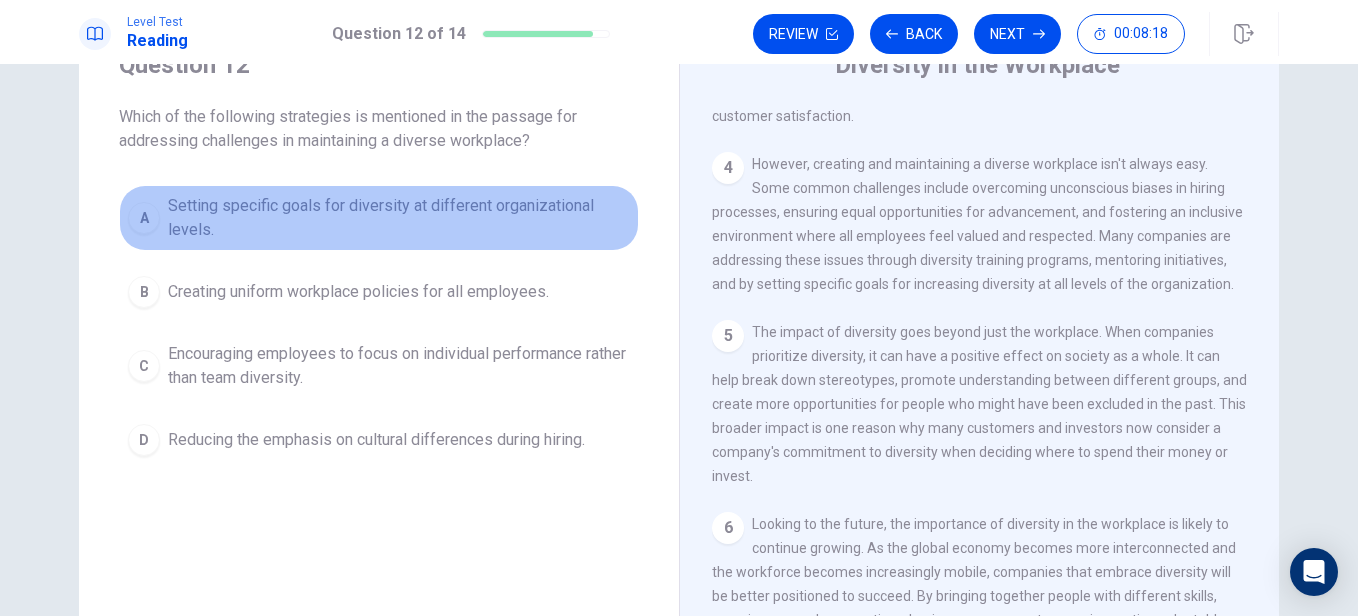 click on "Setting specific goals for diversity at different organizational levels." at bounding box center [399, 218] 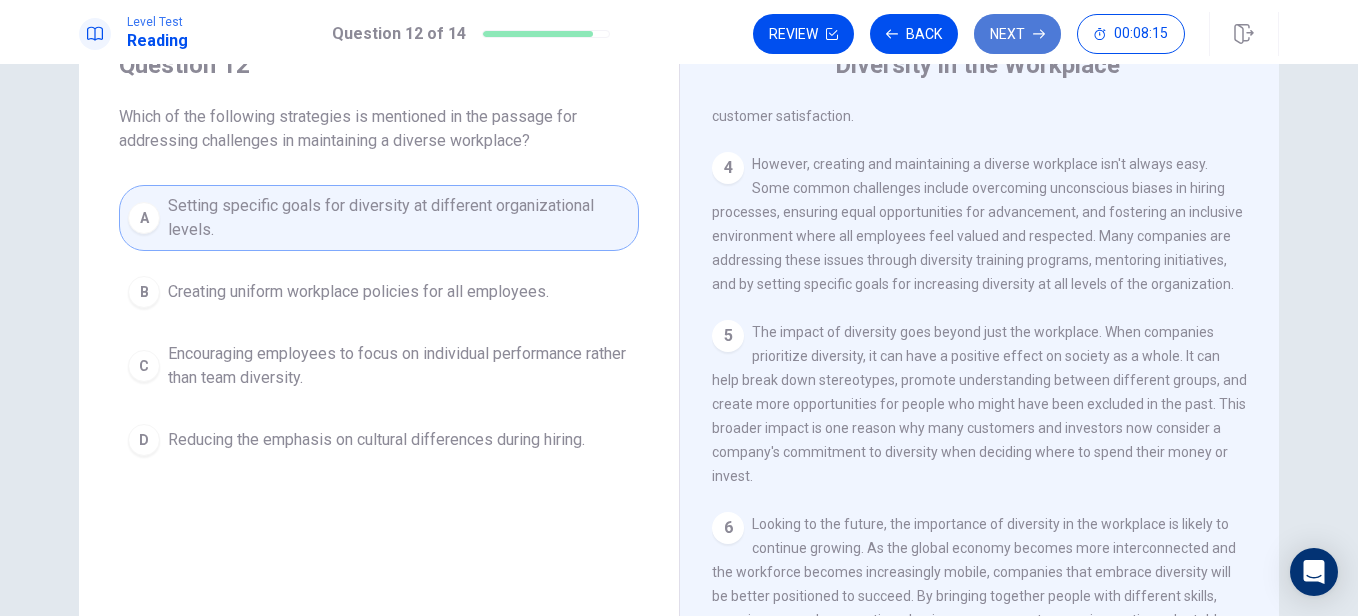 click on "Next" at bounding box center (1017, 34) 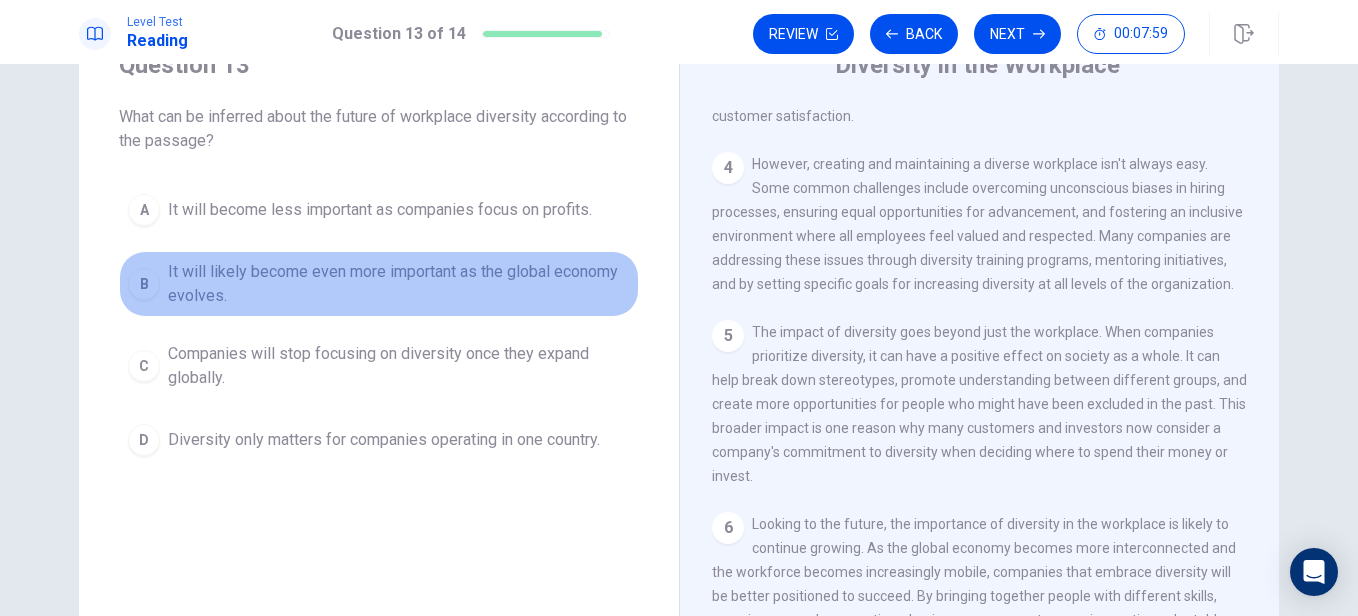 click on "It will likely become even more important as the global economy evolves." at bounding box center [380, 210] 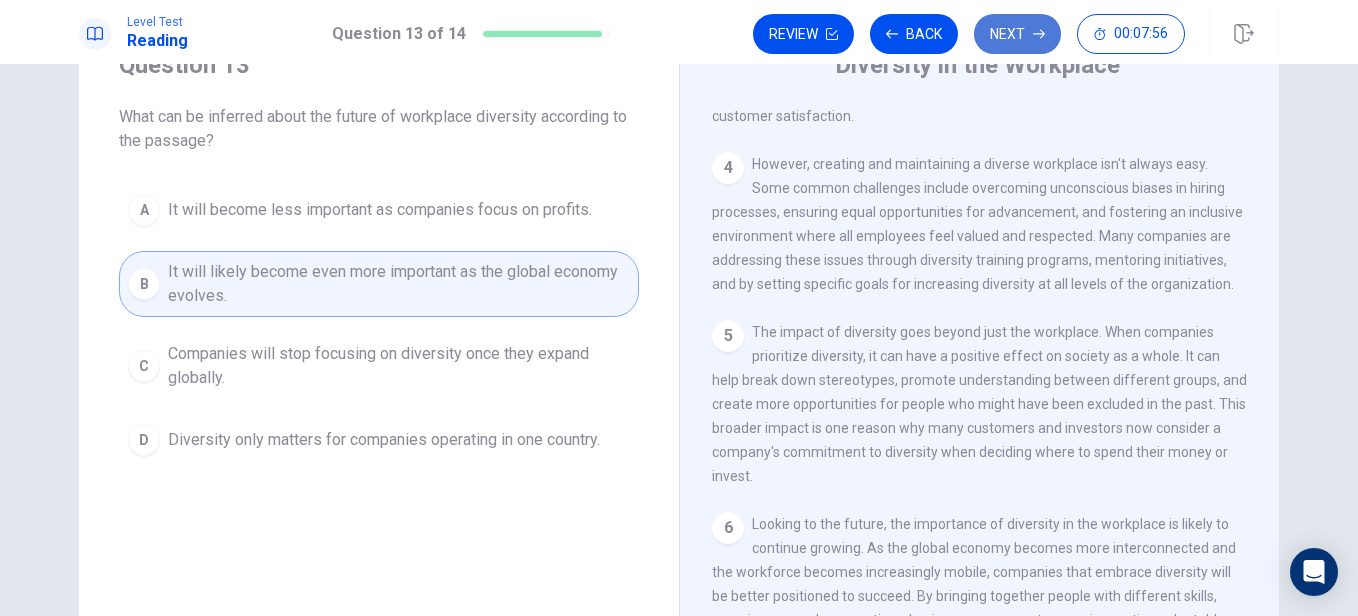 click on "Next" at bounding box center (1017, 34) 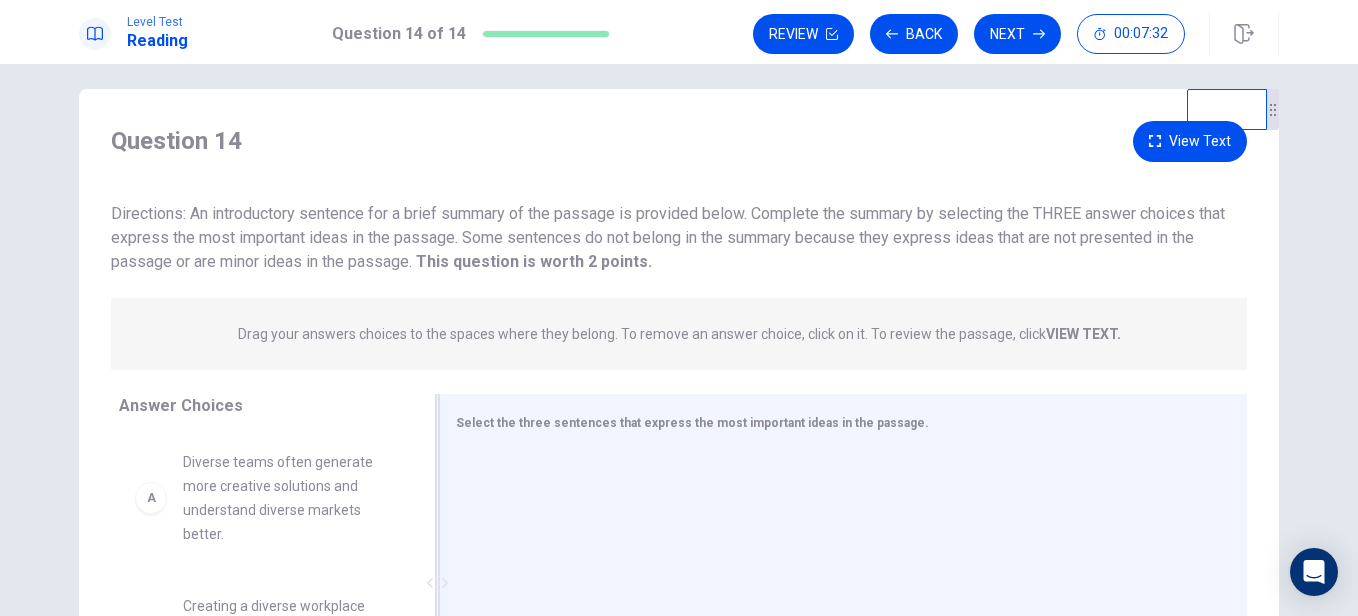 scroll, scrollTop: 0, scrollLeft: 0, axis: both 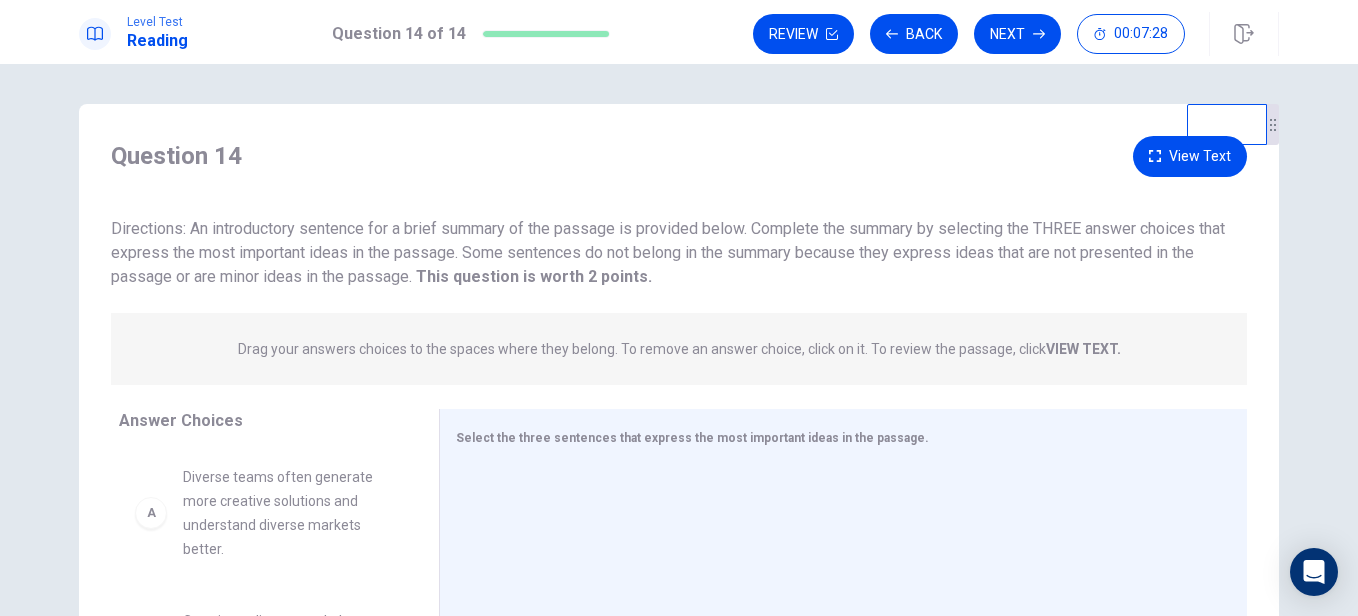 drag, startPoint x: 1142, startPoint y: 164, endPoint x: 986, endPoint y: 197, distance: 159.4522 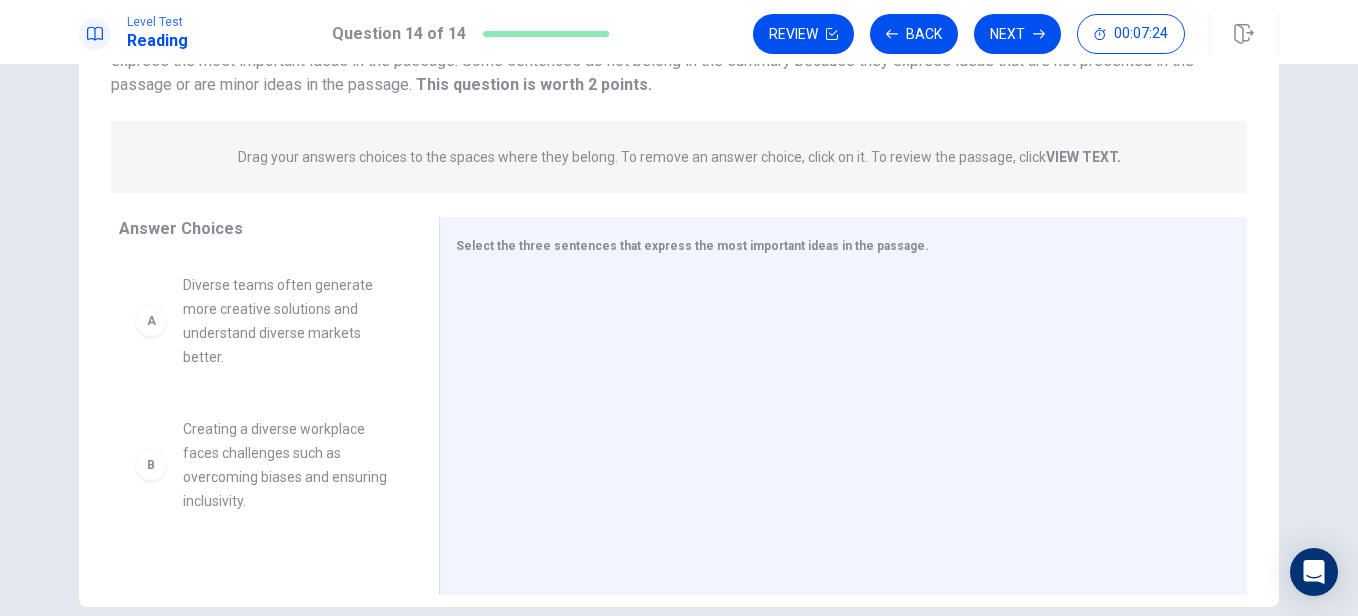 scroll, scrollTop: 200, scrollLeft: 0, axis: vertical 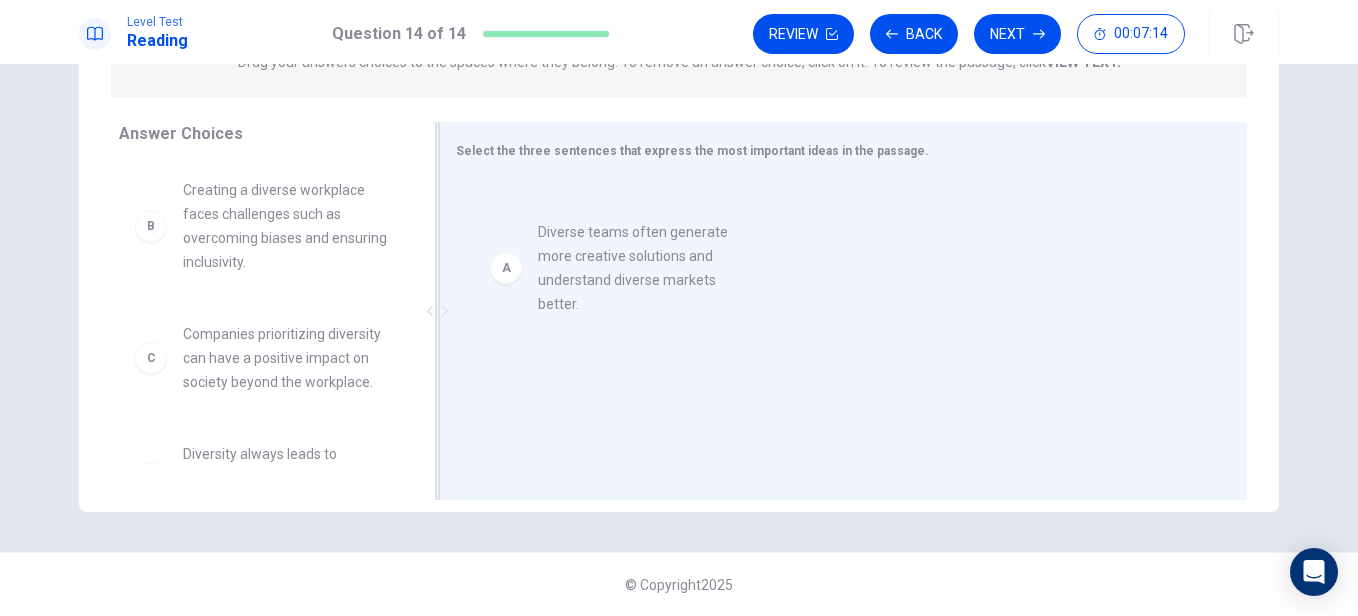 drag, startPoint x: 243, startPoint y: 228, endPoint x: 616, endPoint y: 270, distance: 375.35718 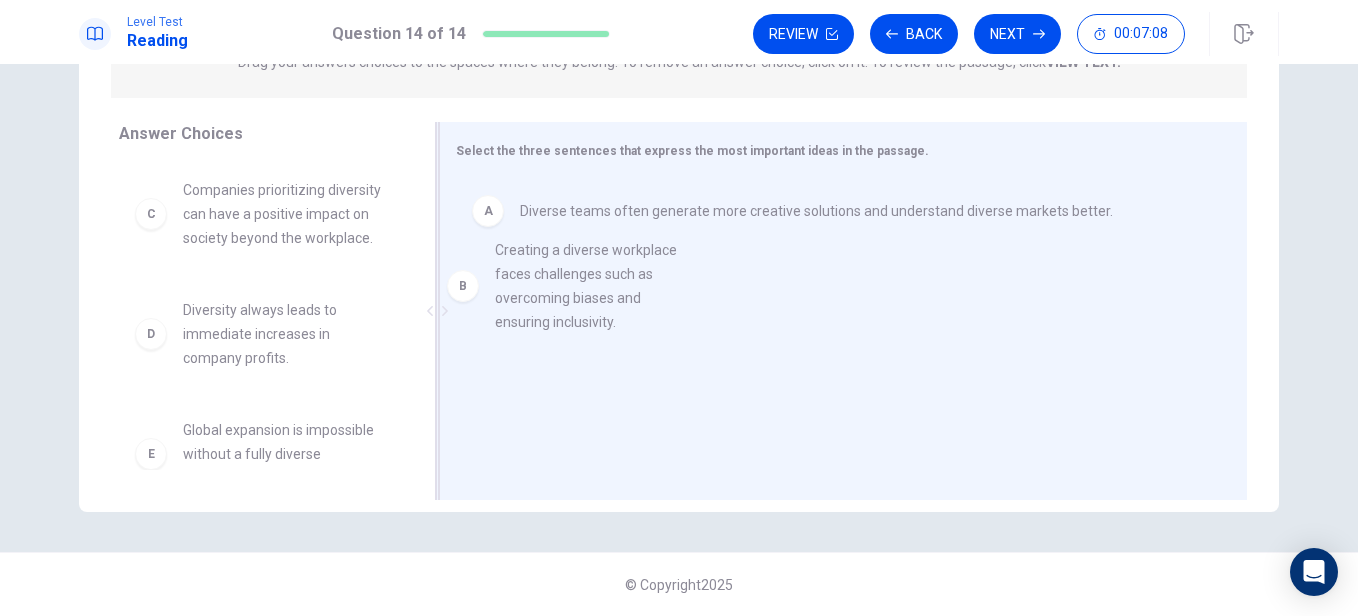 drag, startPoint x: 223, startPoint y: 233, endPoint x: 559, endPoint y: 300, distance: 342.61493 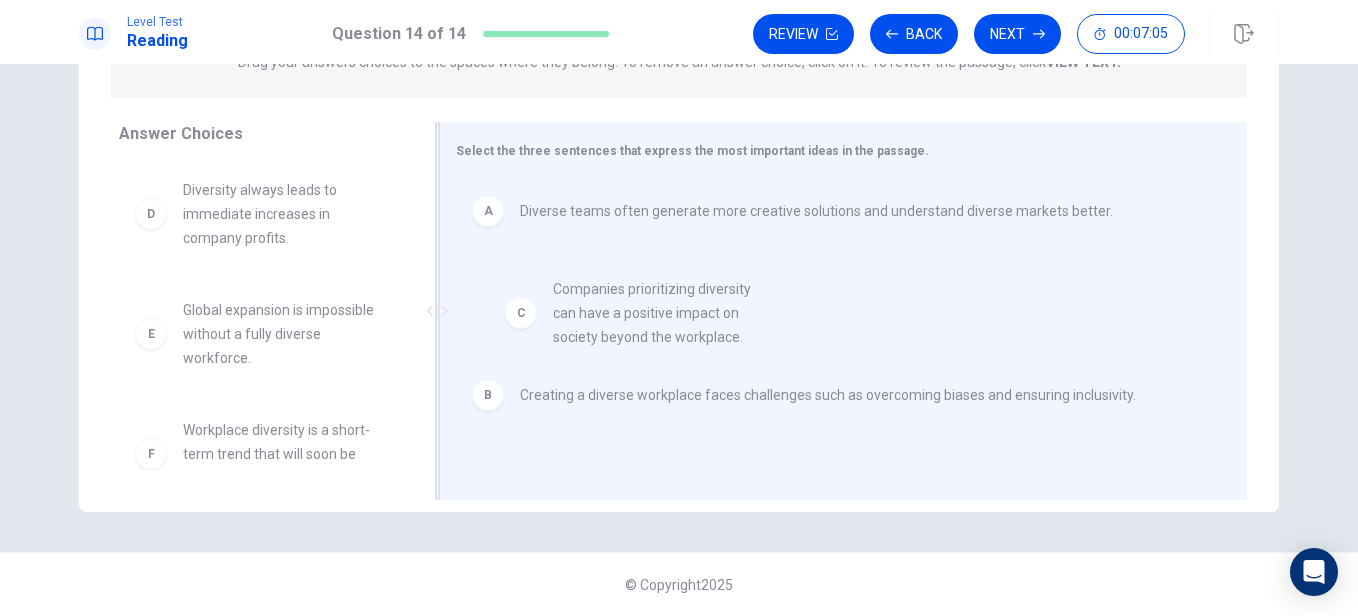 drag, startPoint x: 280, startPoint y: 215, endPoint x: 674, endPoint y: 320, distance: 407.75116 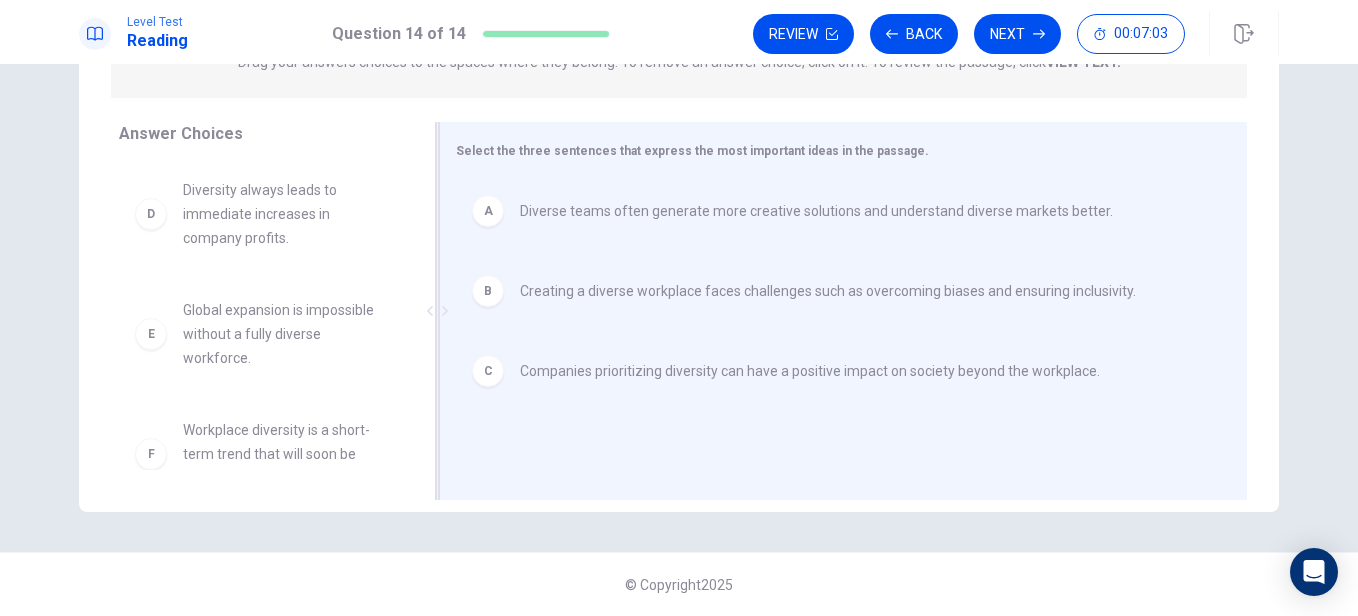 scroll, scrollTop: 0, scrollLeft: 0, axis: both 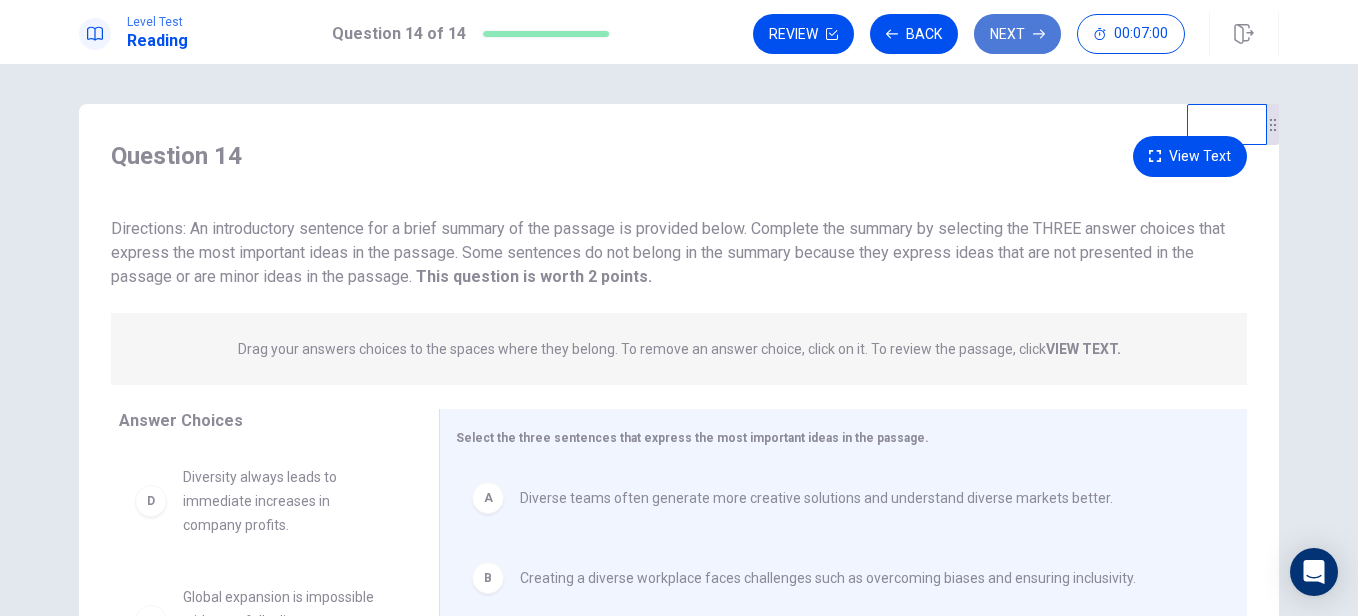 click on "Next" at bounding box center [1017, 34] 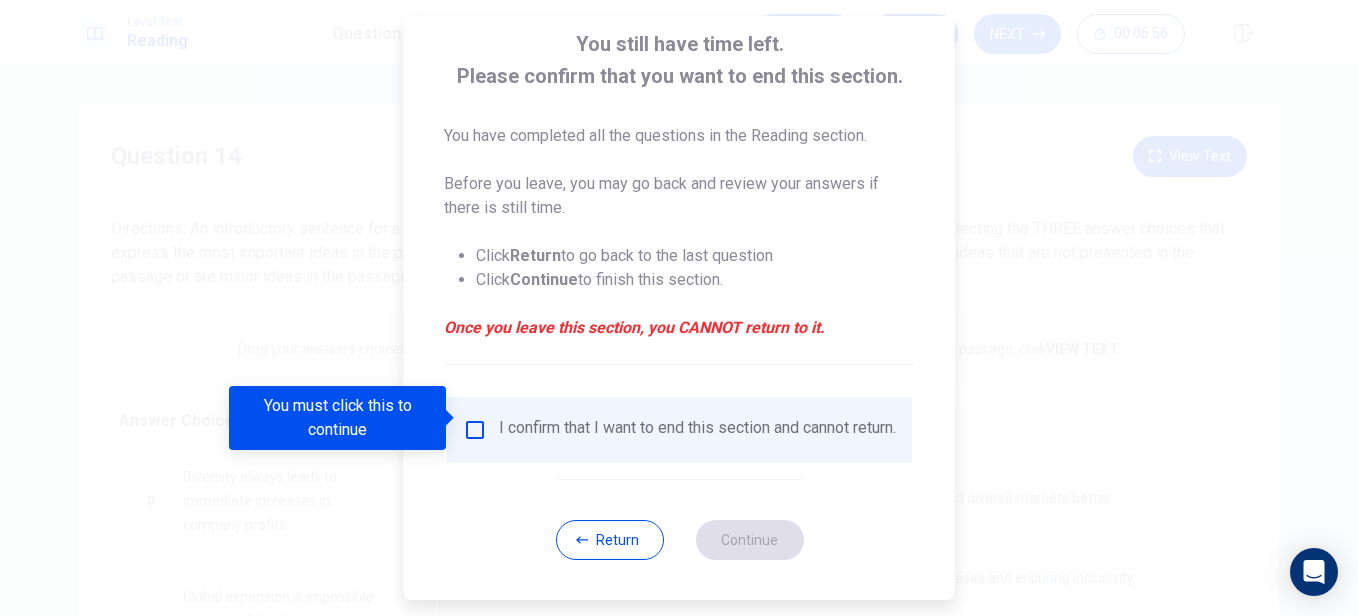 scroll, scrollTop: 130, scrollLeft: 0, axis: vertical 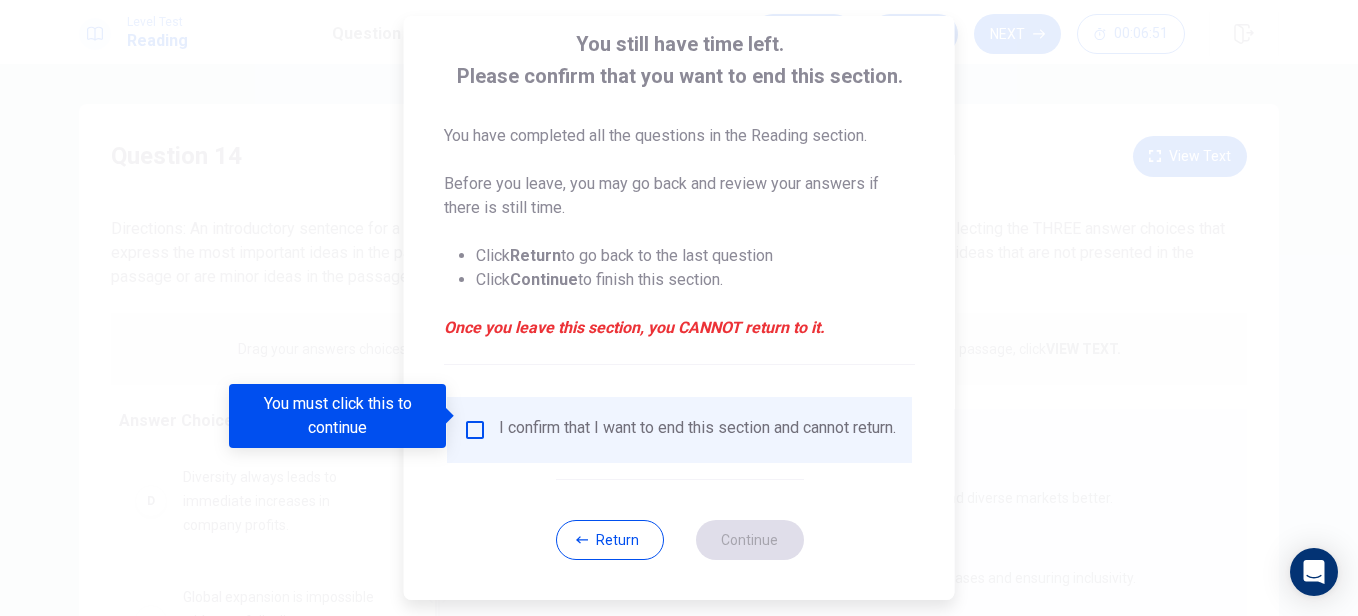 click on "Return" at bounding box center [609, 540] 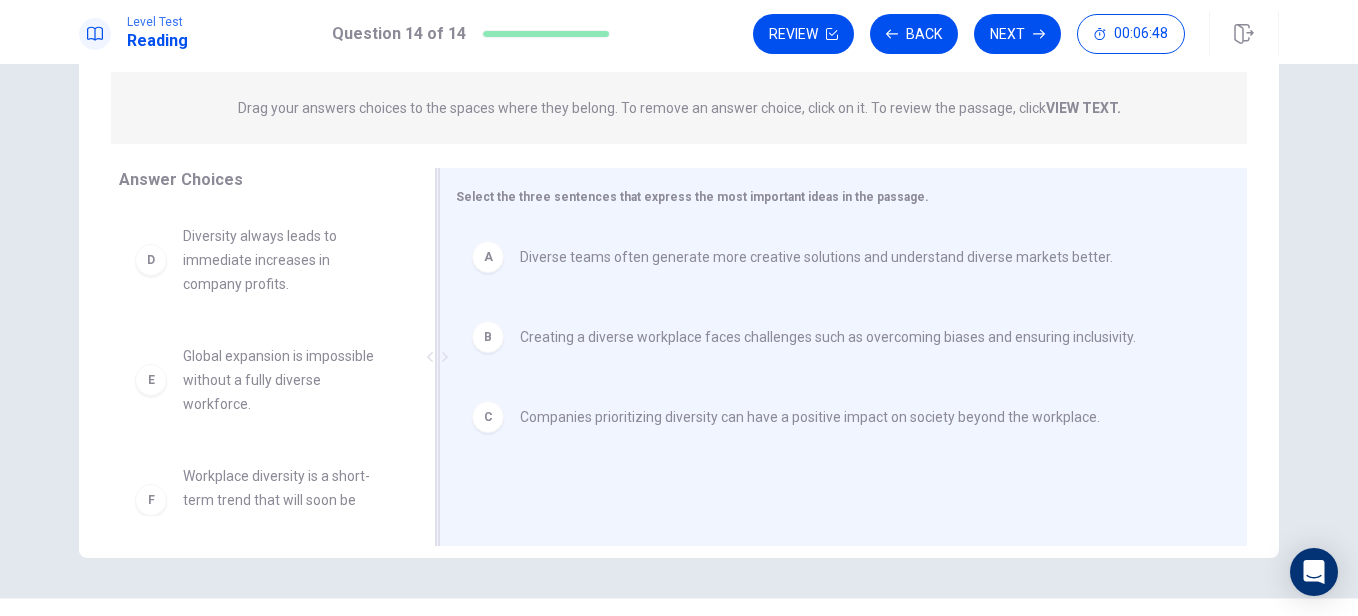 scroll, scrollTop: 287, scrollLeft: 0, axis: vertical 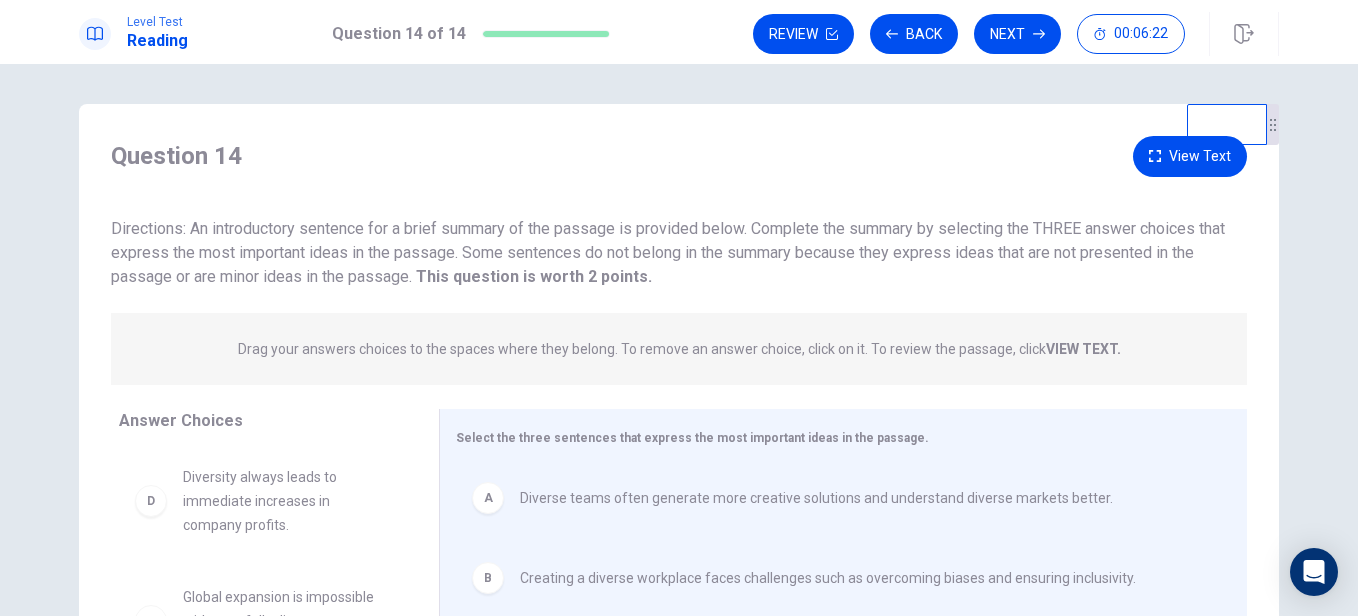 click at bounding box center [1155, 156] 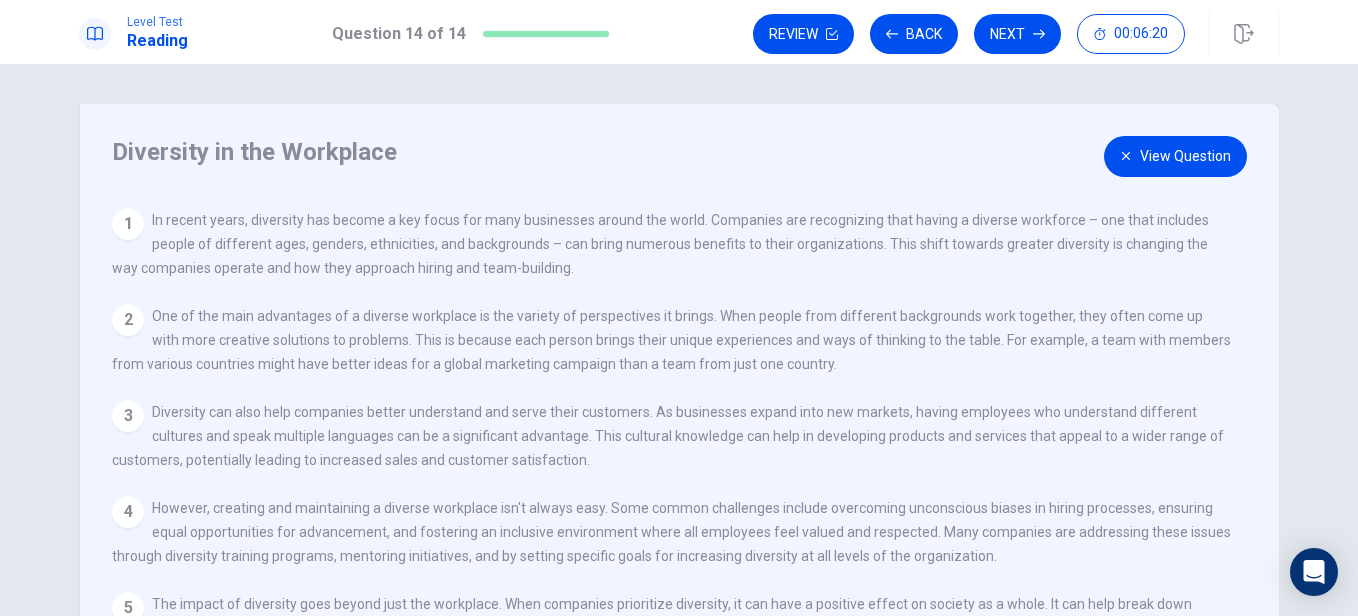 click on "View Question" at bounding box center (1175, 156) 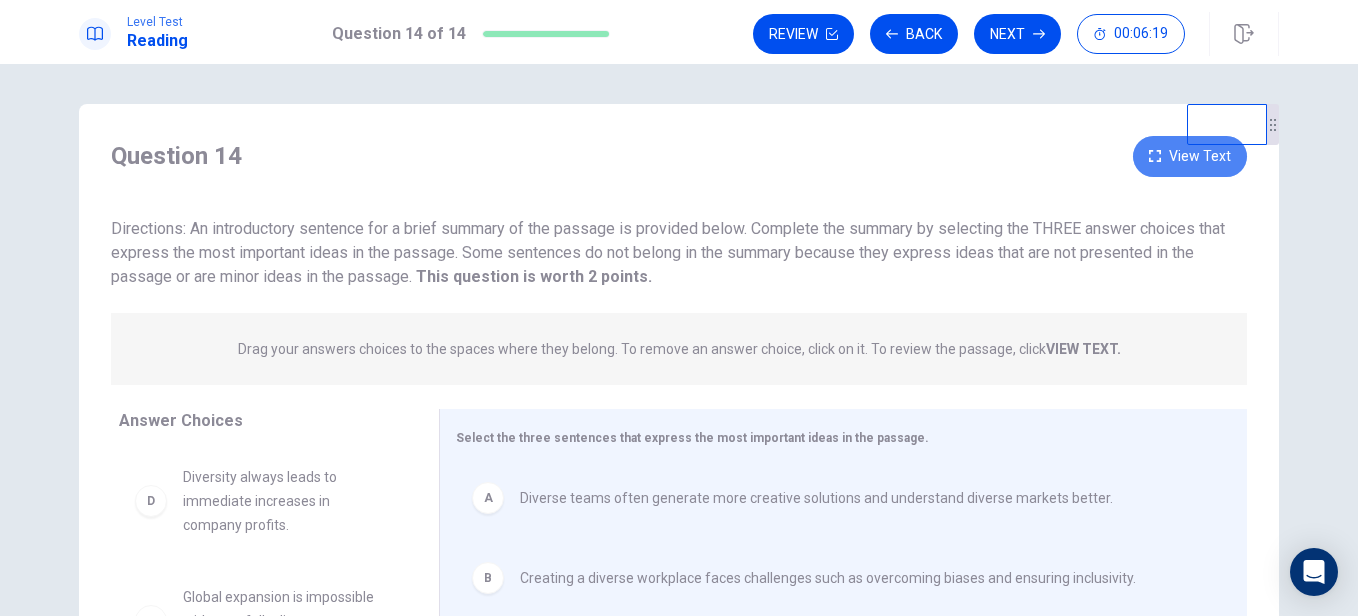 click at bounding box center [1155, 156] 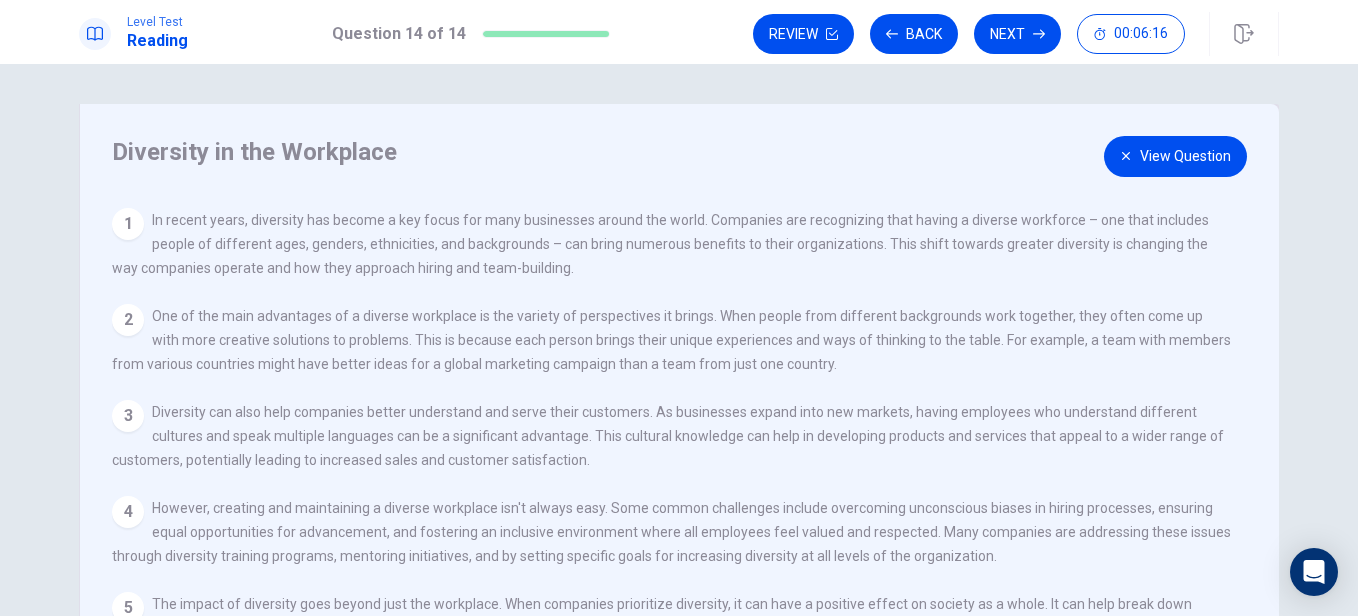 scroll, scrollTop: 19, scrollLeft: 0, axis: vertical 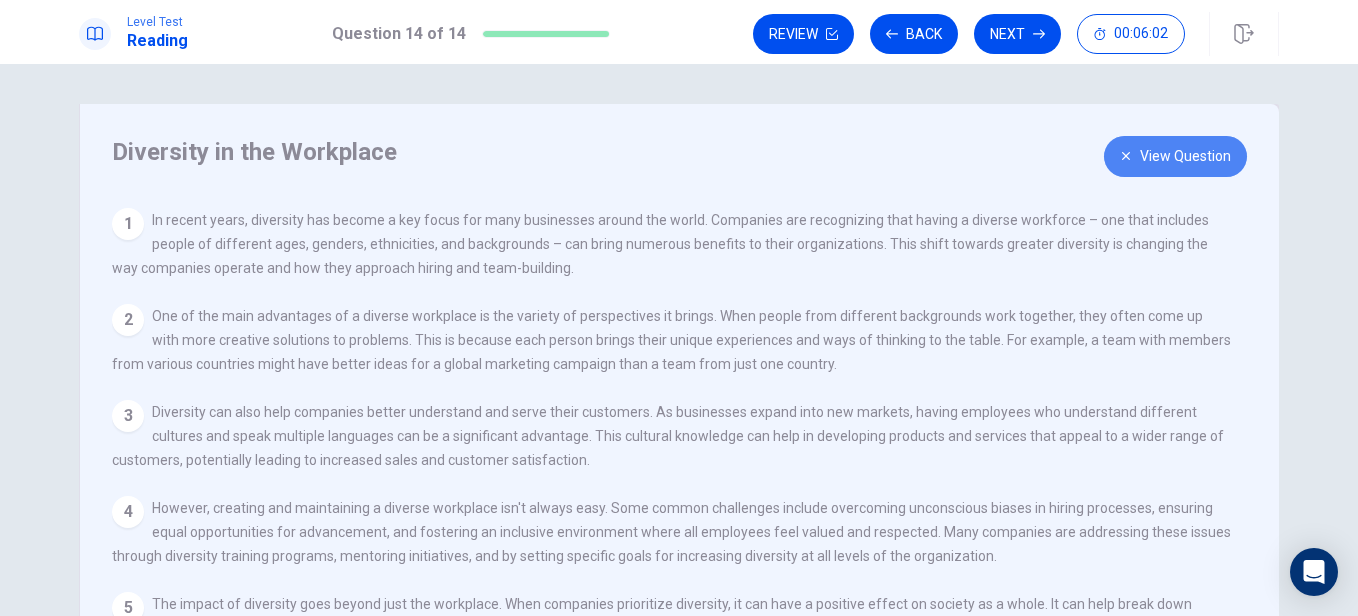 click on "View Question" at bounding box center (1175, 156) 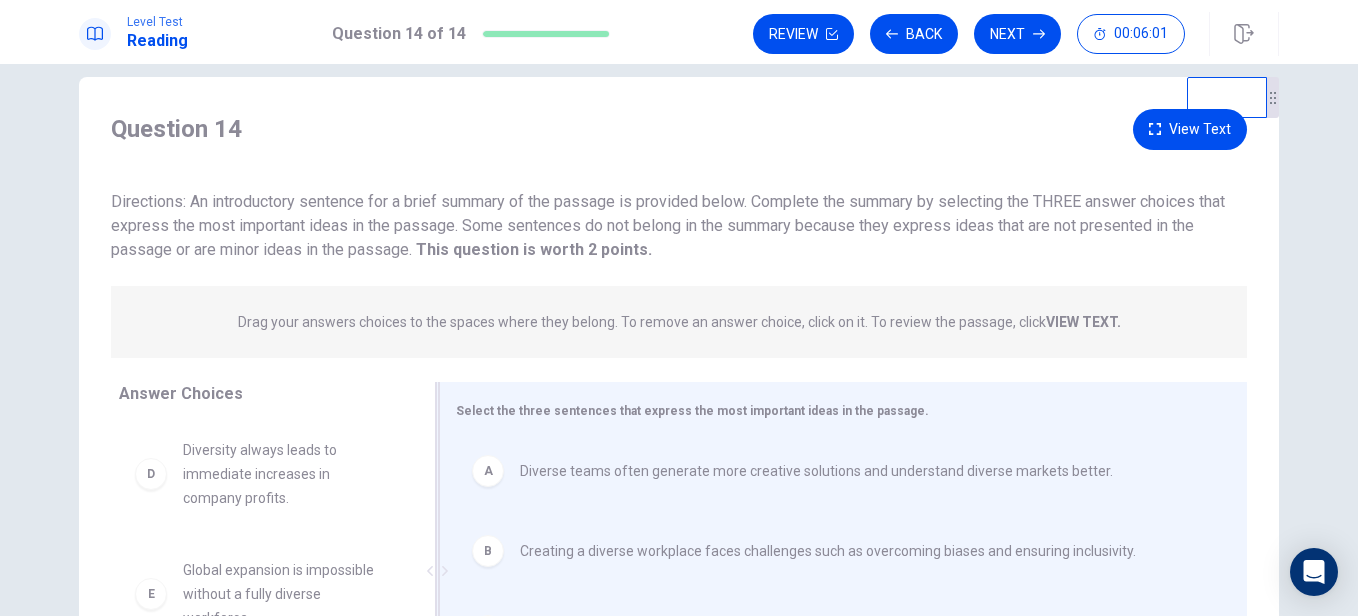 scroll, scrollTop: 0, scrollLeft: 0, axis: both 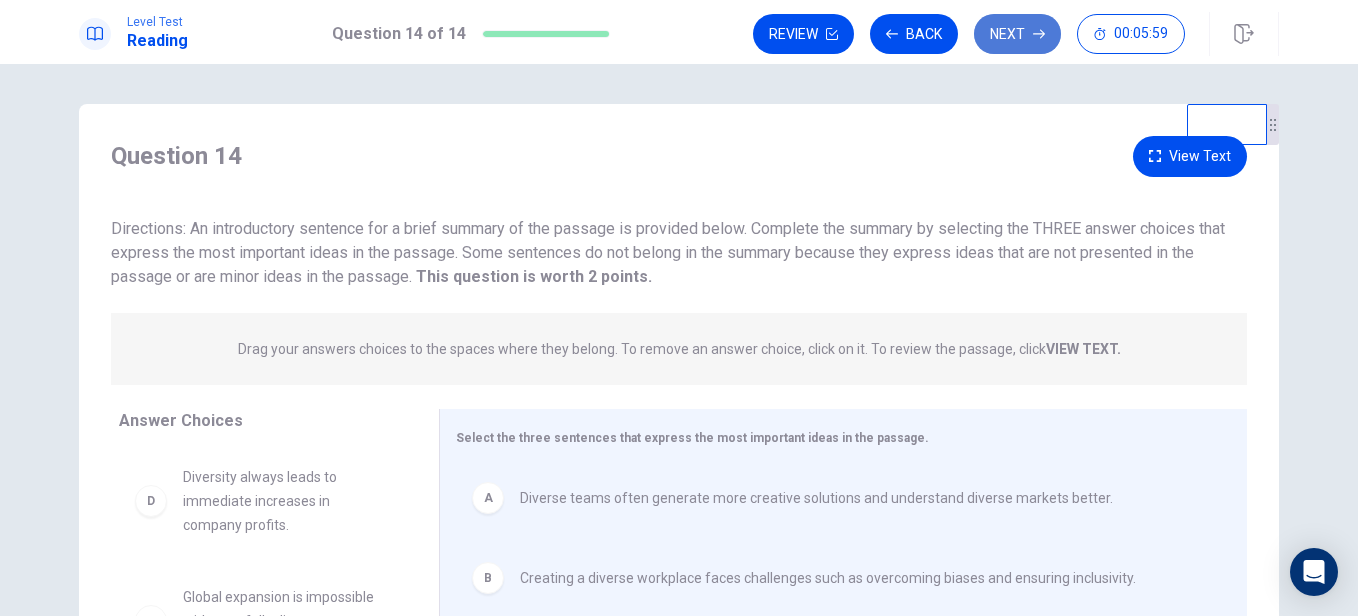 click on "Next" at bounding box center (1017, 34) 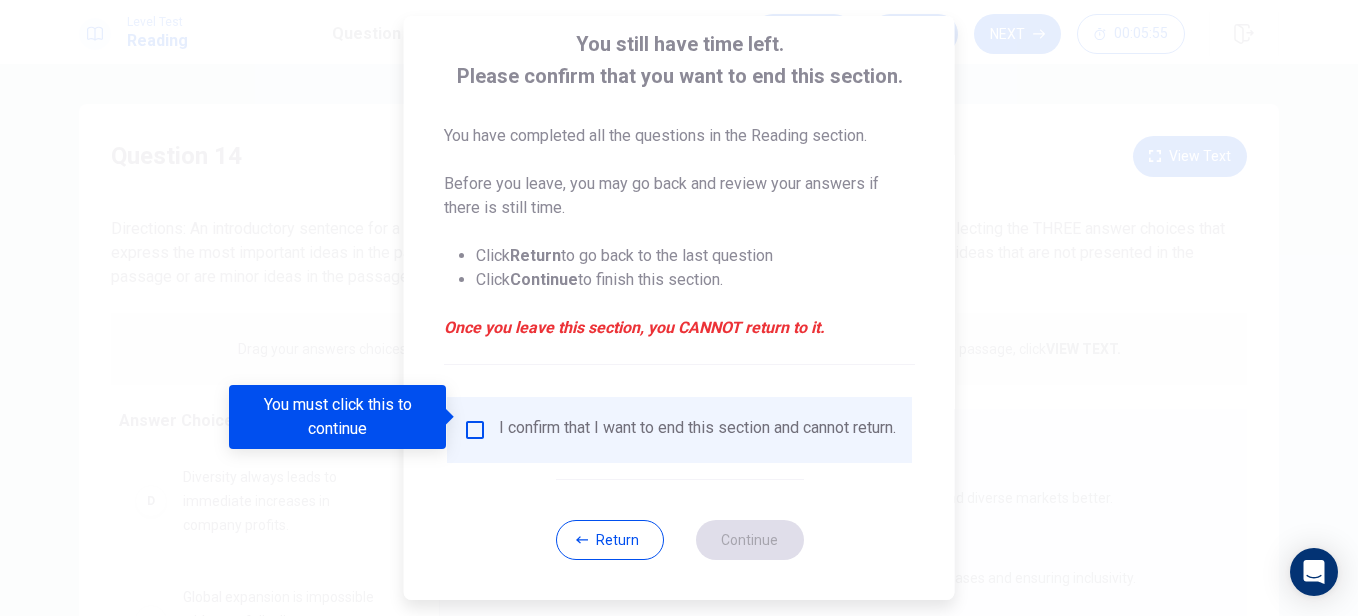 scroll, scrollTop: 130, scrollLeft: 0, axis: vertical 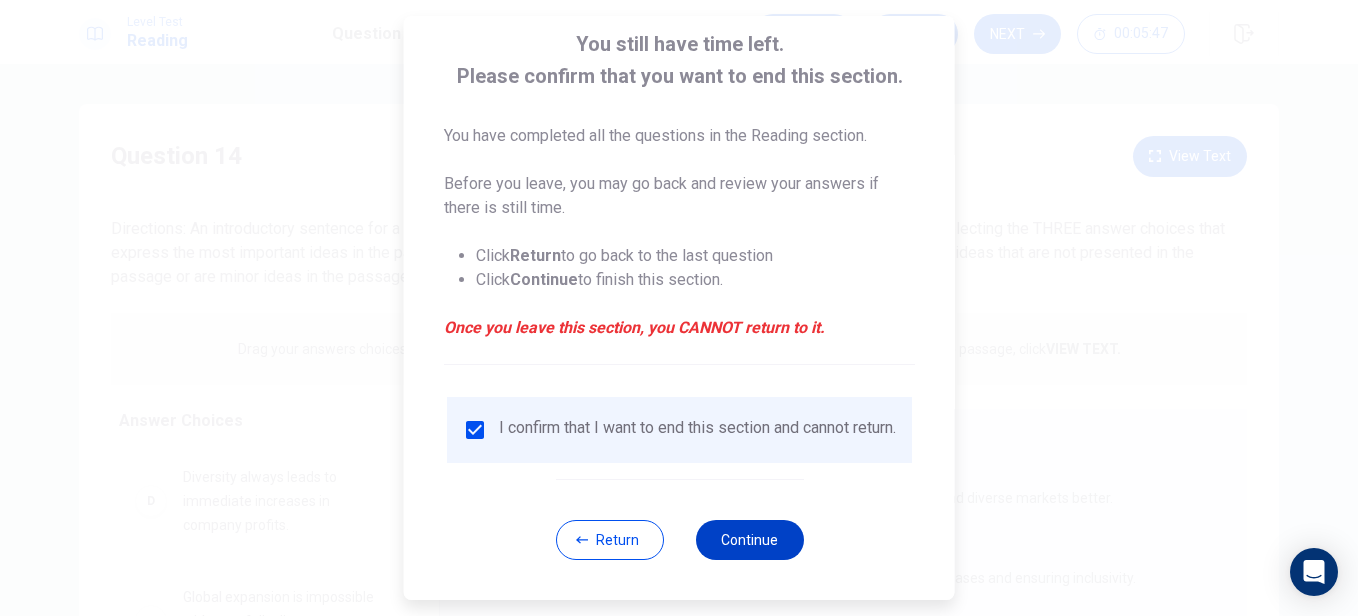 click on "Continue" at bounding box center (749, 540) 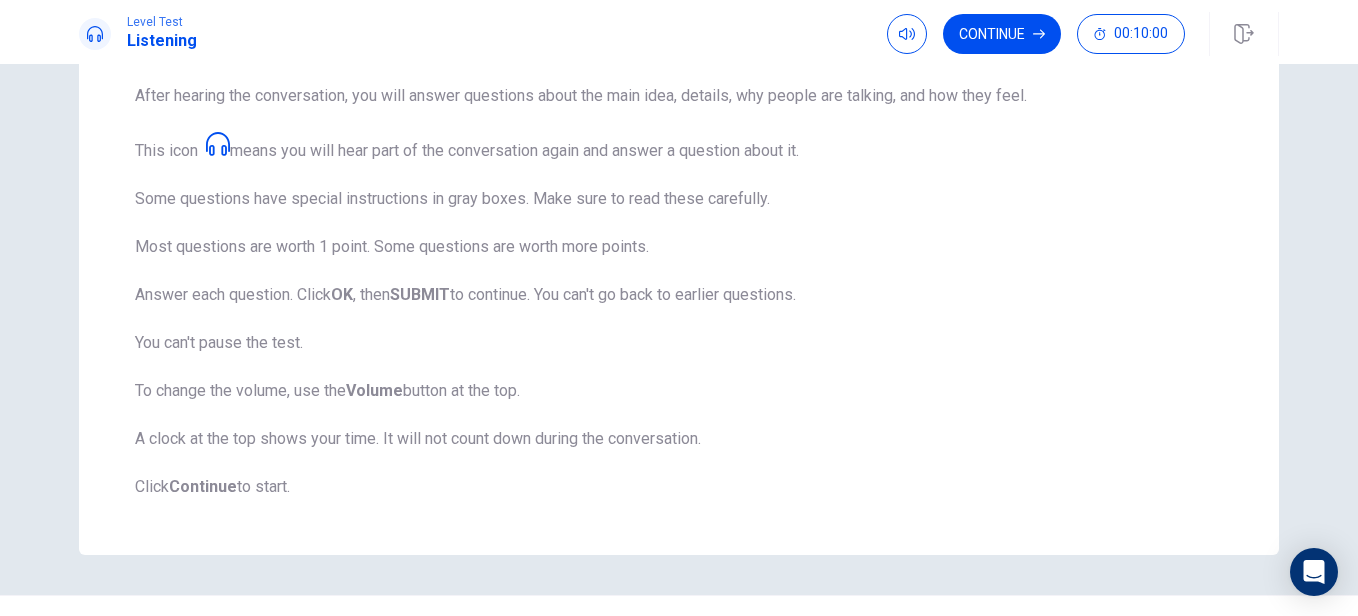 scroll, scrollTop: 343, scrollLeft: 0, axis: vertical 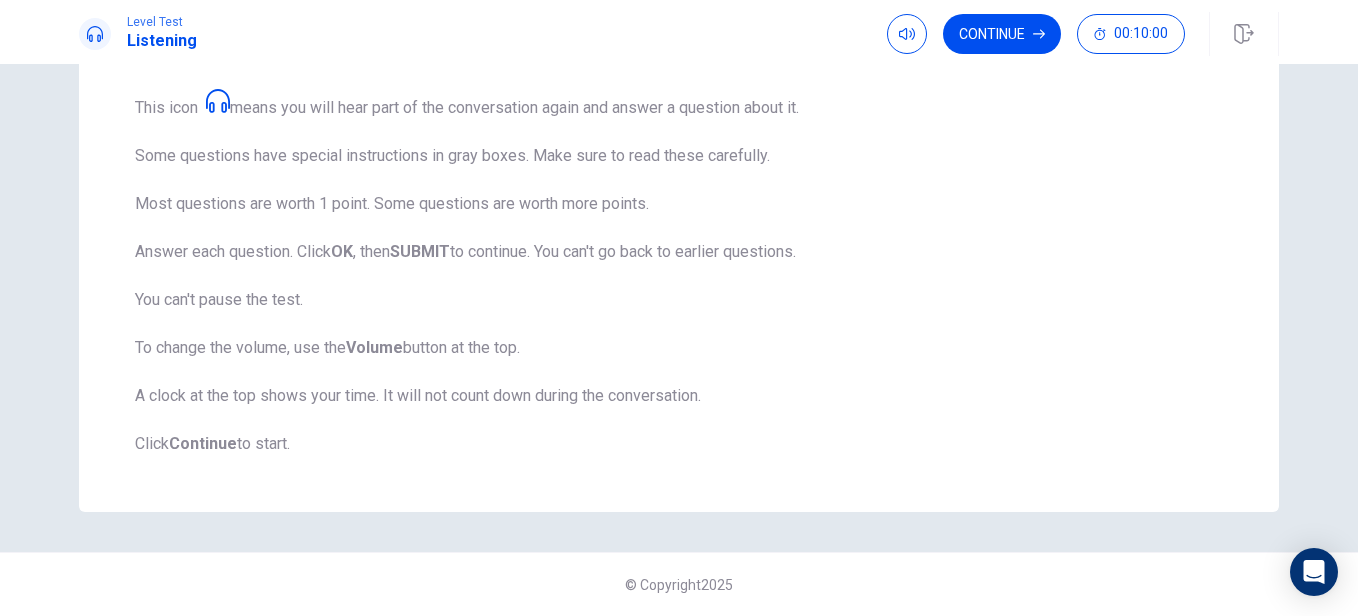 click on "This test checks how well you understand spoken English.
You will listen to 1 conversation. You will hear it only  one  time.
You can take notes with a pen and paper. Your notes will not be graded.
After hearing the conversation, you will answer questions about the main idea, details, why people are talking, and how they feel.
This icon    means you will hear part of the conversation again and answer a question about it.
Some questions have special instructions in gray boxes. Make sure to read these carefully.
Most questions are worth 1 point. Some questions are worth more points.
Answer each question. Click  OK , then  SUBMIT  to continue. You can't go back to earlier questions.
You can't pause the test.
To change the volume, use the  Volume  button at the top.
A clock at the top shows your time. It will not count down during the conversation.
Click  Continue  to start." at bounding box center [679, 176] 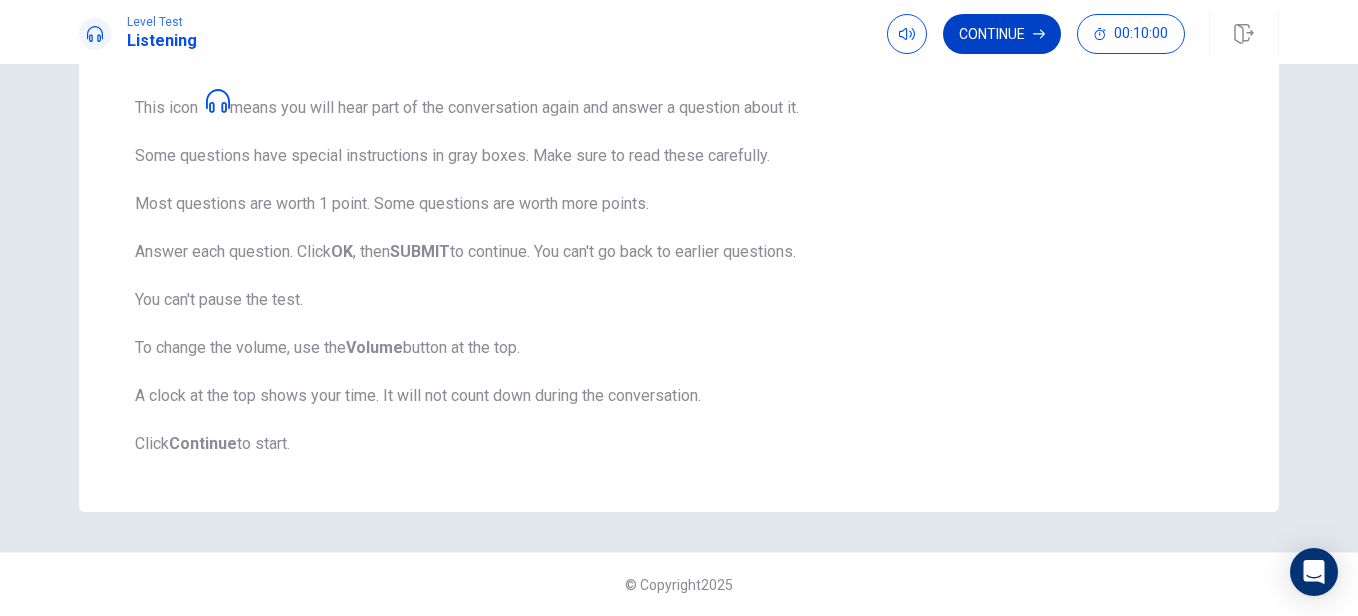 click on "Continue" at bounding box center (1002, 34) 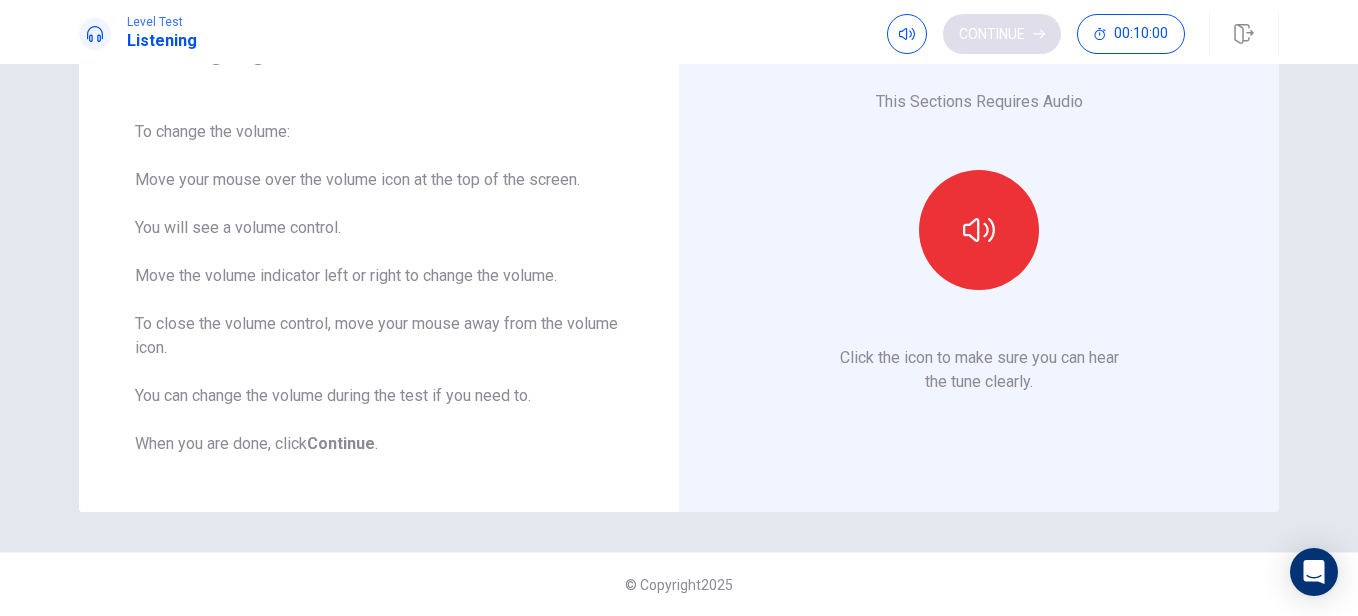 scroll, scrollTop: 132, scrollLeft: 0, axis: vertical 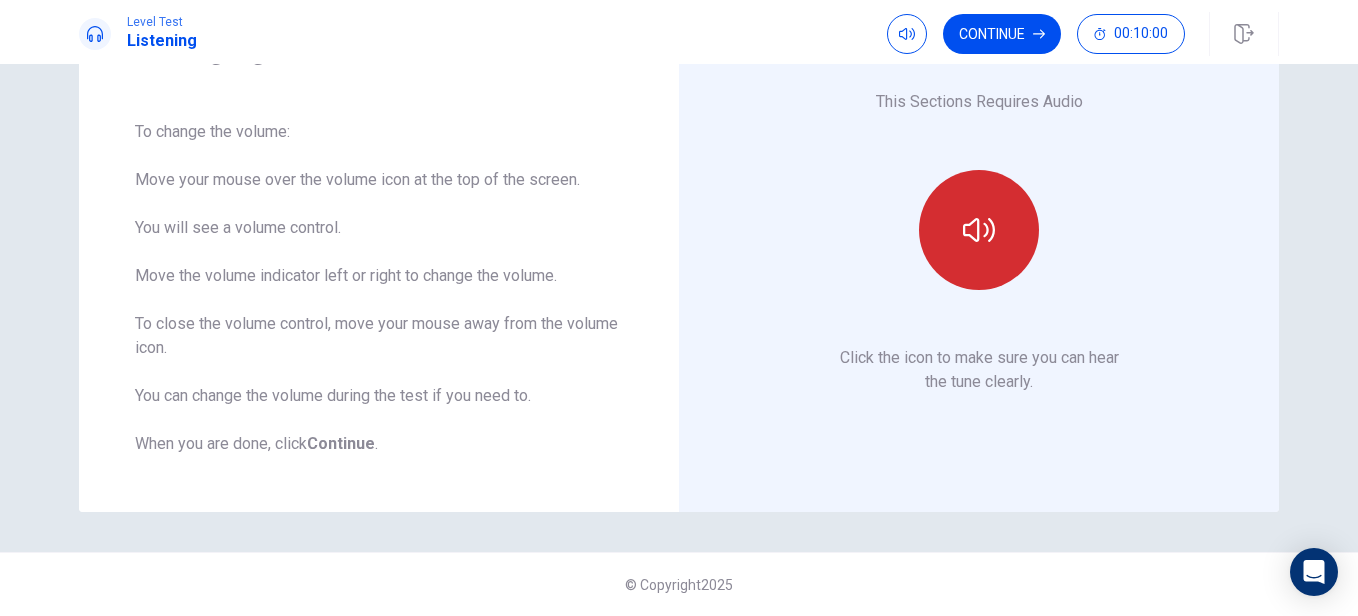 click at bounding box center (979, 230) 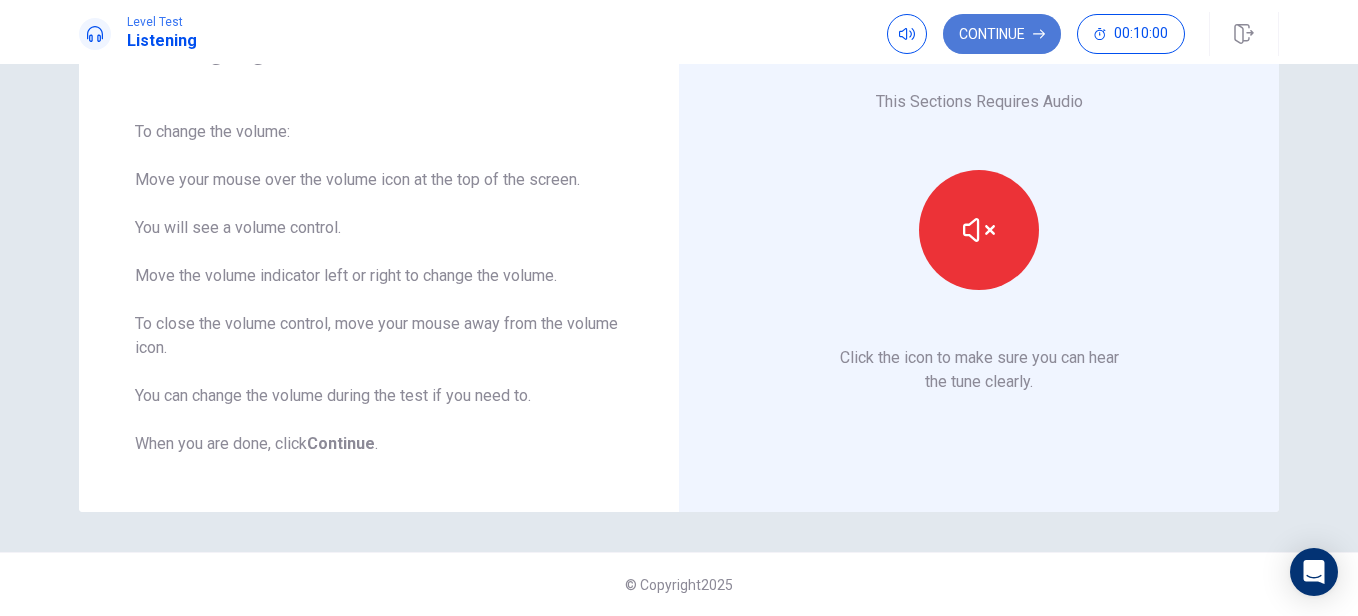 click on "Continue" at bounding box center [1002, 34] 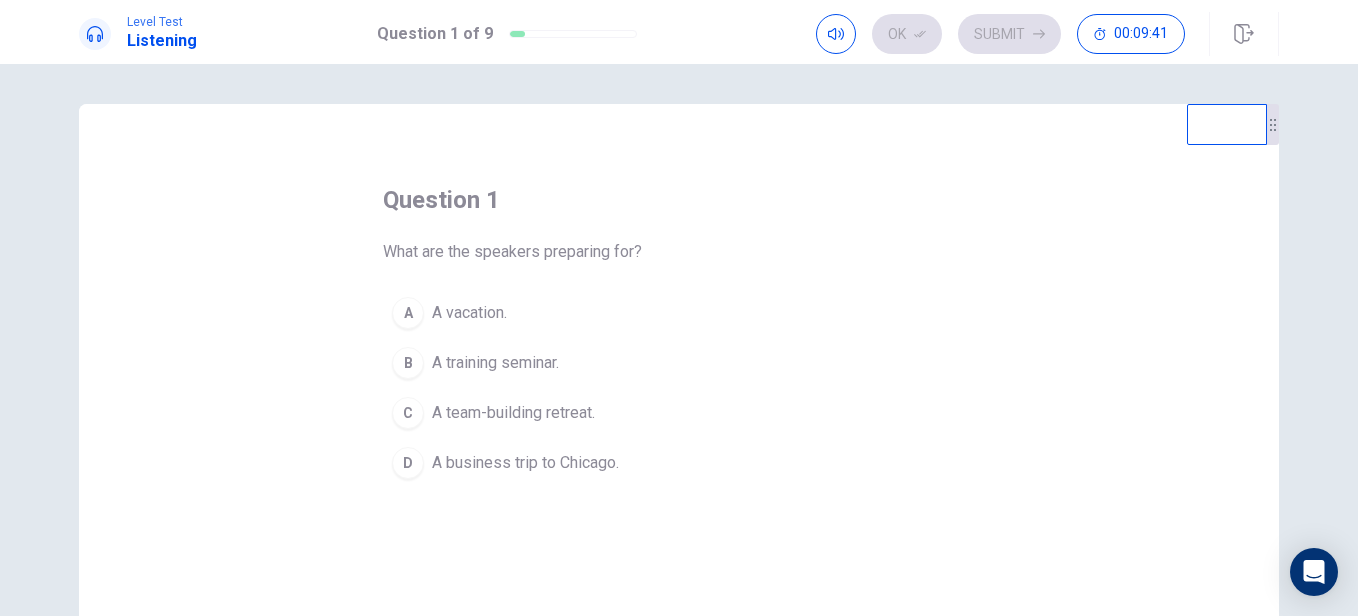 scroll, scrollTop: 100, scrollLeft: 0, axis: vertical 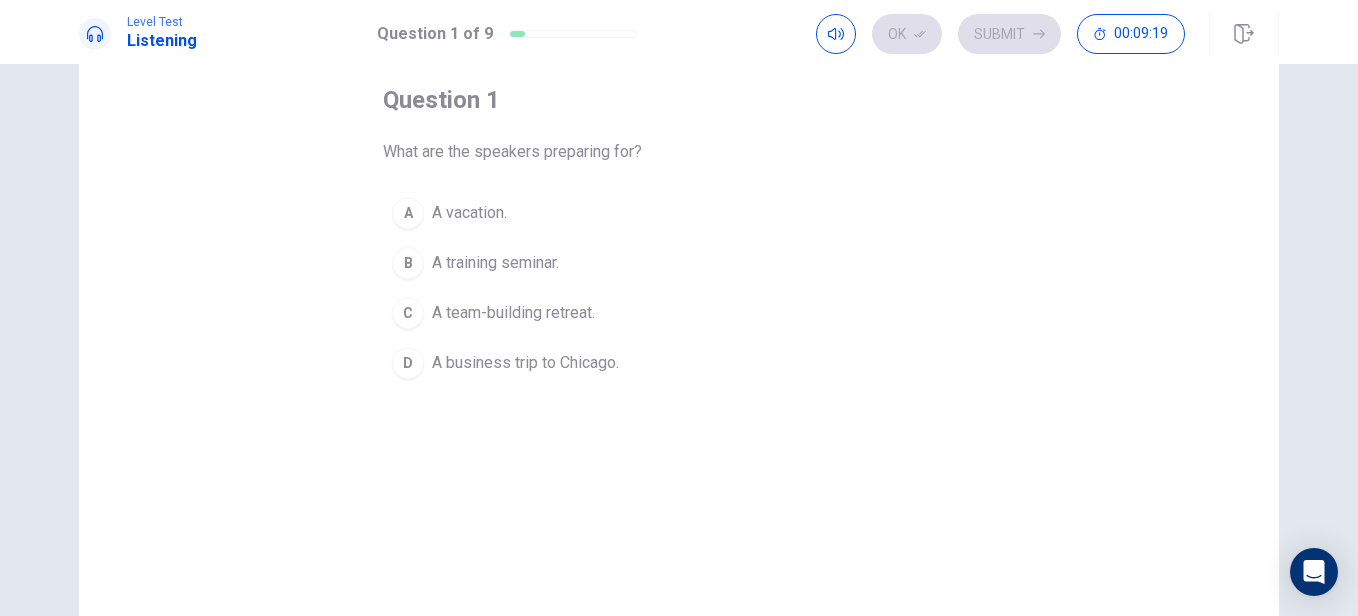 click on "A business trip to Chicago." at bounding box center (469, 213) 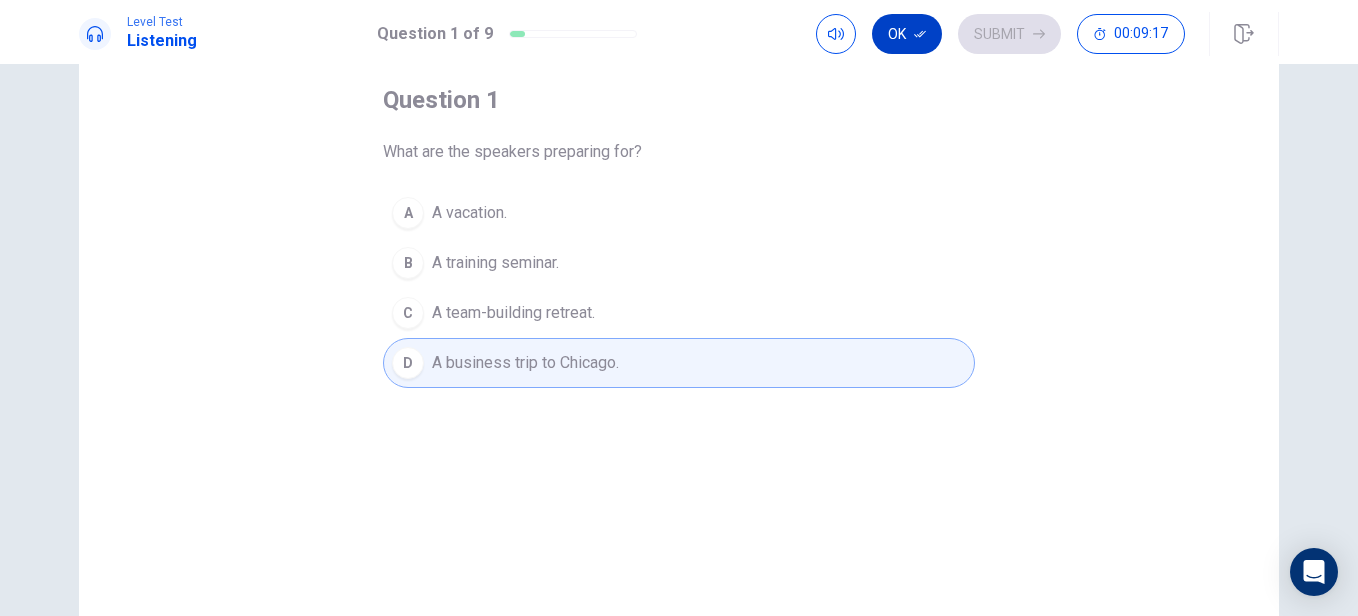 click on "Ok" at bounding box center [907, 34] 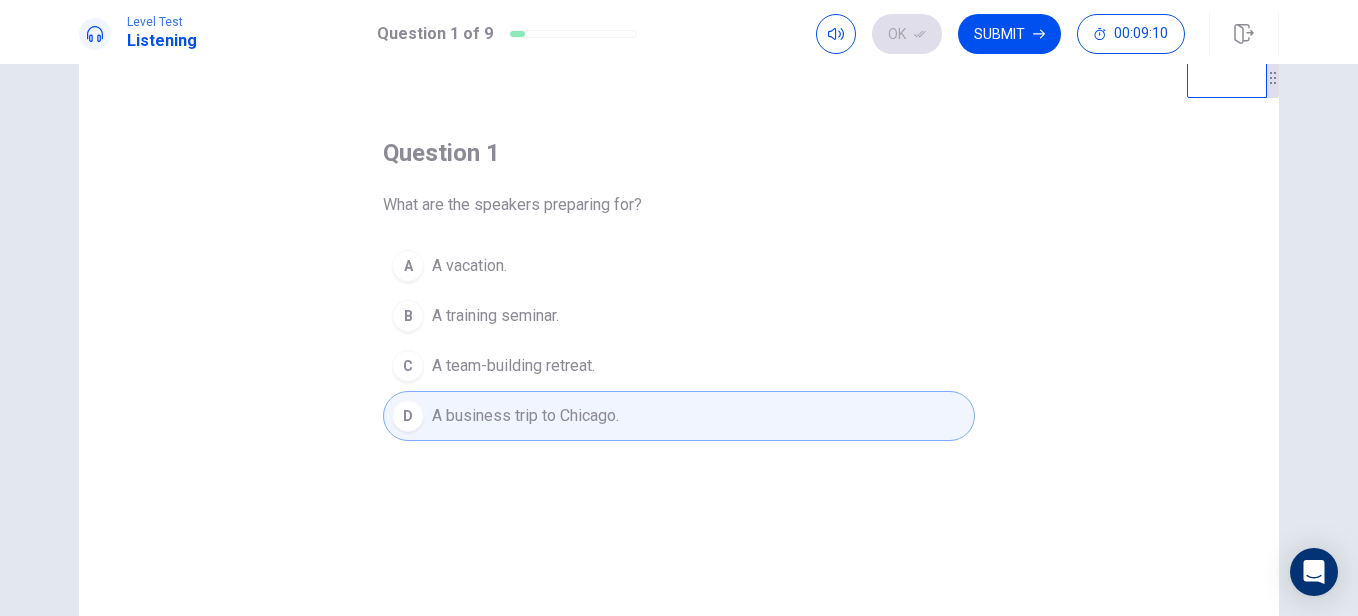 scroll, scrollTop: 0, scrollLeft: 0, axis: both 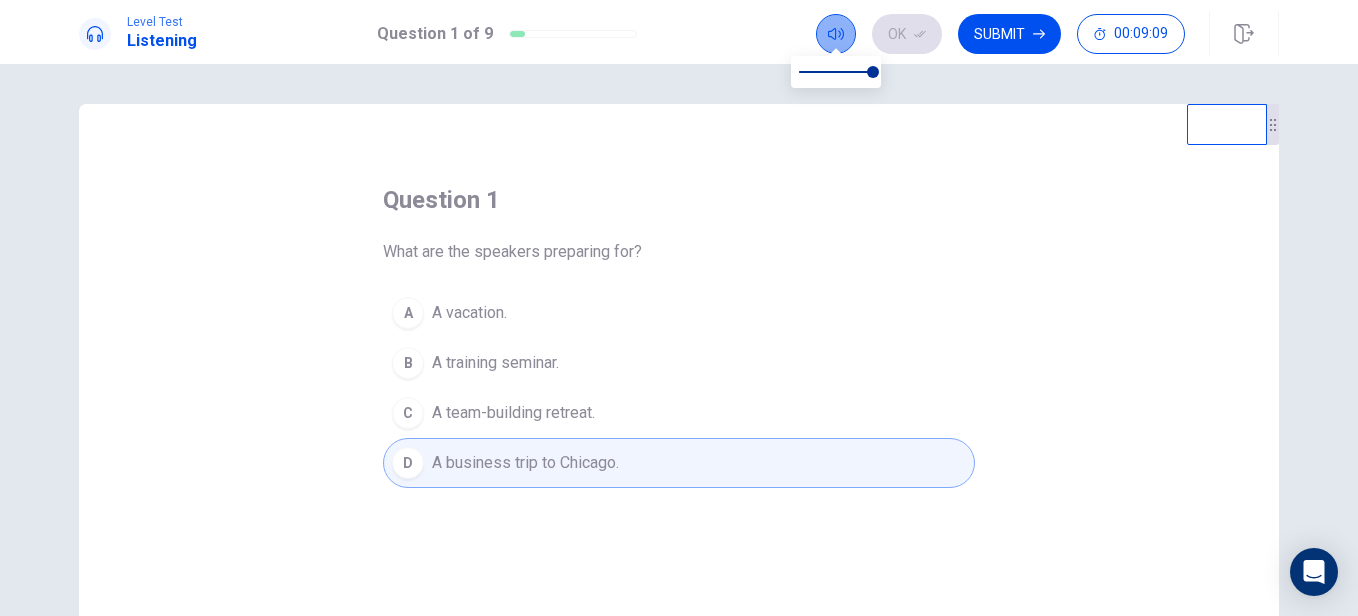 click at bounding box center (836, 34) 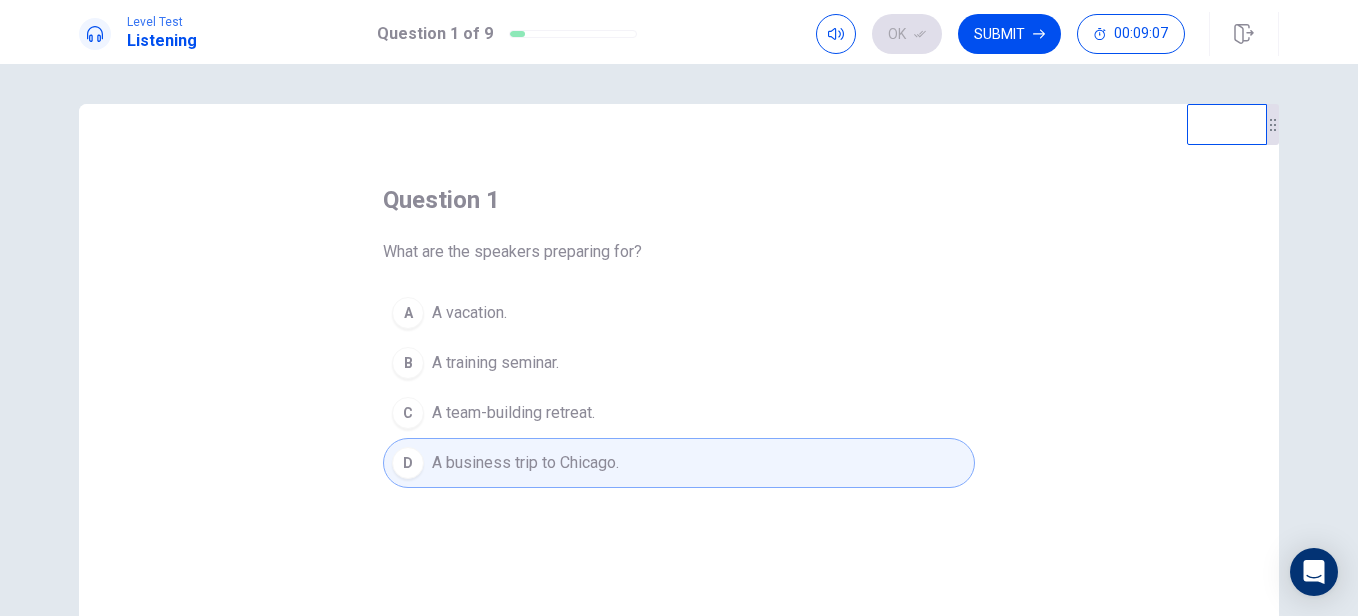 scroll, scrollTop: 100, scrollLeft: 0, axis: vertical 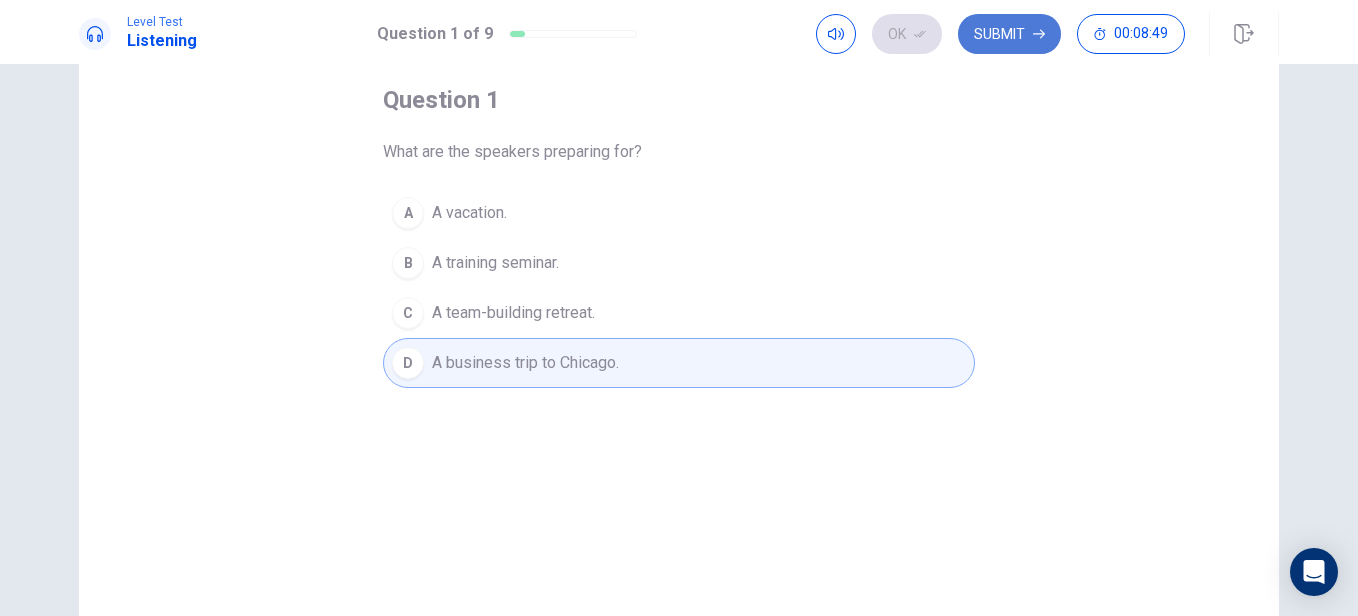 click on "Submit" at bounding box center [1009, 34] 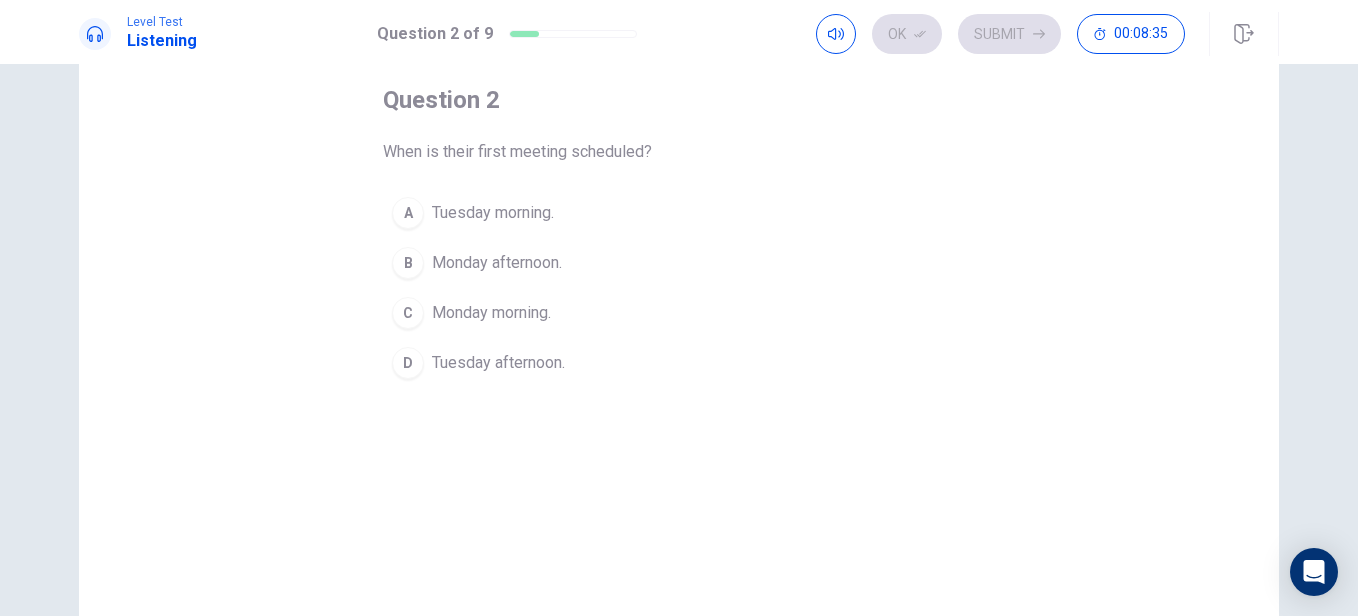 click on "Monday afternoon." at bounding box center [493, 213] 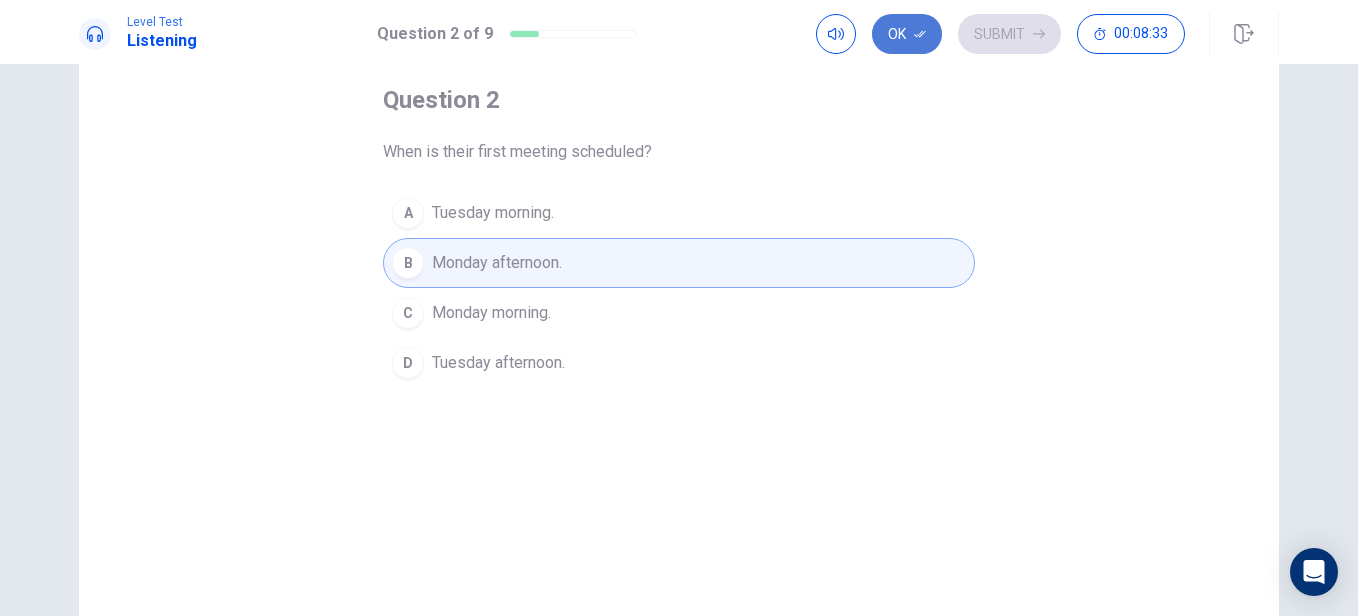 click on "Ok" at bounding box center (907, 34) 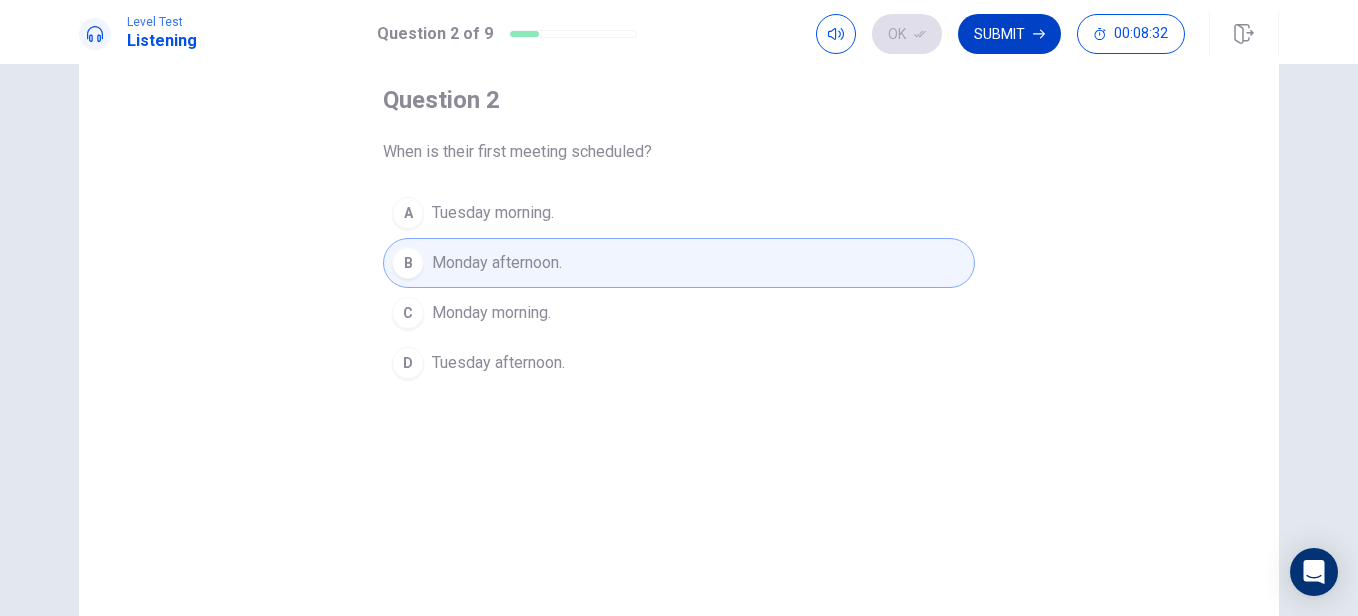 click on "Submit" at bounding box center [1009, 34] 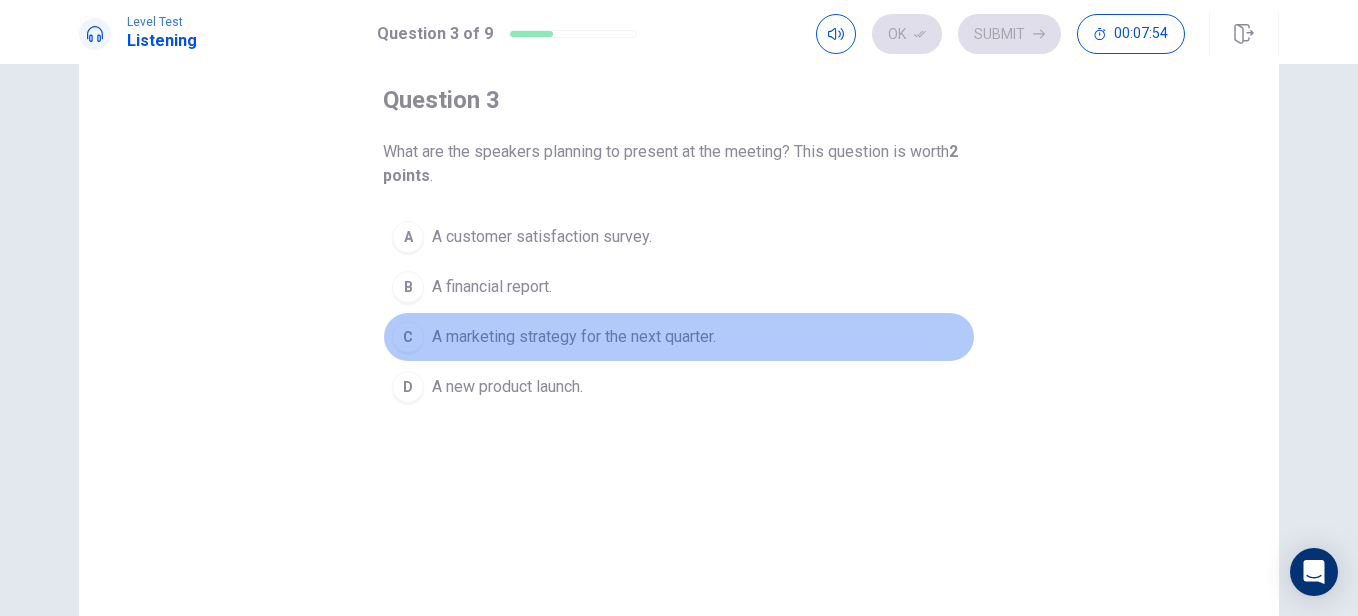 click on "A marketing strategy for the next quarter." at bounding box center (542, 237) 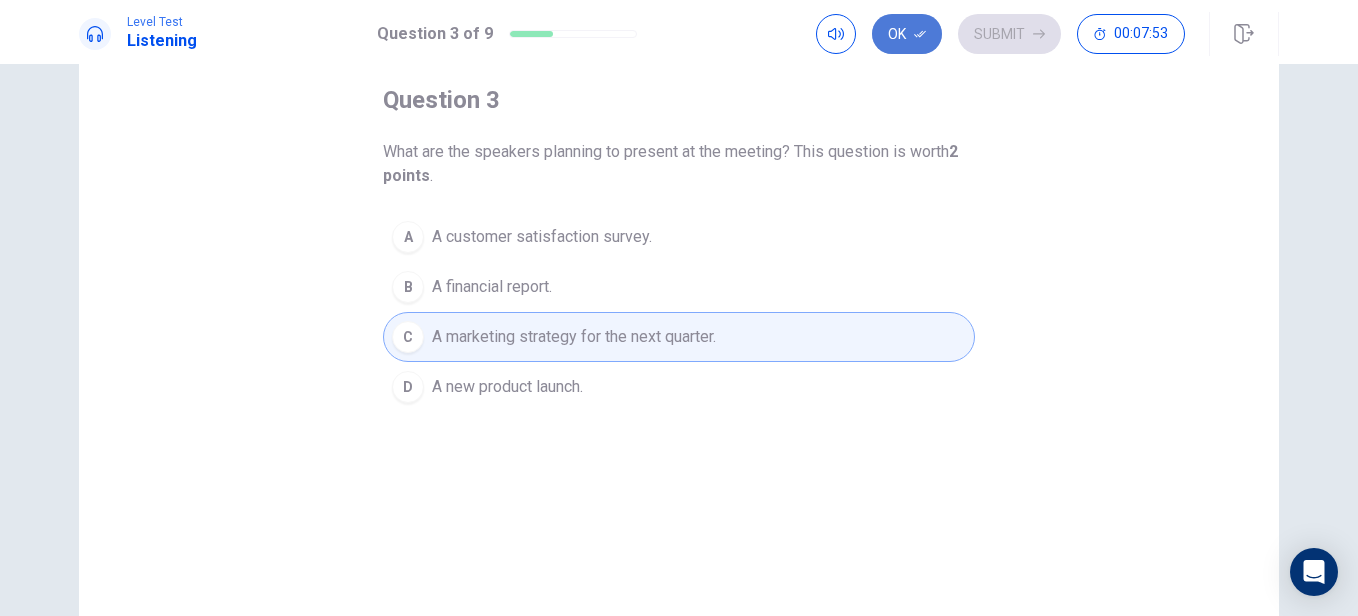 click at bounding box center (920, 34) 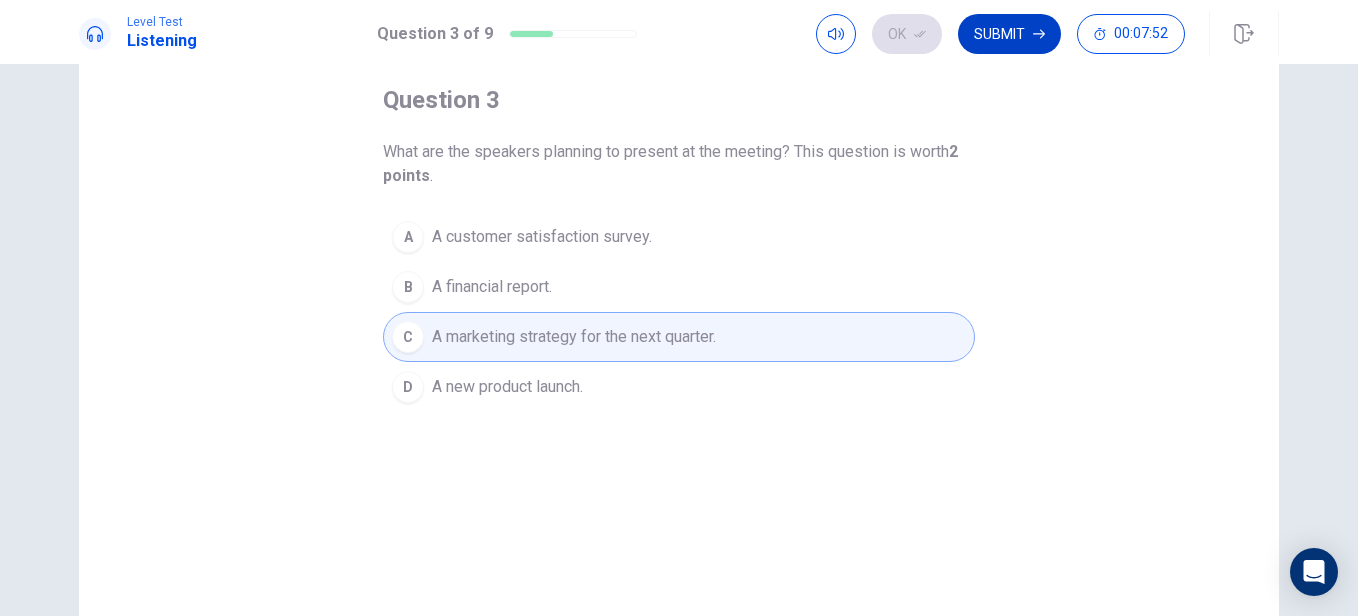 click on "Submit" at bounding box center (1009, 34) 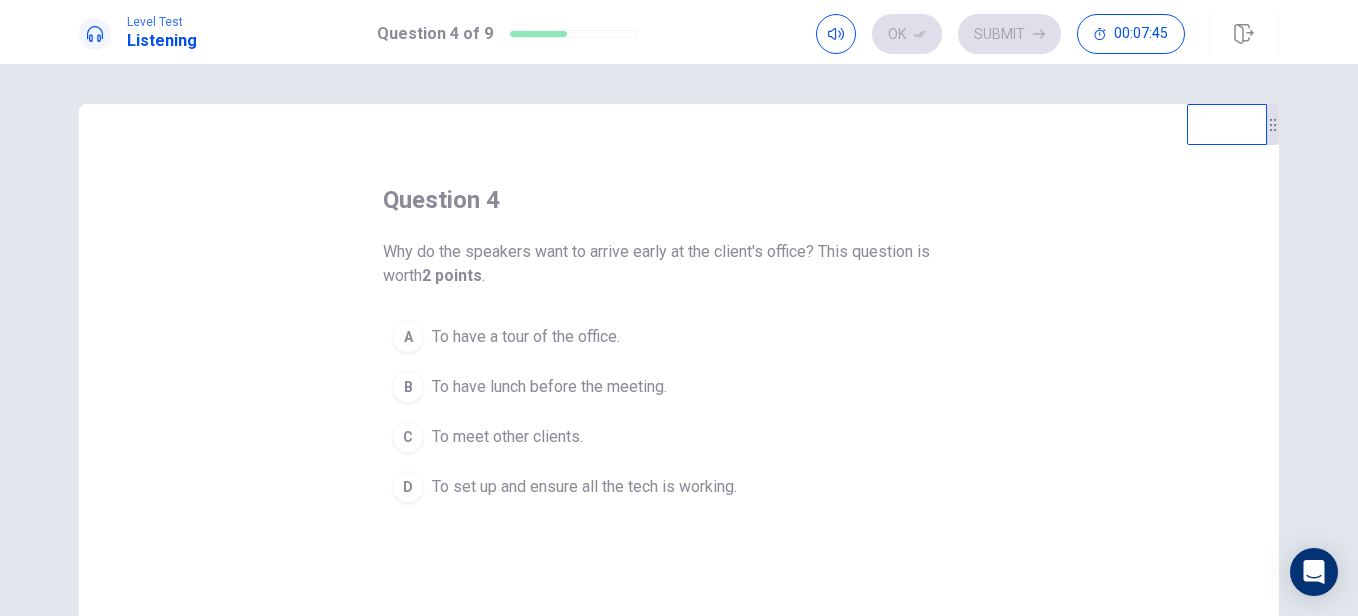scroll, scrollTop: 100, scrollLeft: 0, axis: vertical 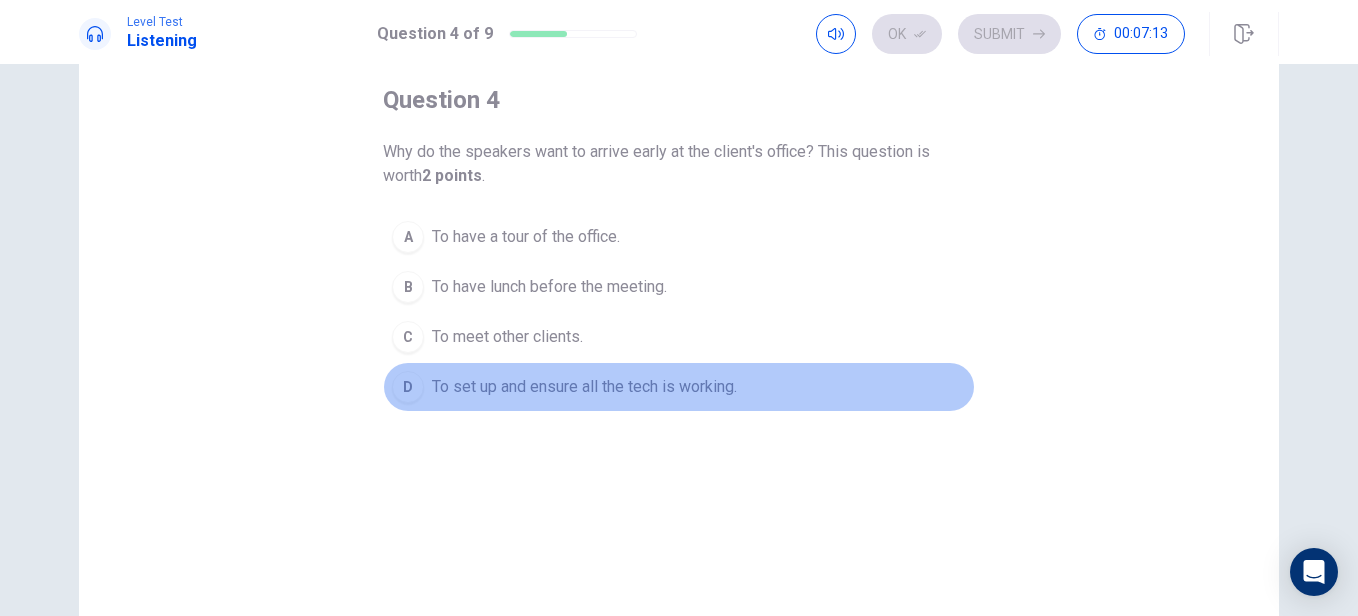 click on "To set up and ensure all the tech is working." at bounding box center [526, 237] 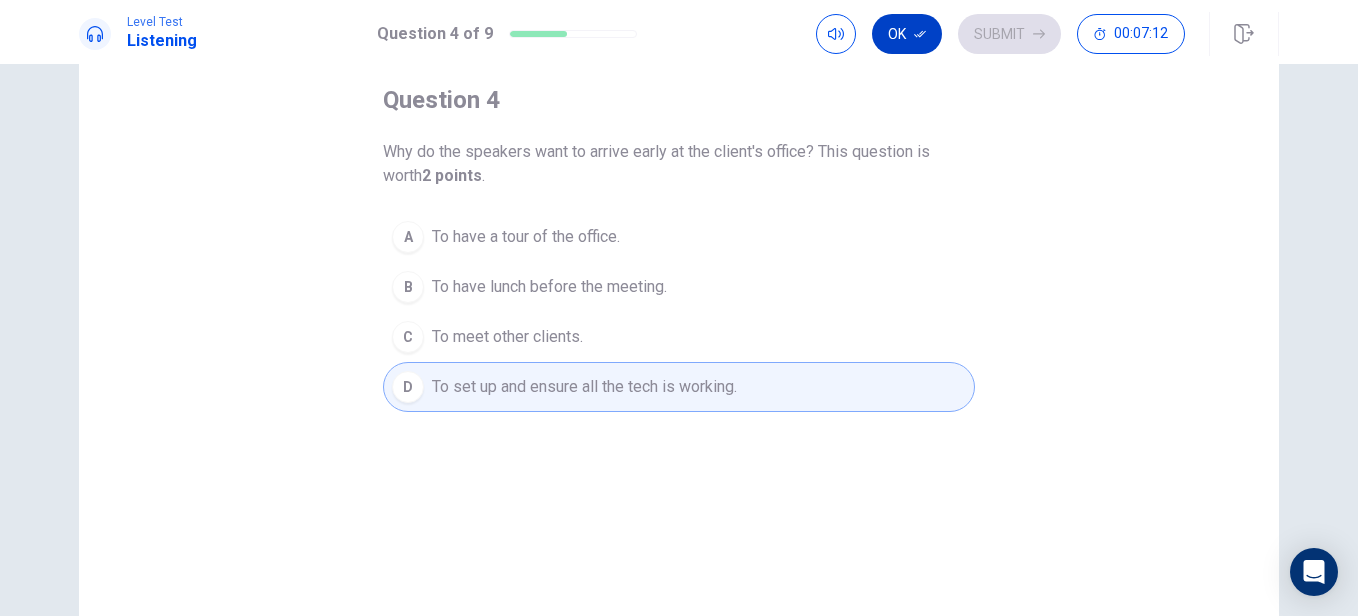 click on "Ok" at bounding box center [907, 34] 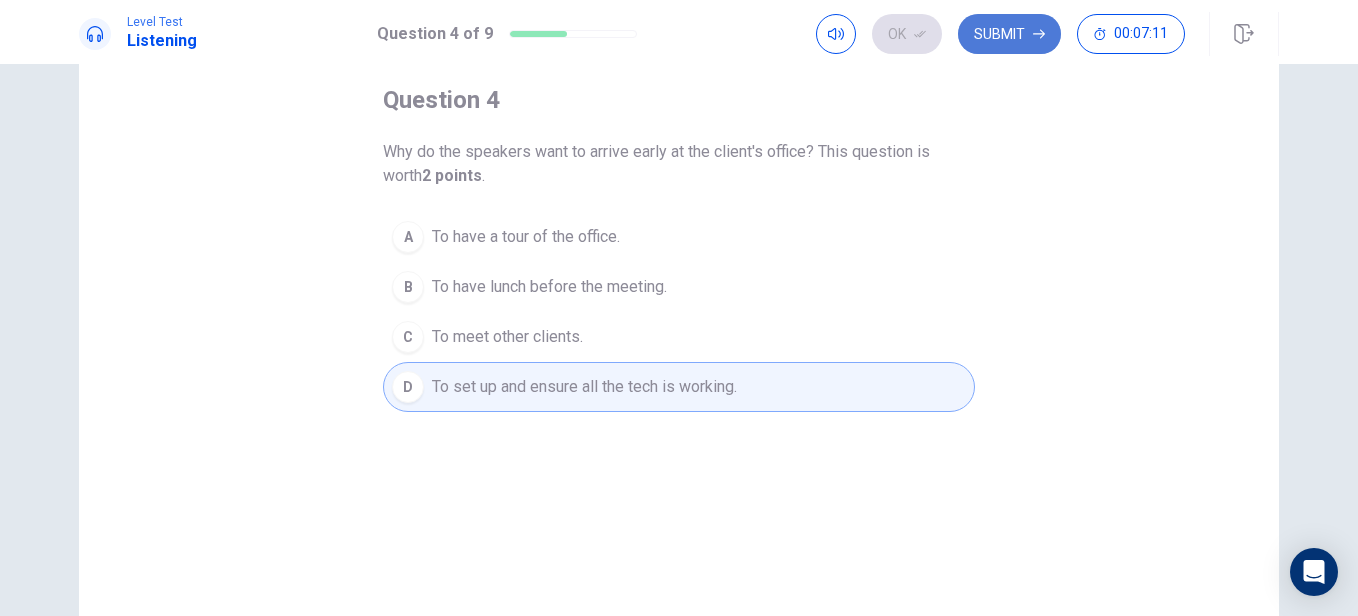 click on "Submit" at bounding box center [1009, 34] 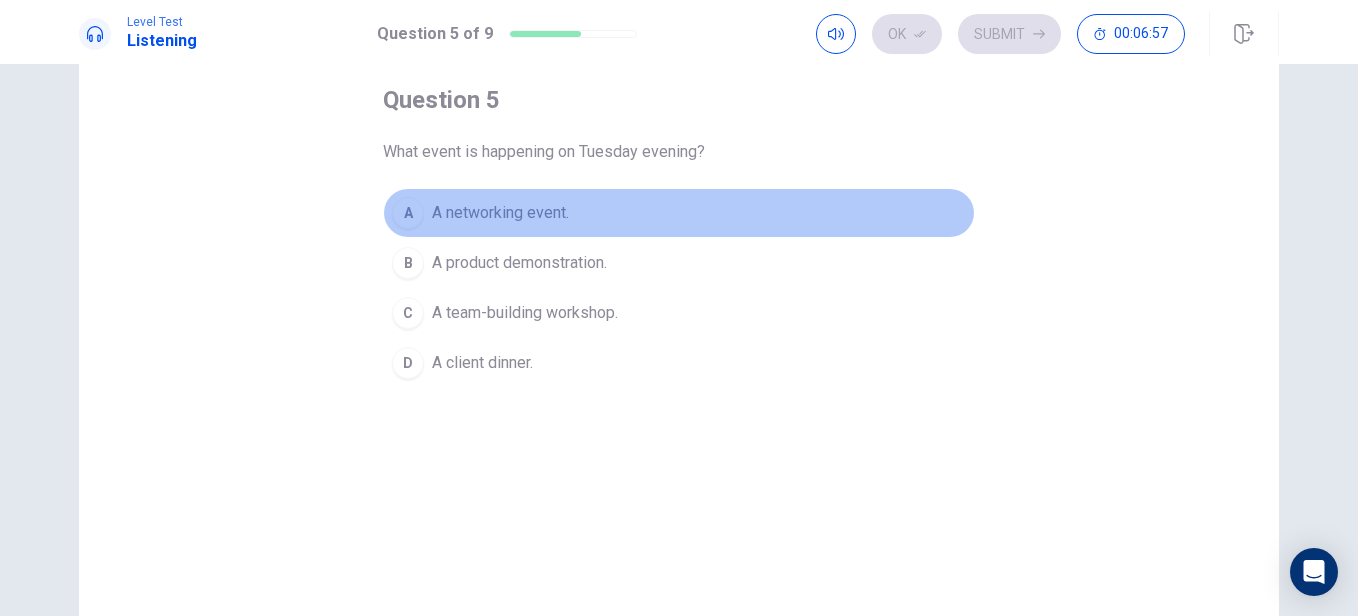 click on "A networking event." at bounding box center [500, 213] 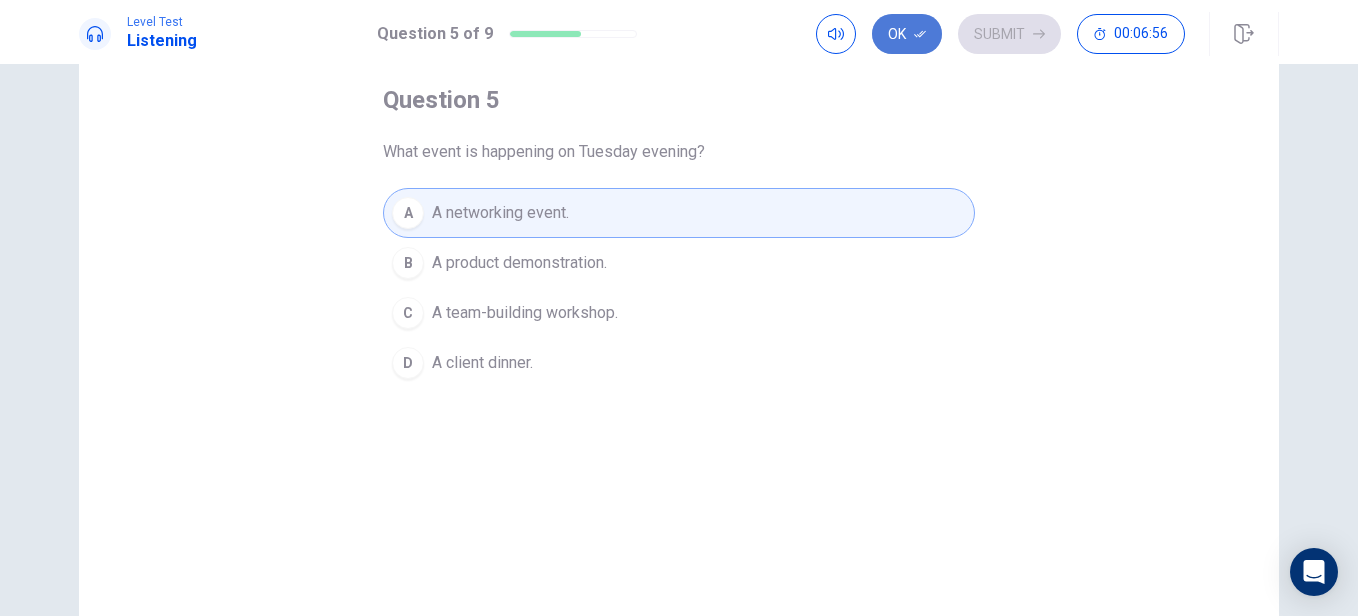 click at bounding box center (920, 34) 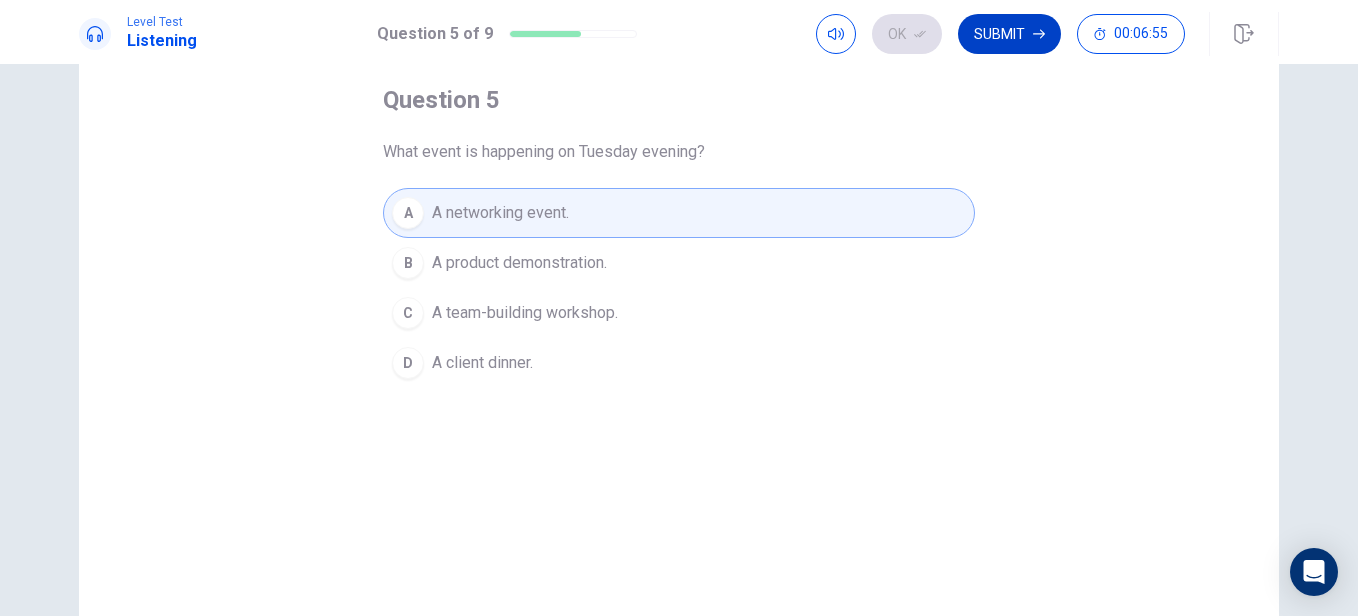 click on "Submit" at bounding box center (1009, 34) 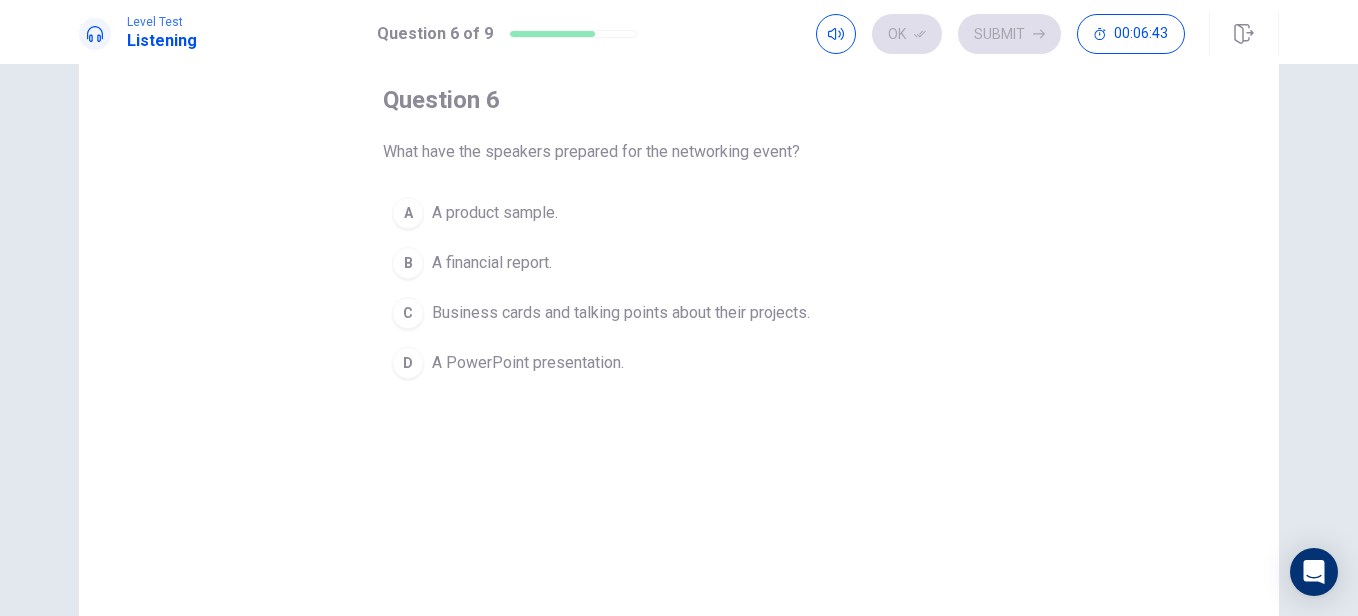click on "Business cards and talking points about their projects." at bounding box center (495, 213) 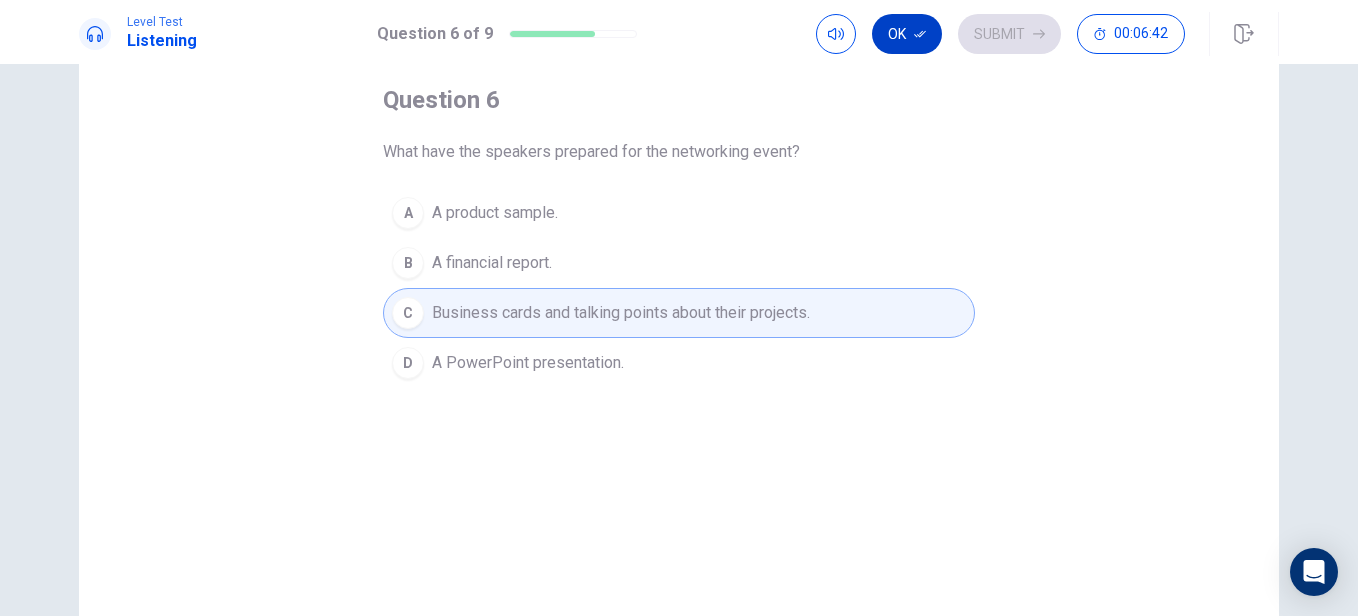 click on "Ok" at bounding box center (907, 34) 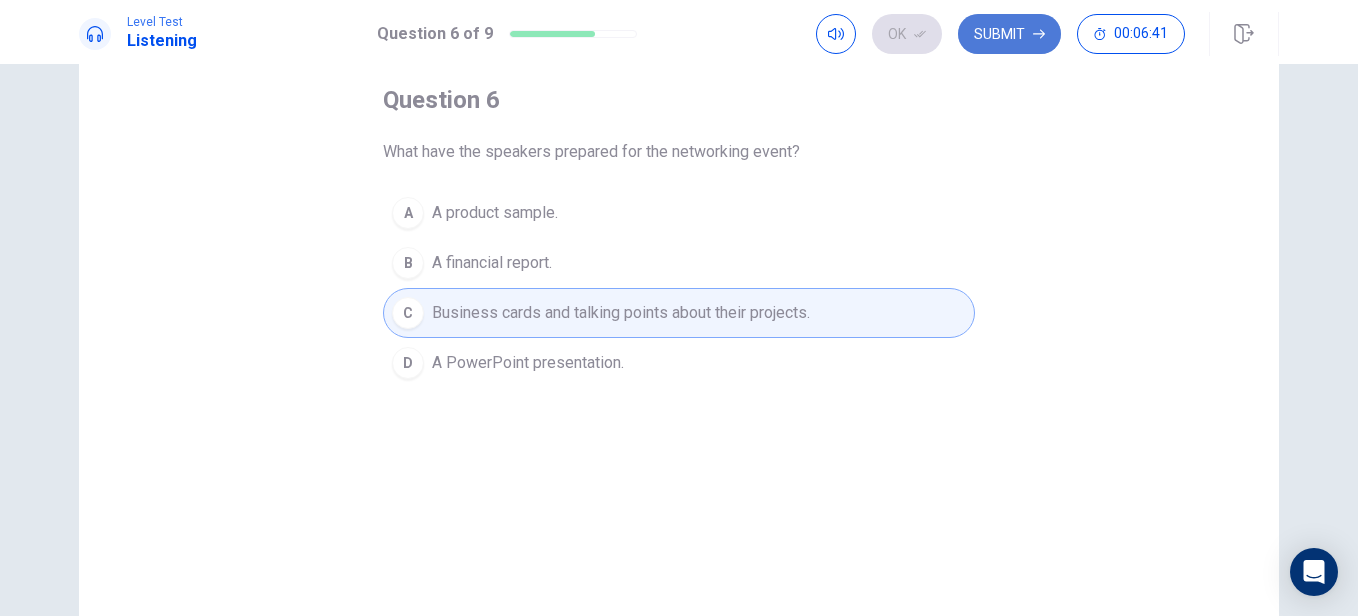 click on "Submit" at bounding box center (1009, 34) 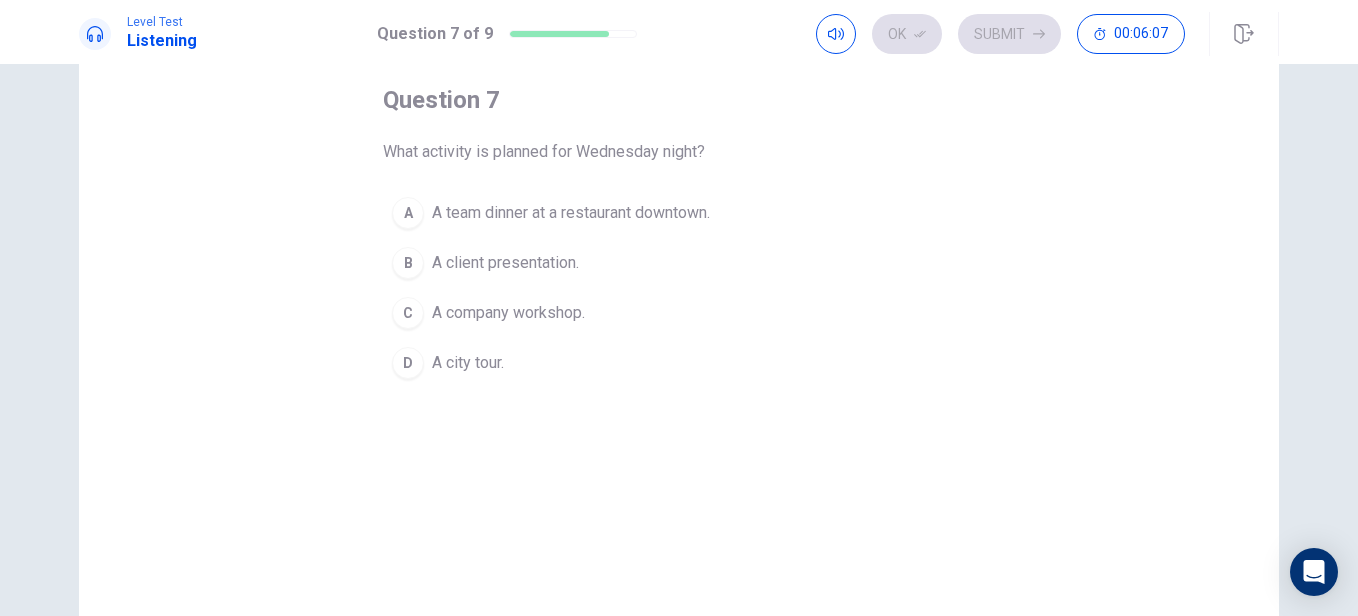 click on "A team dinner at a restaurant downtown." at bounding box center [571, 213] 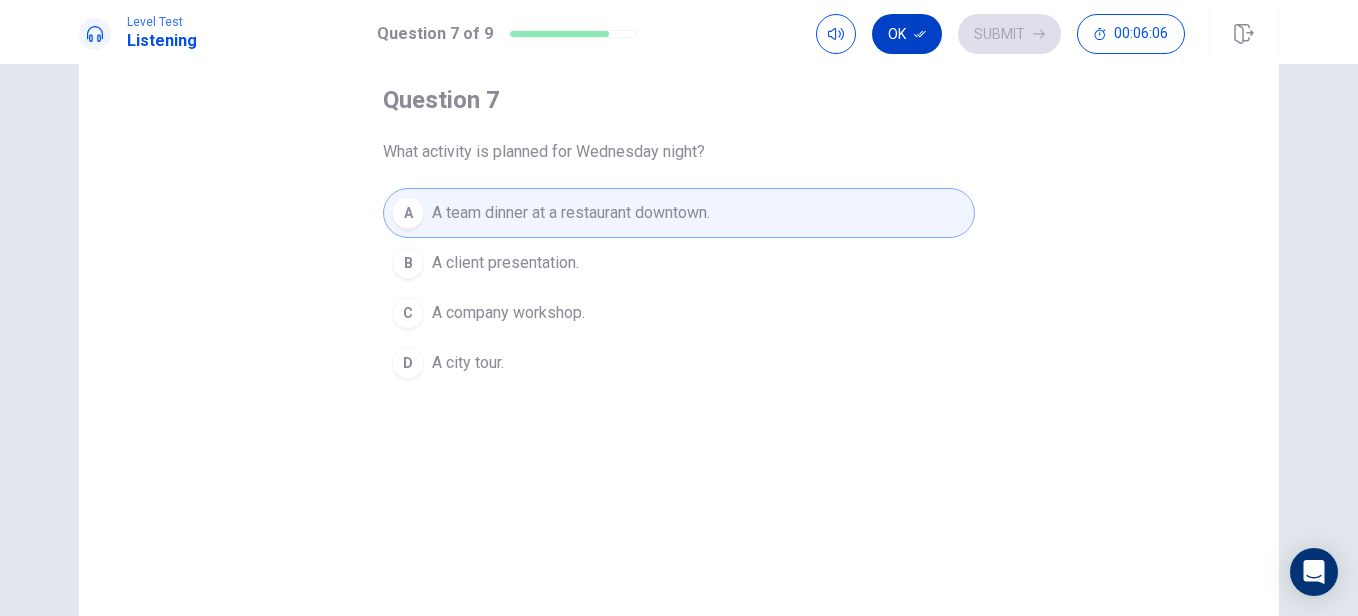click on "Ok" at bounding box center (907, 34) 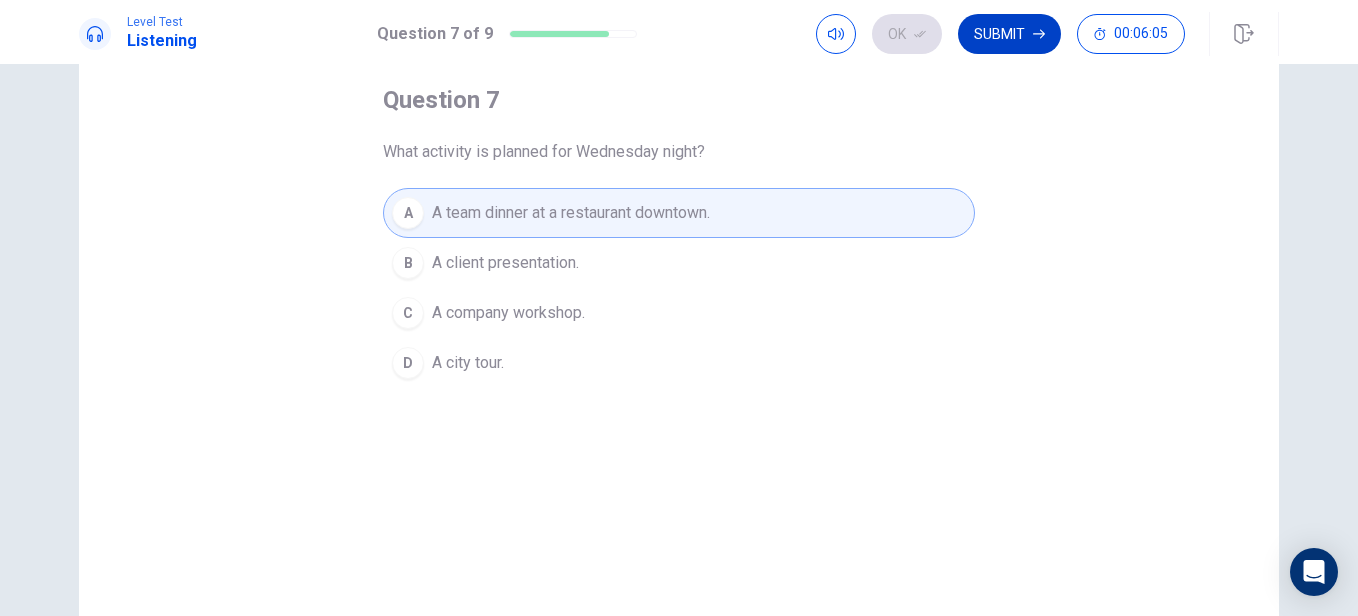 click on "Submit" at bounding box center (1009, 34) 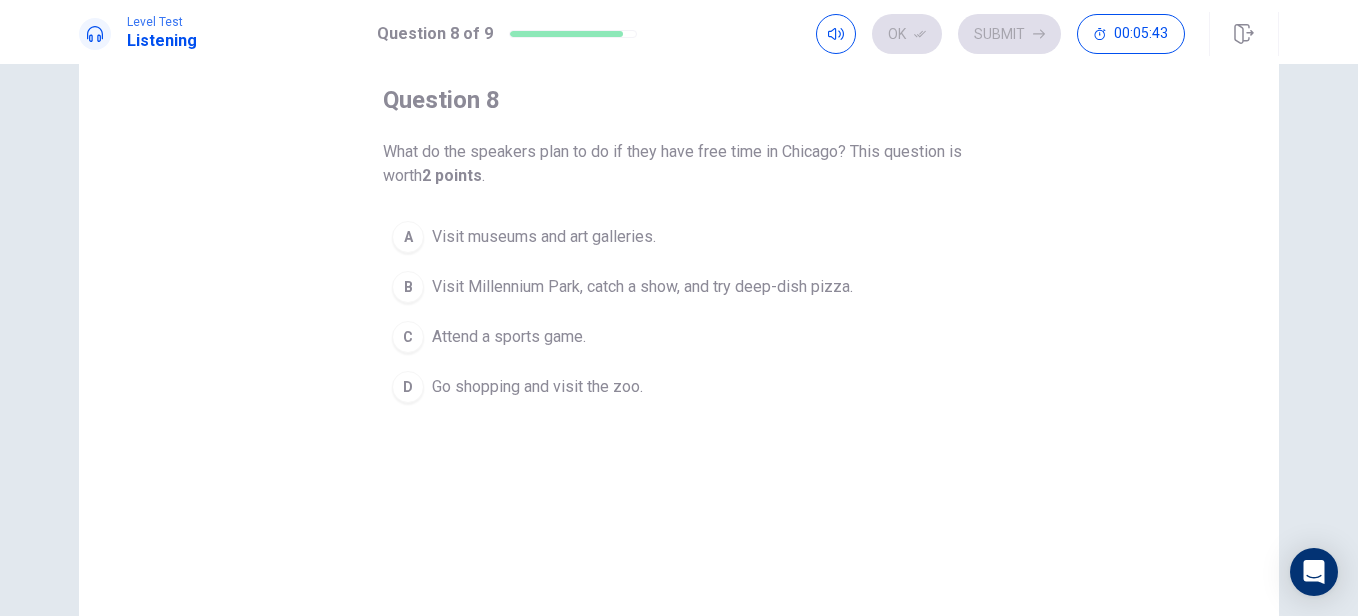 click on "B Visit Millennium Park, catch a show, and try deep-dish pizza." at bounding box center [679, 287] 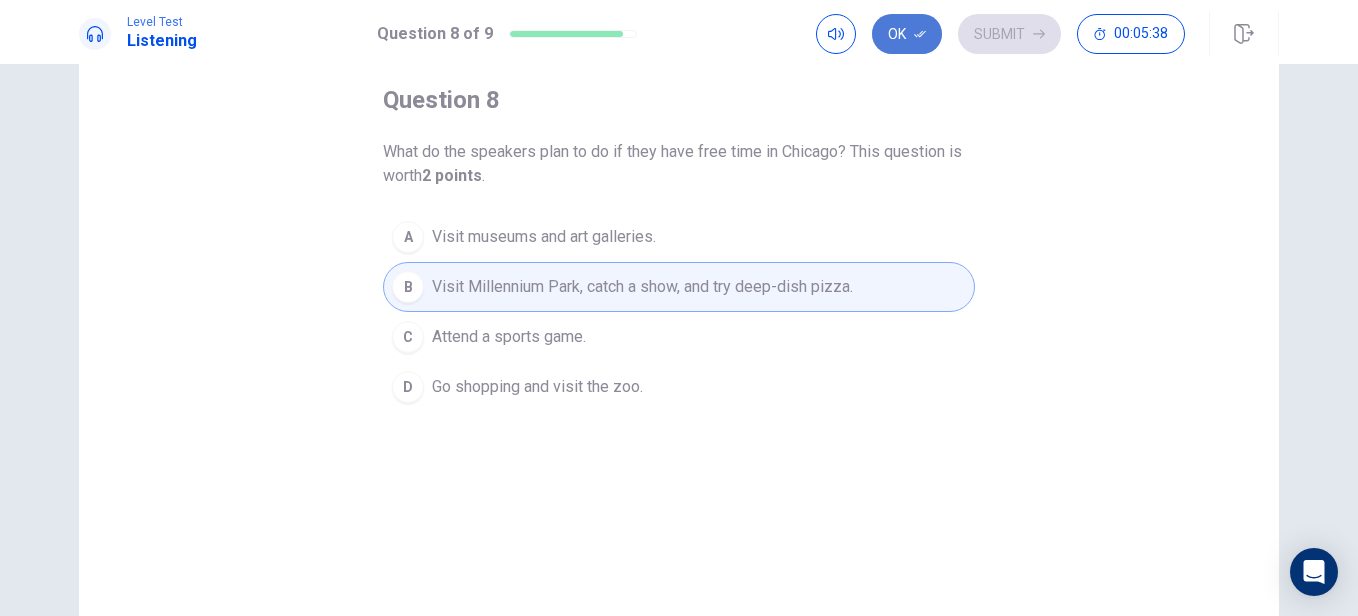 click on "Ok" at bounding box center (907, 34) 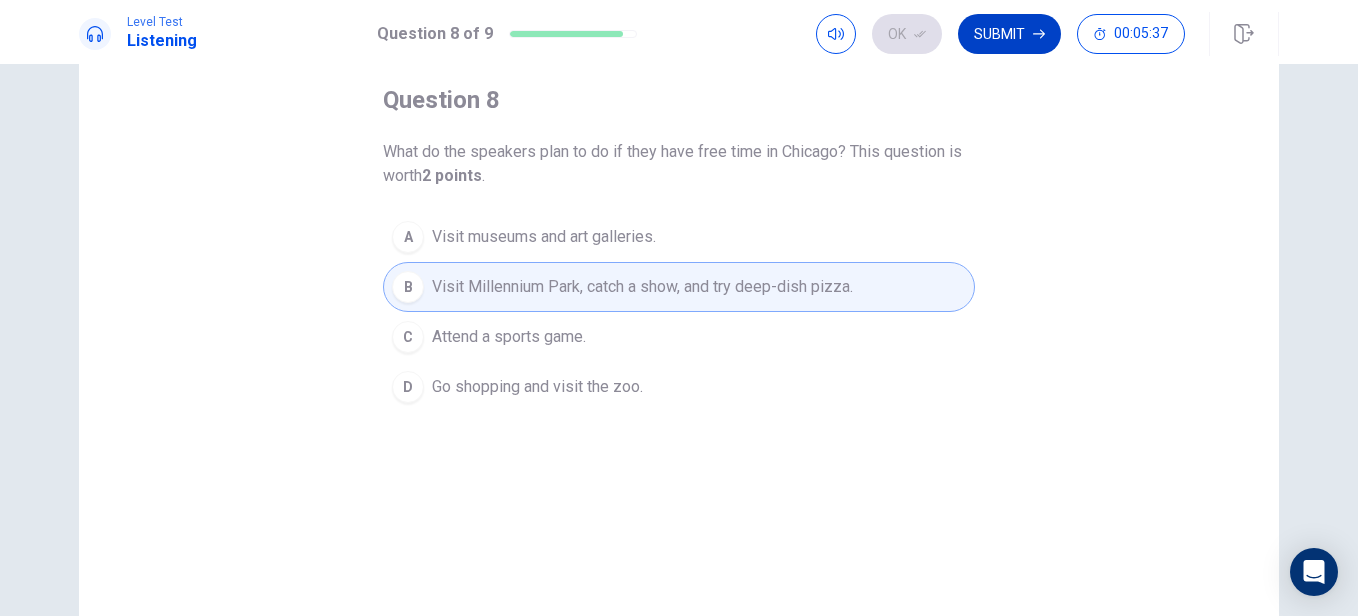 click on "Submit" at bounding box center (1009, 34) 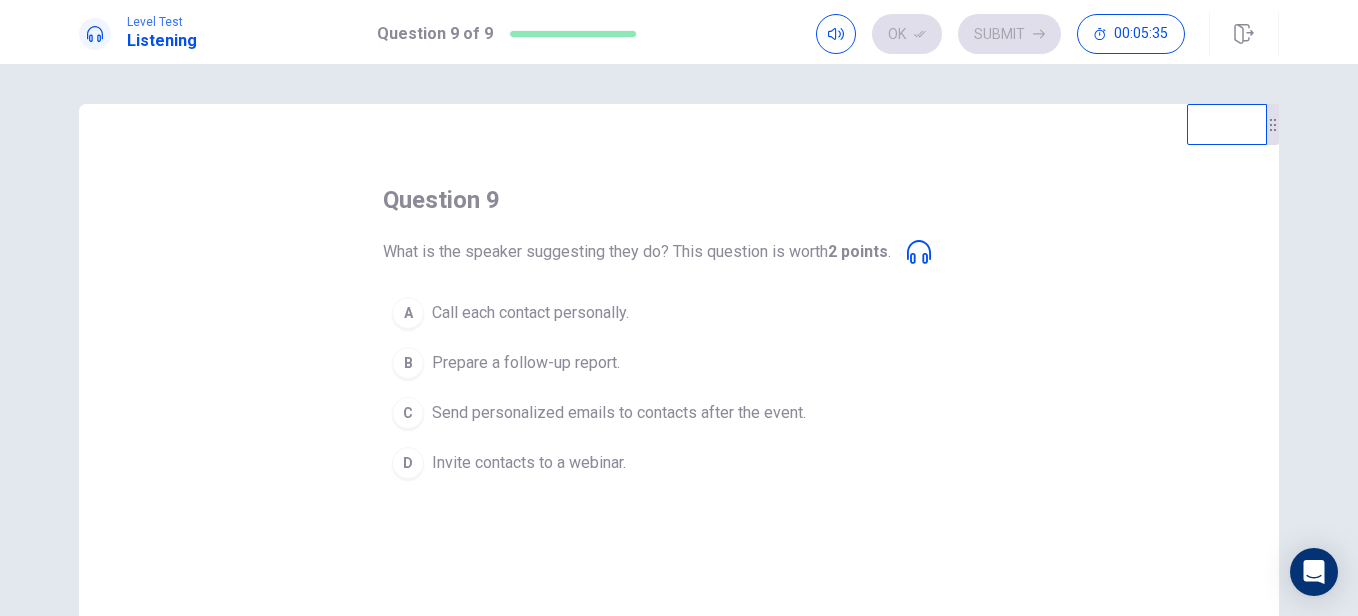 scroll, scrollTop: 100, scrollLeft: 0, axis: vertical 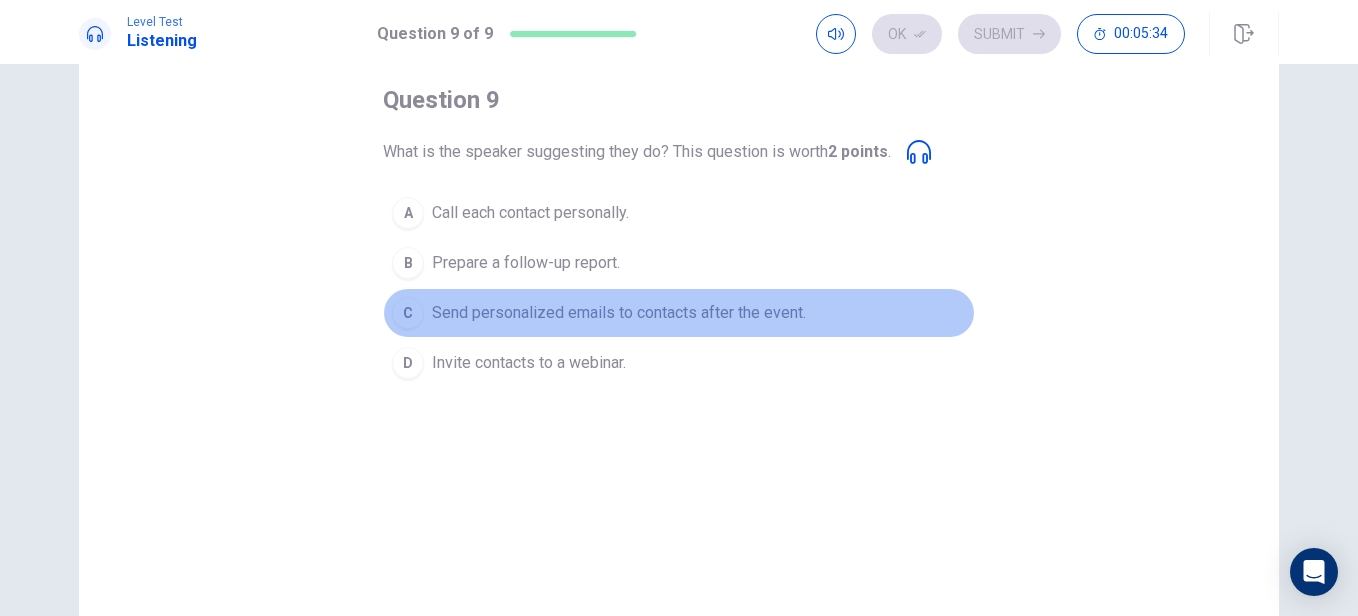 click on "Send personalized emails to contacts after the event." at bounding box center (530, 213) 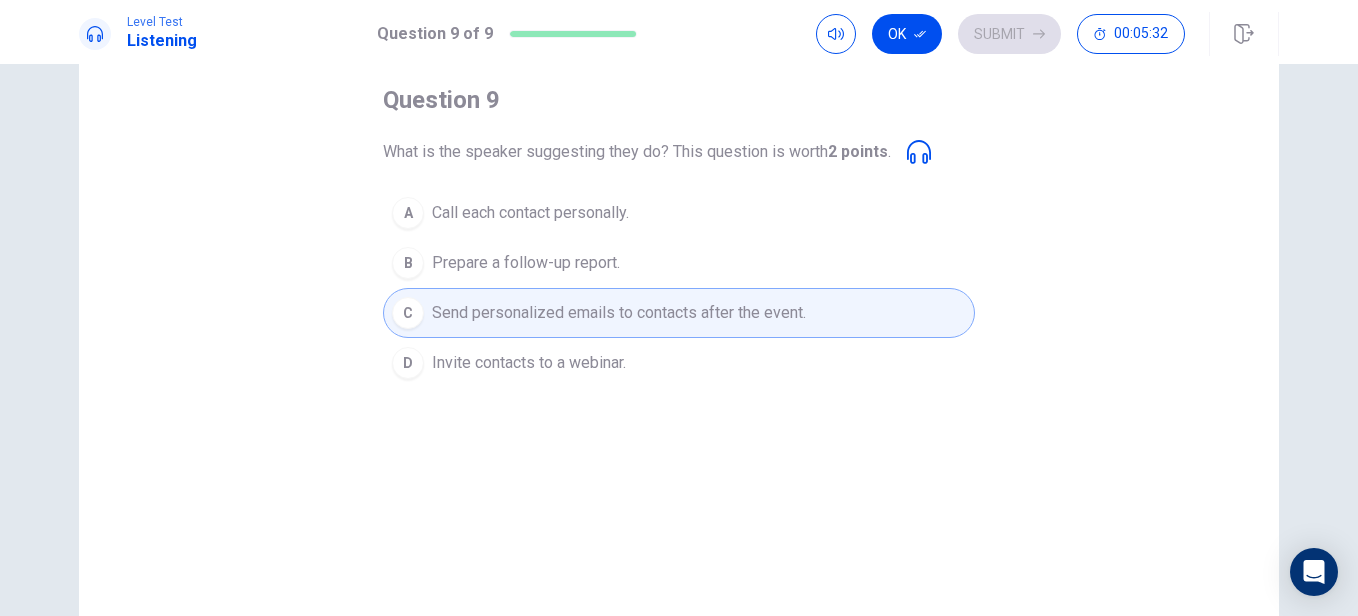 scroll, scrollTop: 0, scrollLeft: 0, axis: both 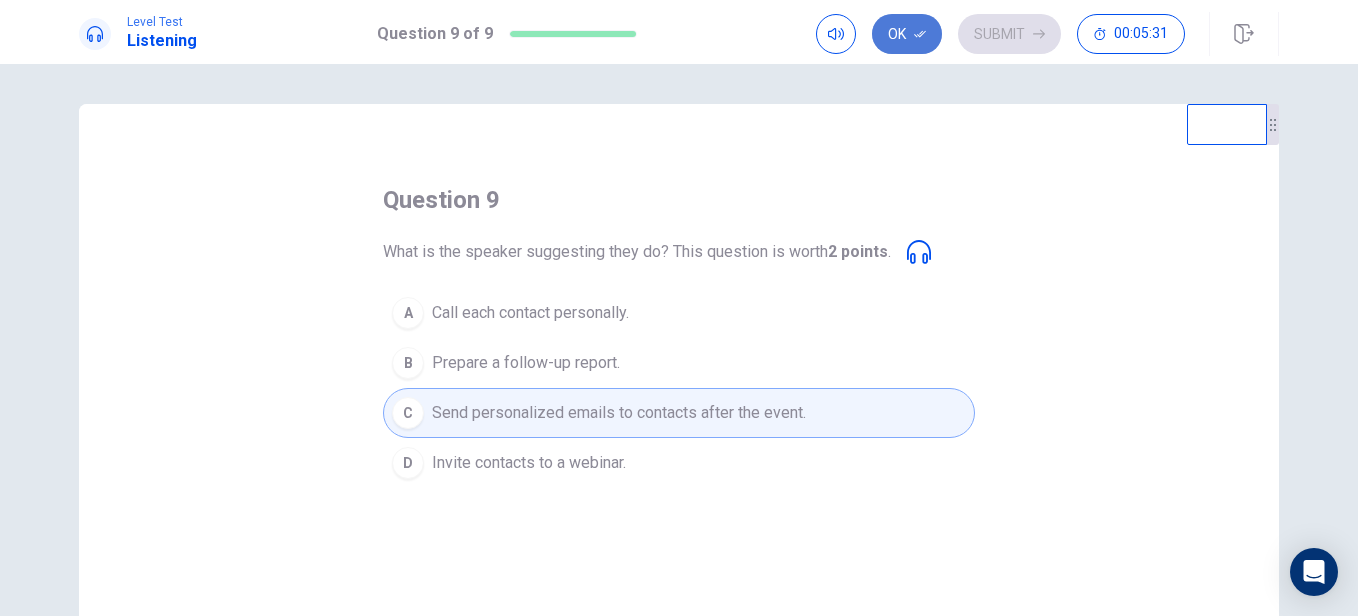 click at bounding box center [920, 34] 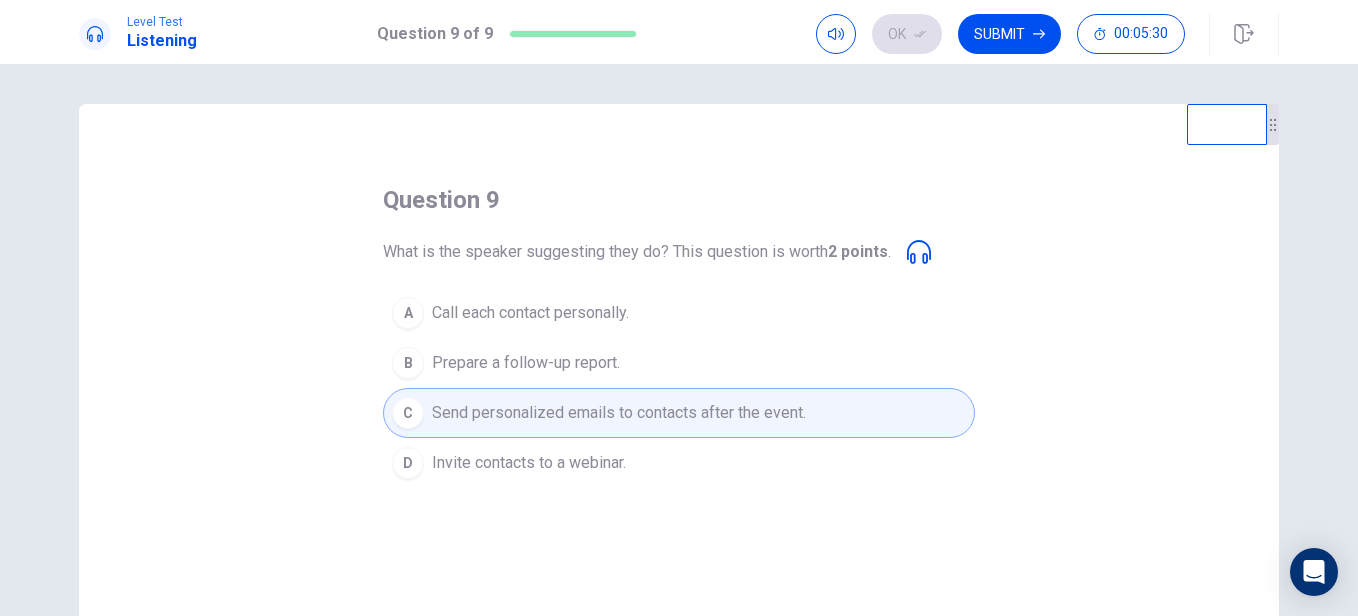 click at bounding box center (920, 34) 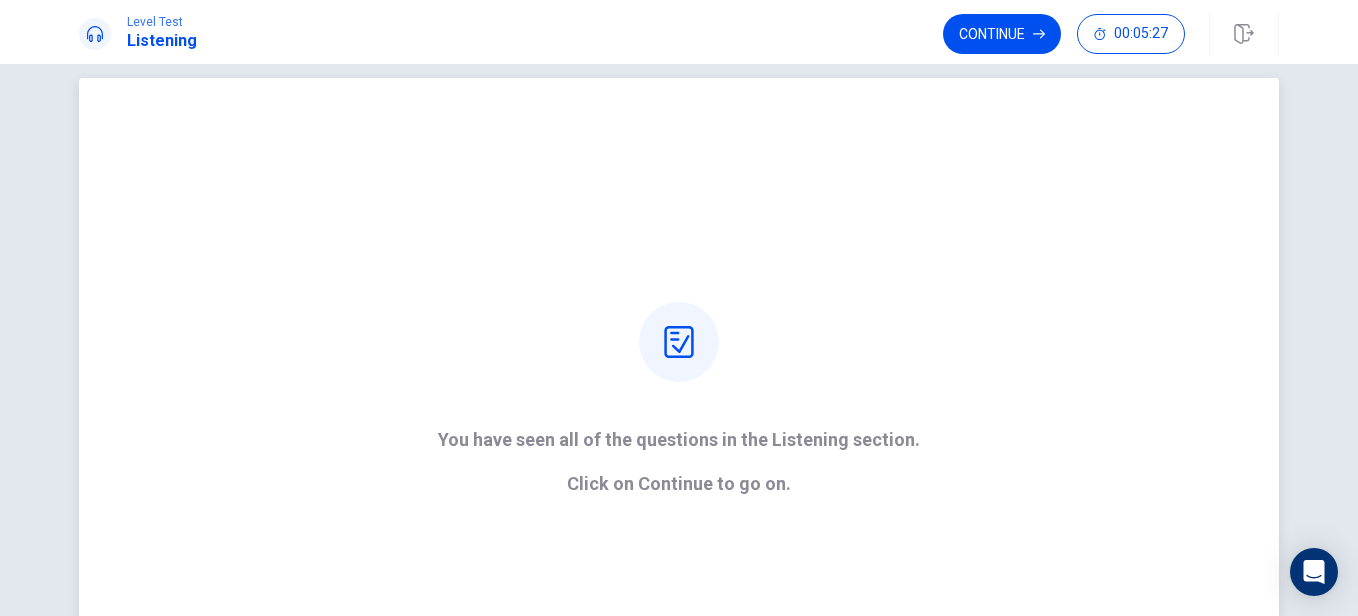 scroll, scrollTop: 0, scrollLeft: 0, axis: both 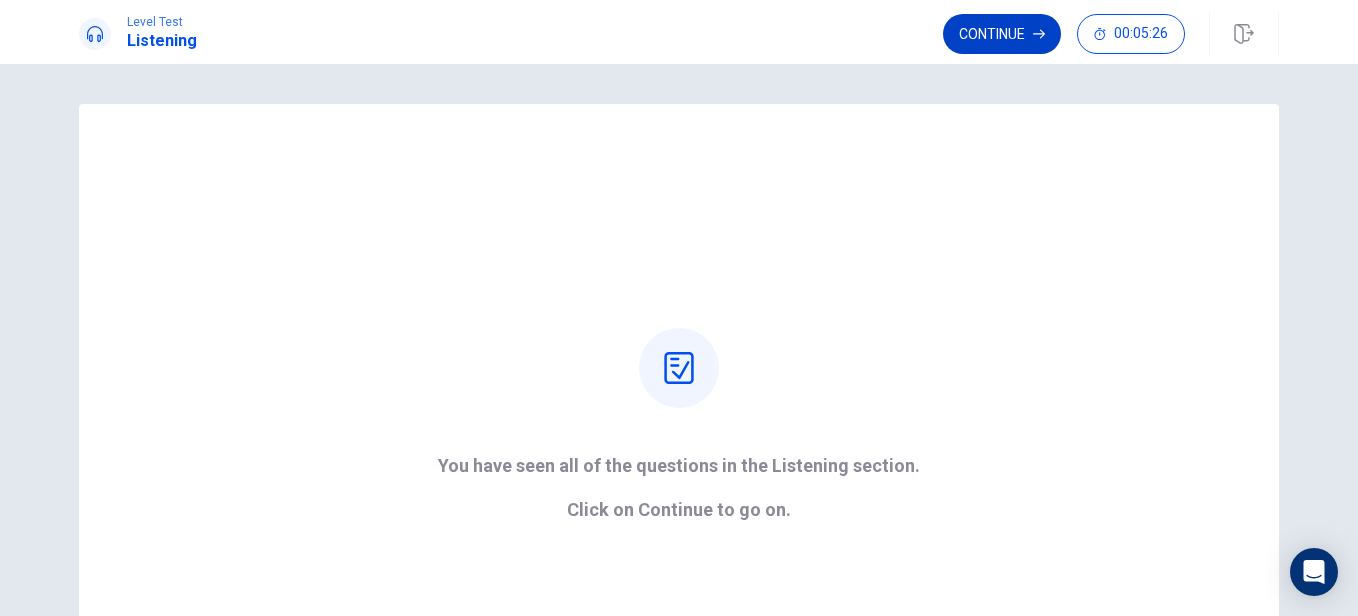 click on "Continue" at bounding box center [1002, 34] 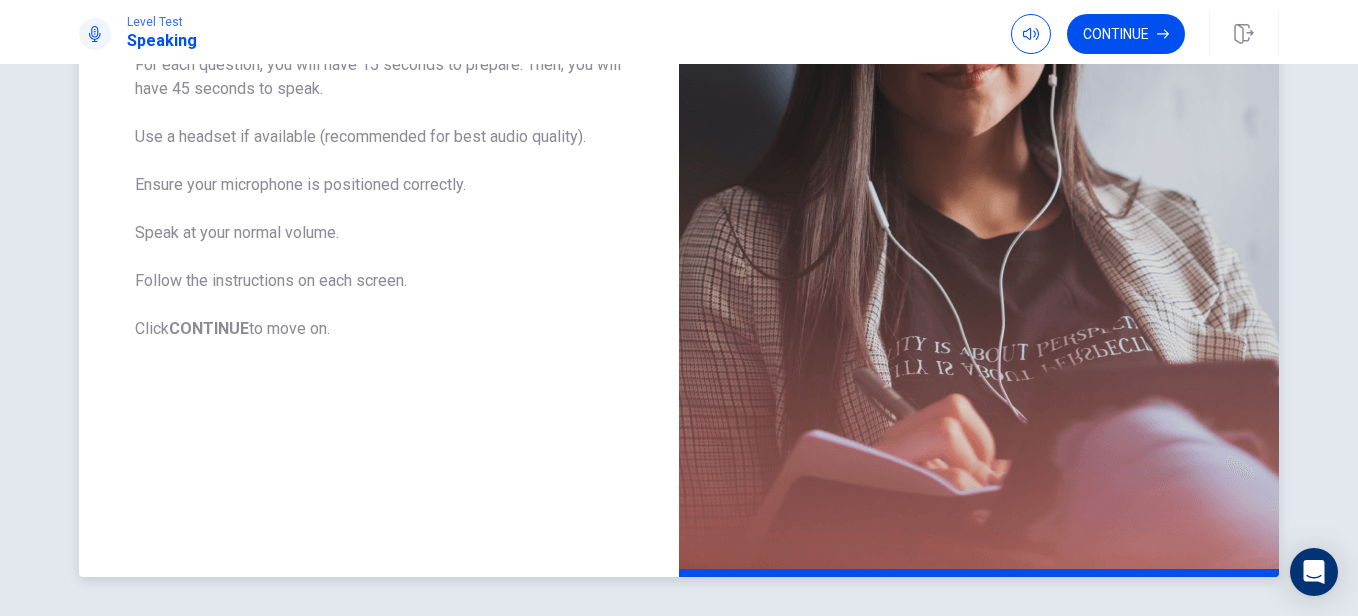 scroll, scrollTop: 364, scrollLeft: 0, axis: vertical 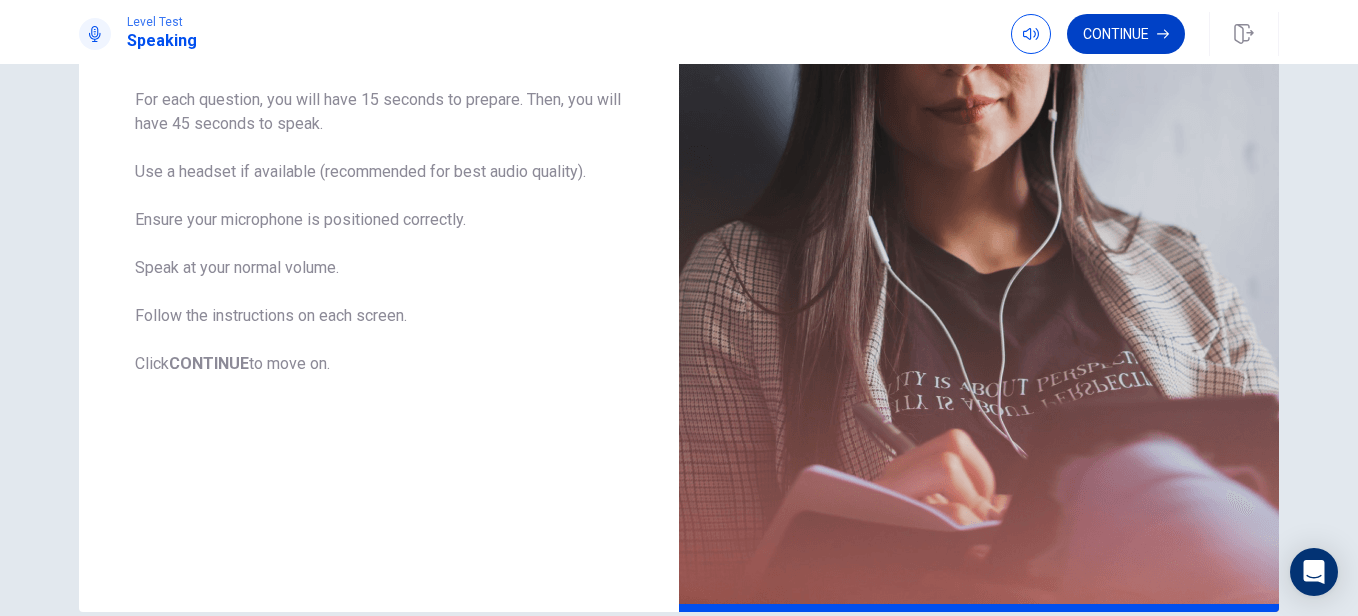 click on "Continue" at bounding box center [1126, 34] 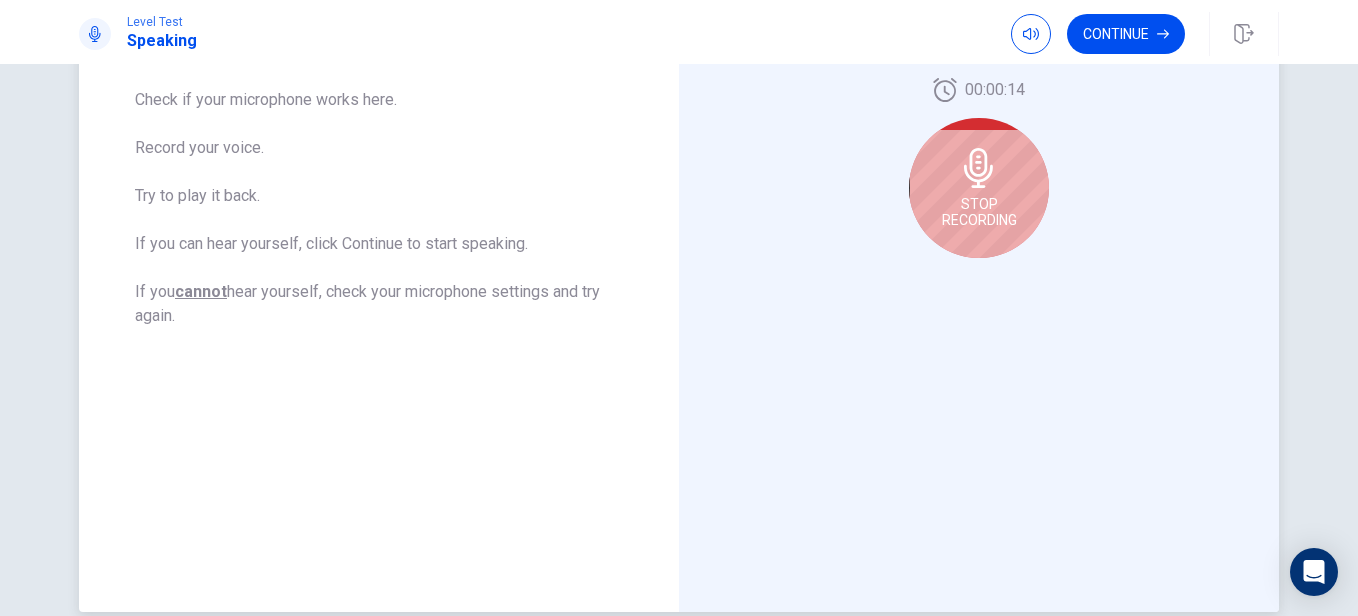 click on "Stop   Recording" at bounding box center [979, 212] 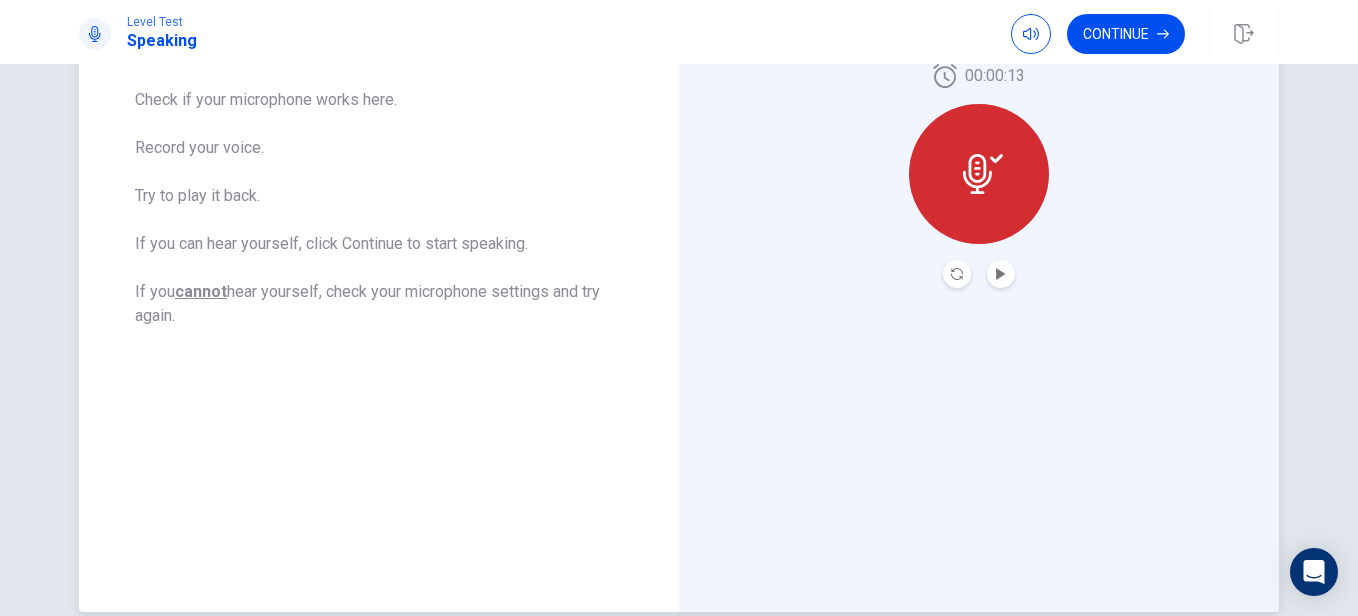 scroll, scrollTop: 264, scrollLeft: 0, axis: vertical 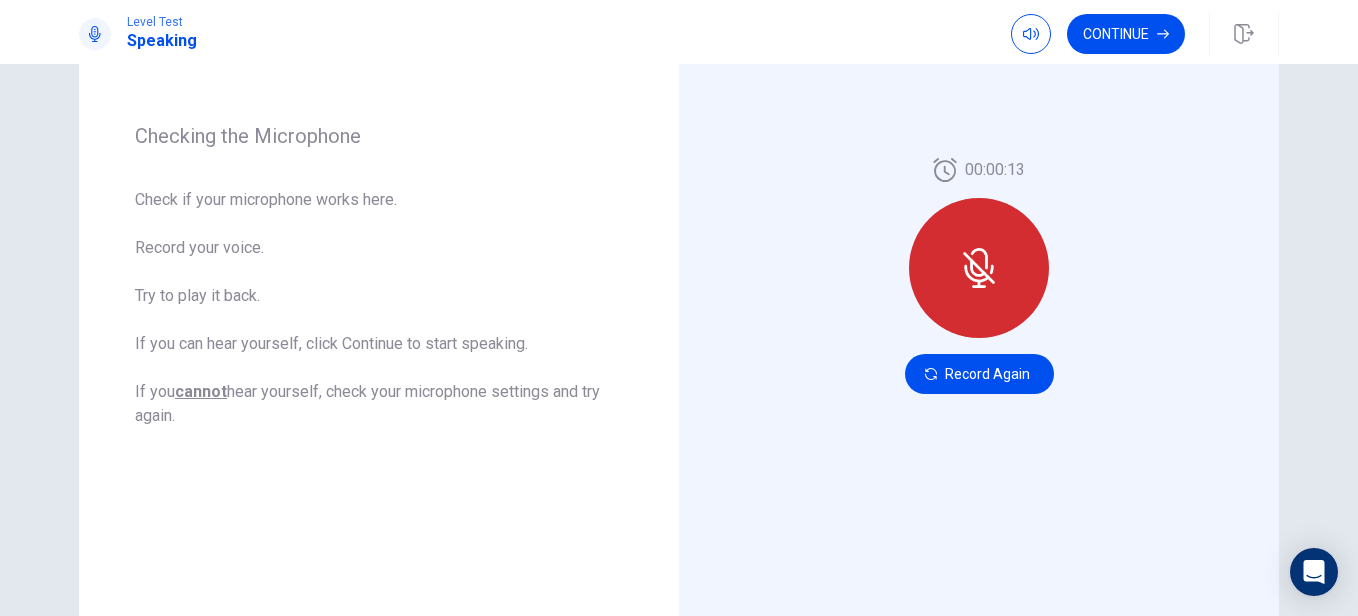 click at bounding box center [979, 268] 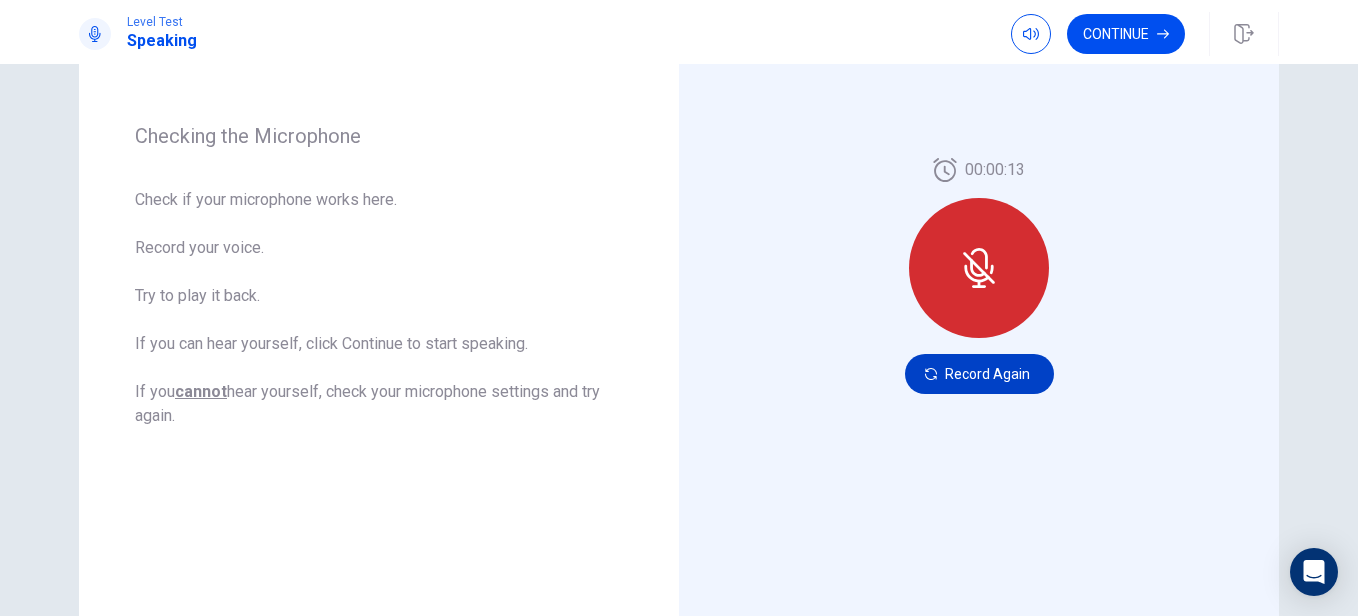 click on "Record Again" at bounding box center (979, 374) 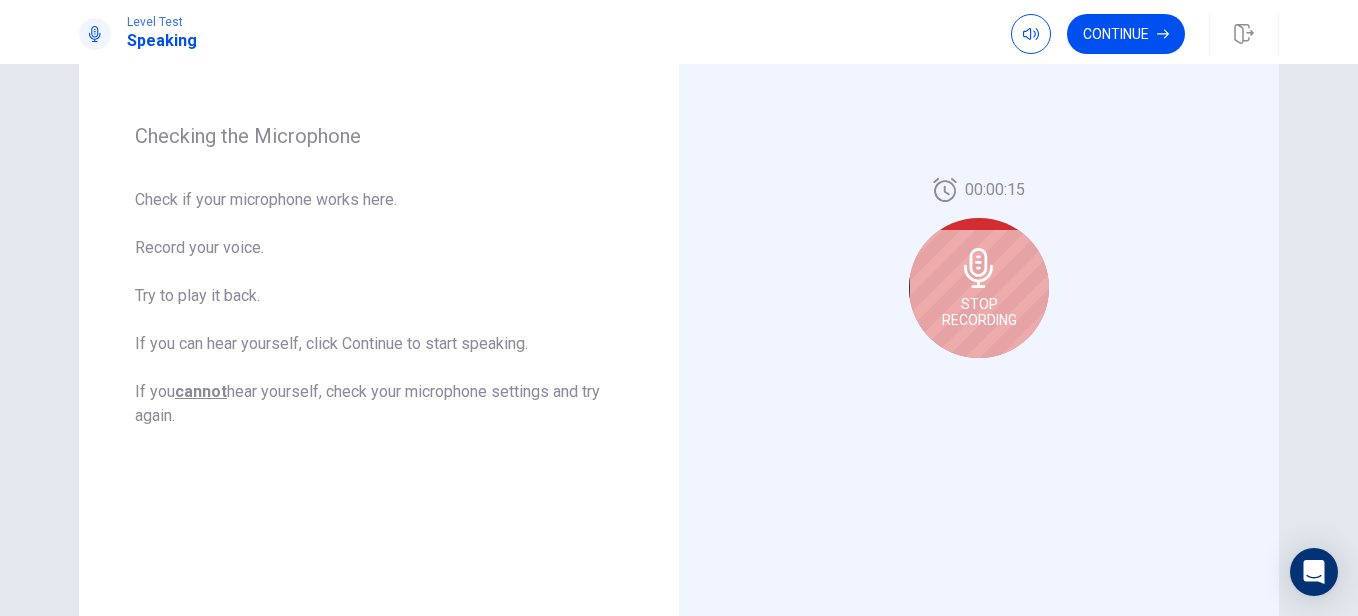 click at bounding box center [978, 268] 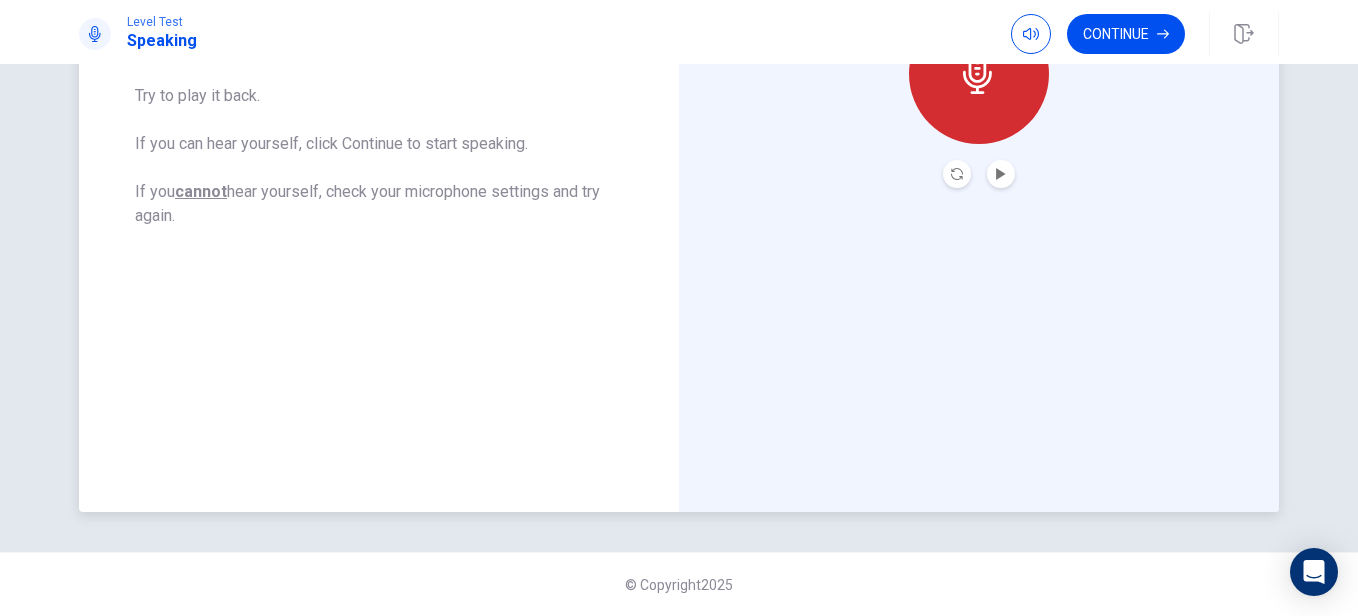 scroll, scrollTop: 264, scrollLeft: 0, axis: vertical 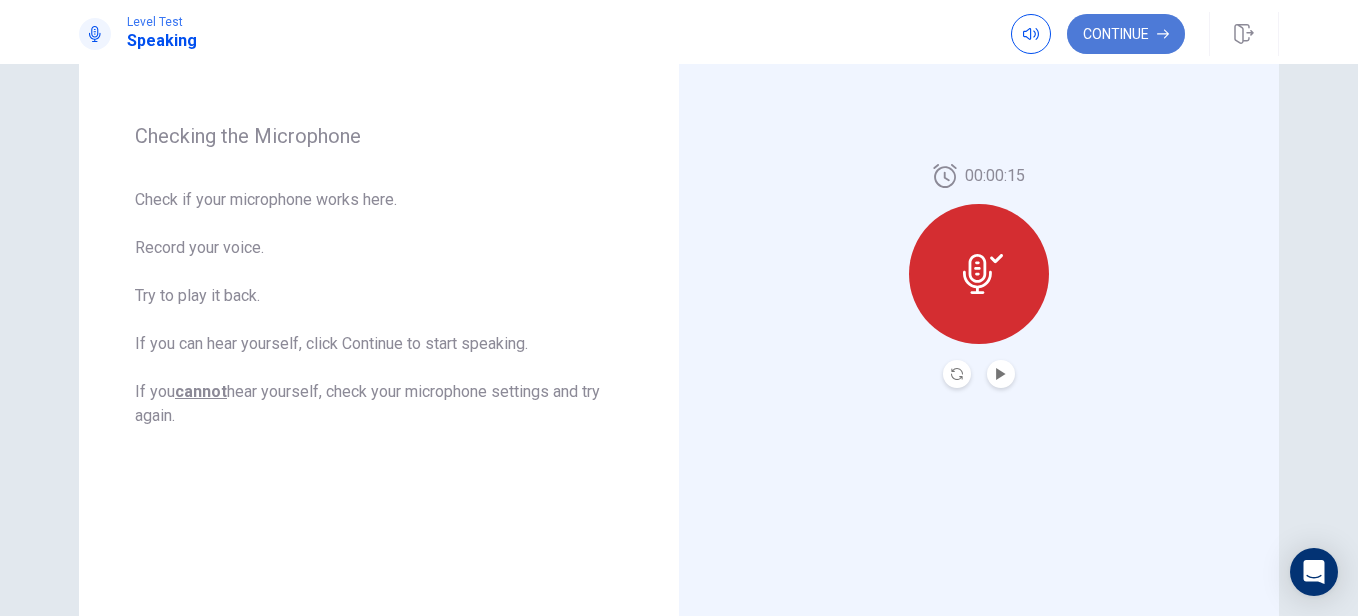 click on "Continue" at bounding box center (1126, 34) 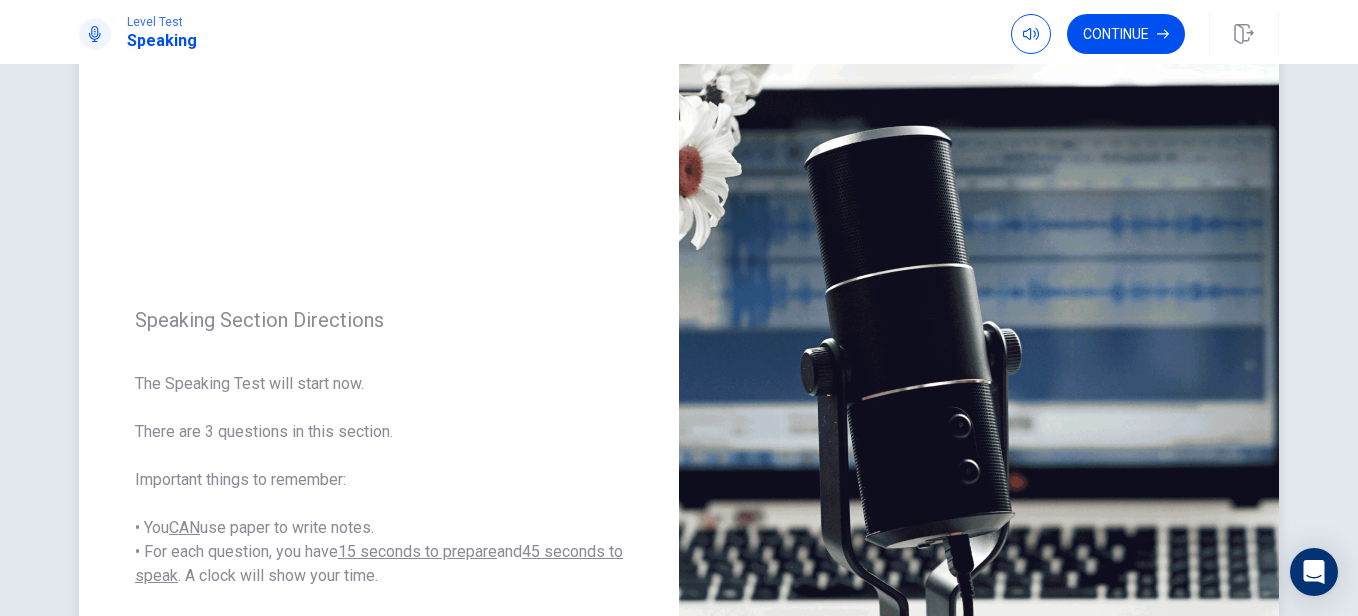 scroll, scrollTop: 0, scrollLeft: 0, axis: both 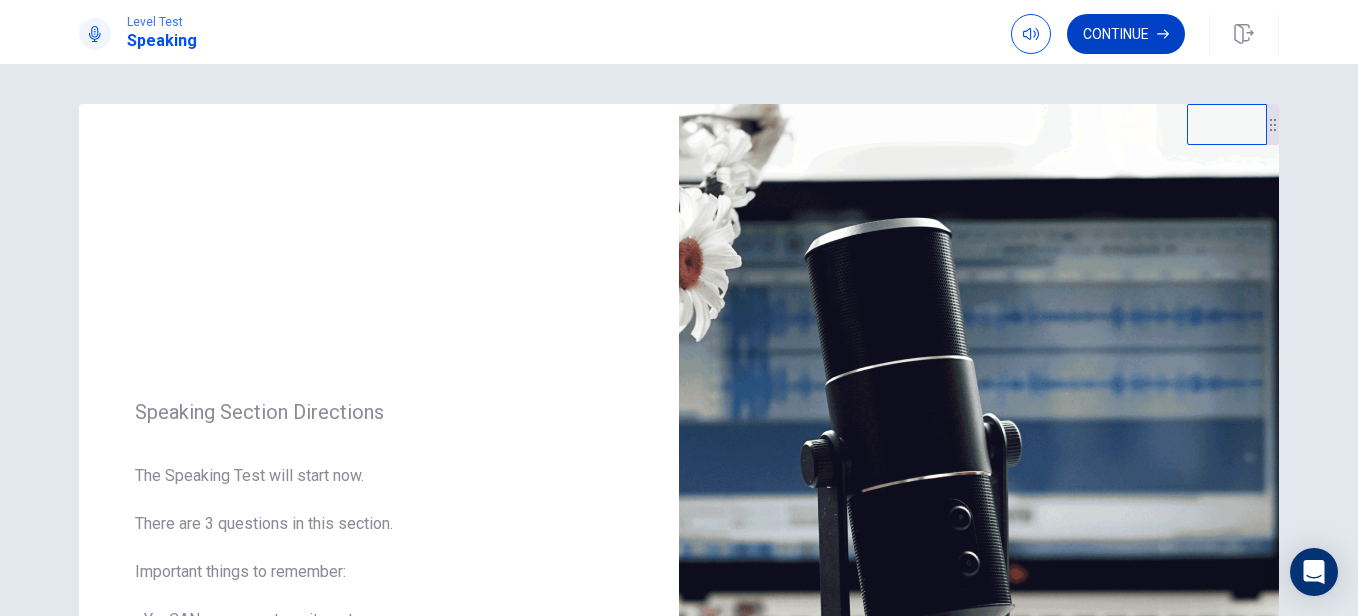 click on "Continue" at bounding box center (1126, 34) 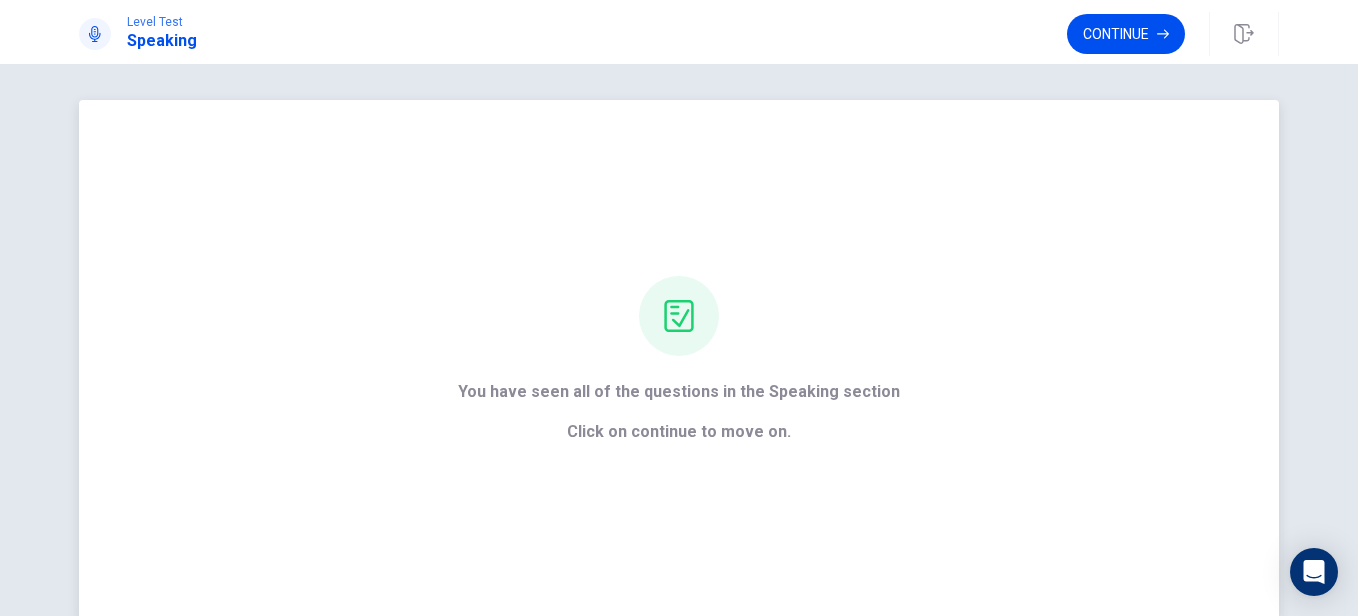 scroll, scrollTop: 0, scrollLeft: 0, axis: both 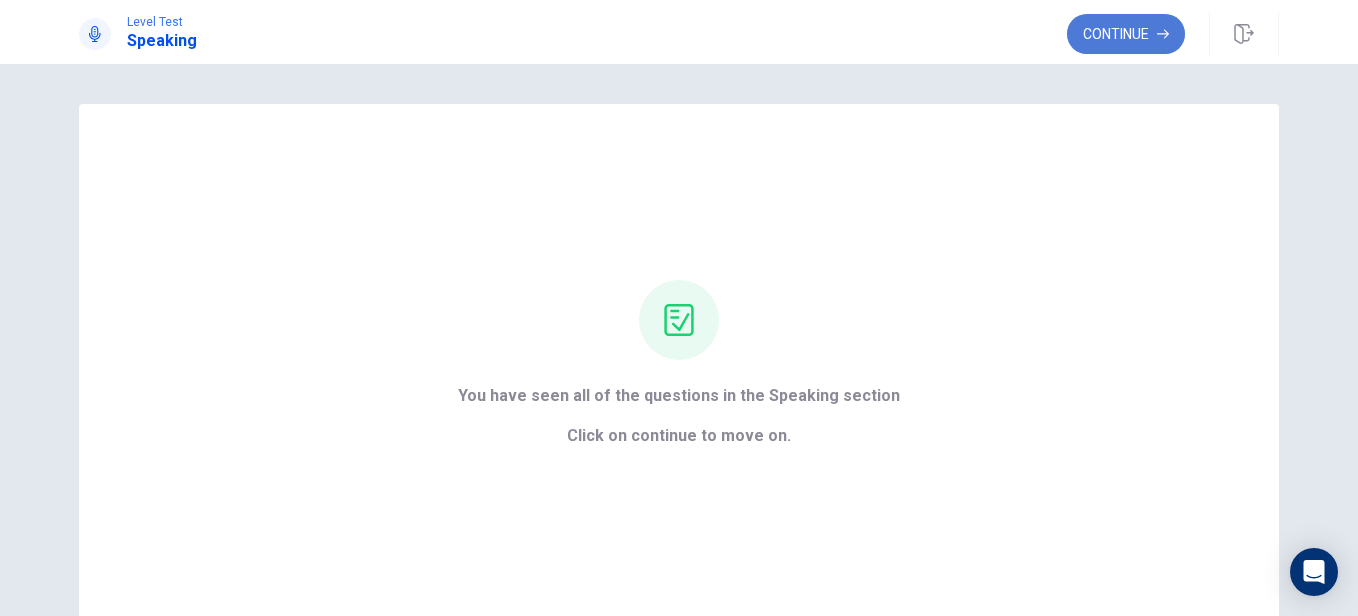 click on "Continue" at bounding box center [1126, 34] 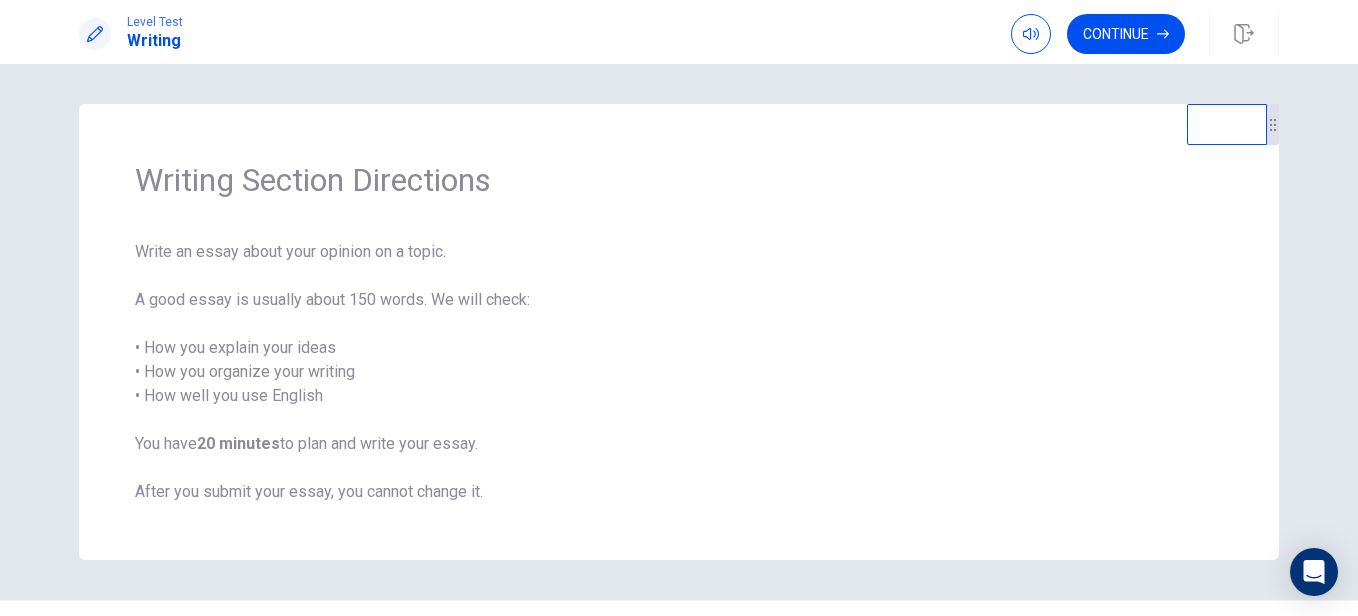 scroll, scrollTop: 48, scrollLeft: 0, axis: vertical 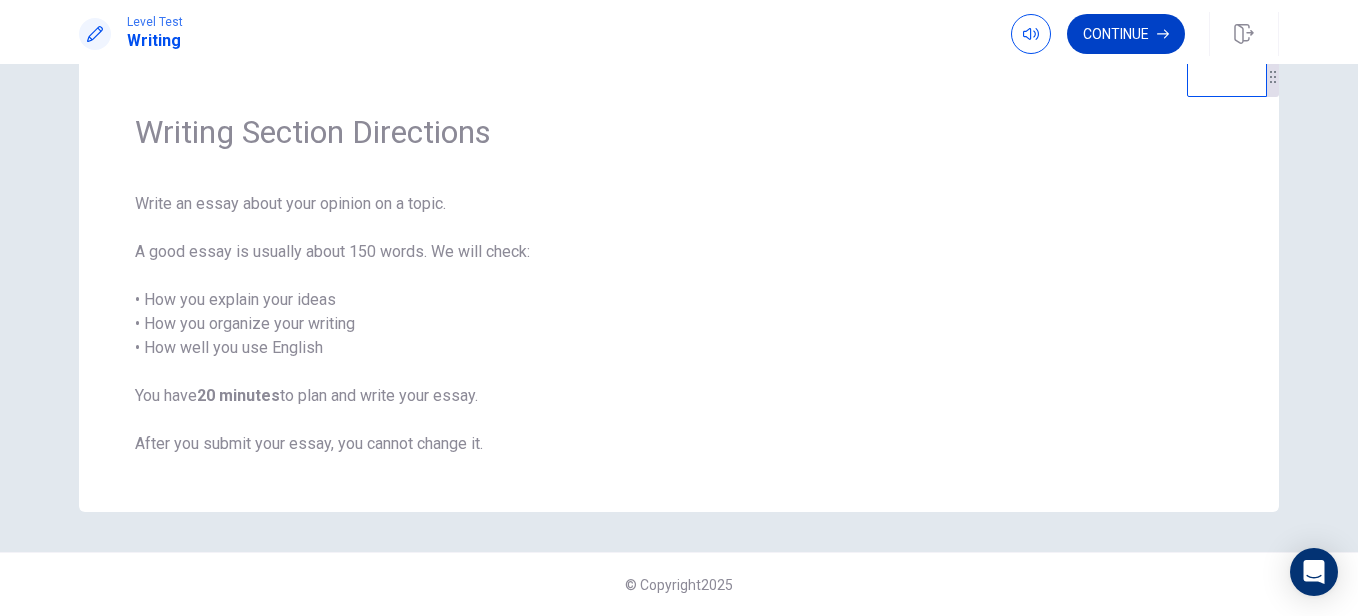click on "Continue" at bounding box center (1126, 34) 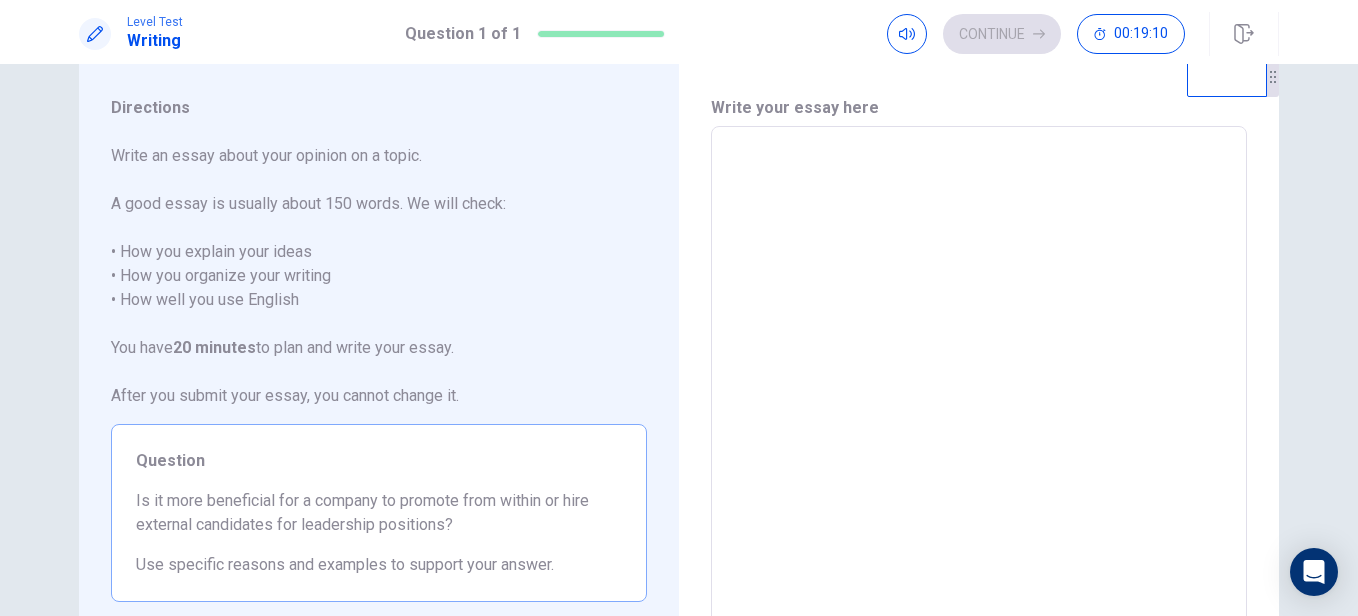 scroll, scrollTop: 0, scrollLeft: 0, axis: both 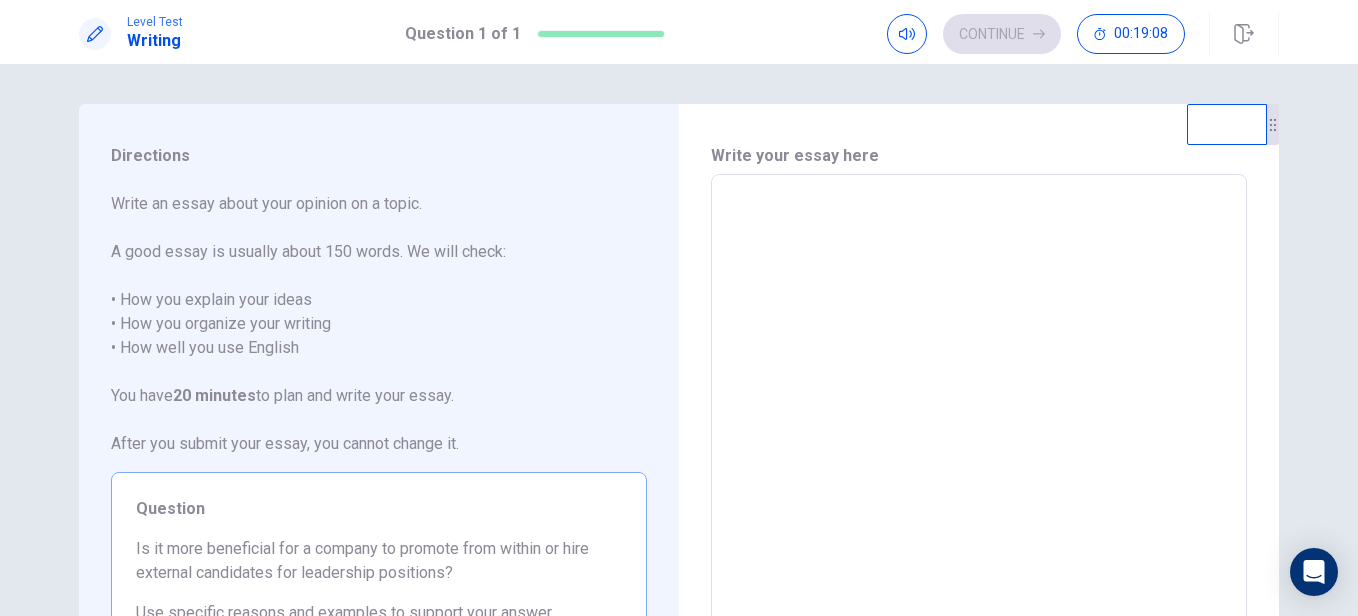 click at bounding box center (979, 451) 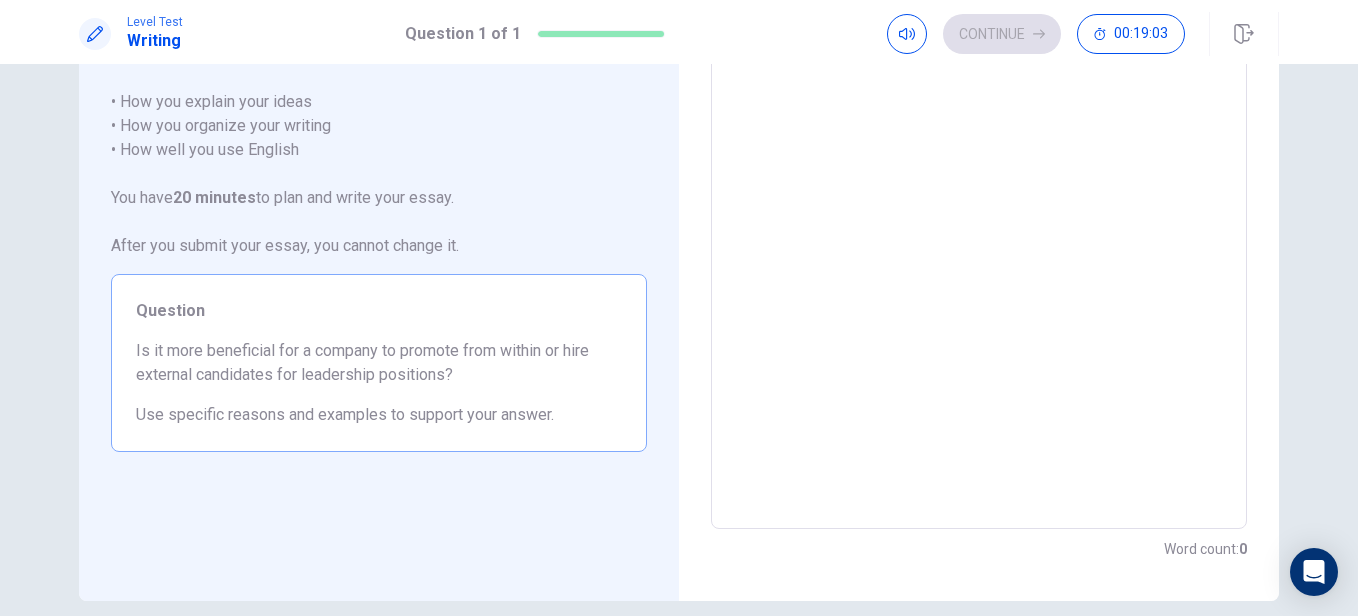 scroll, scrollTop: 200, scrollLeft: 0, axis: vertical 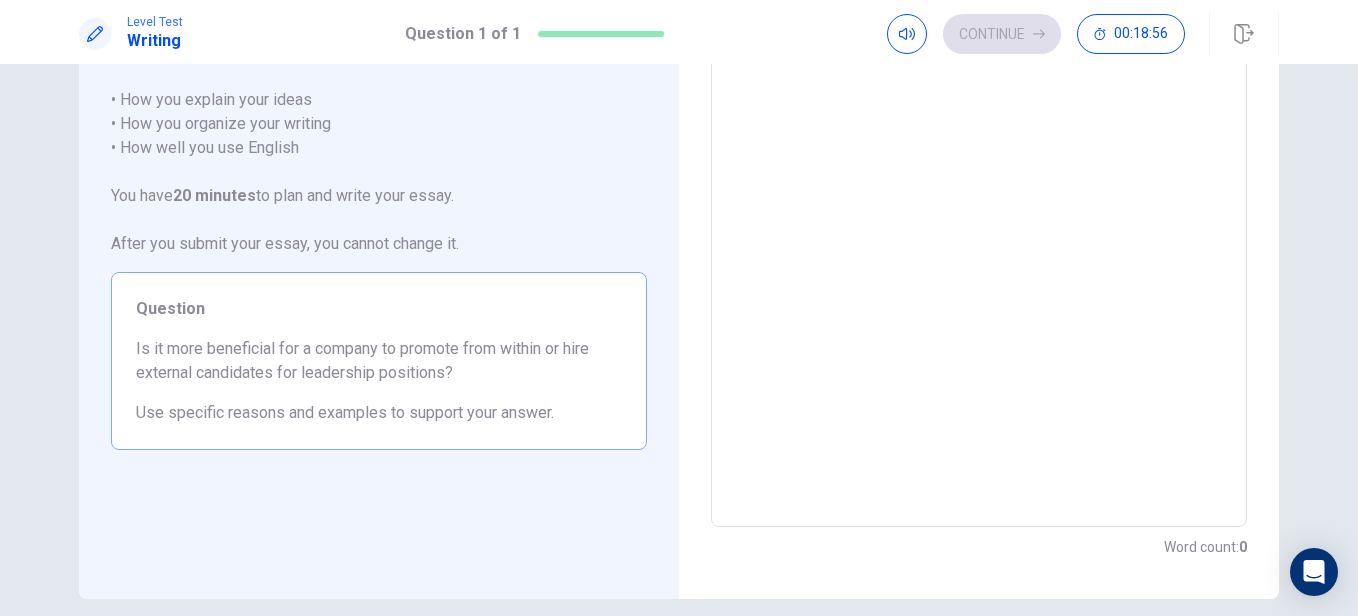 click at bounding box center [979, 251] 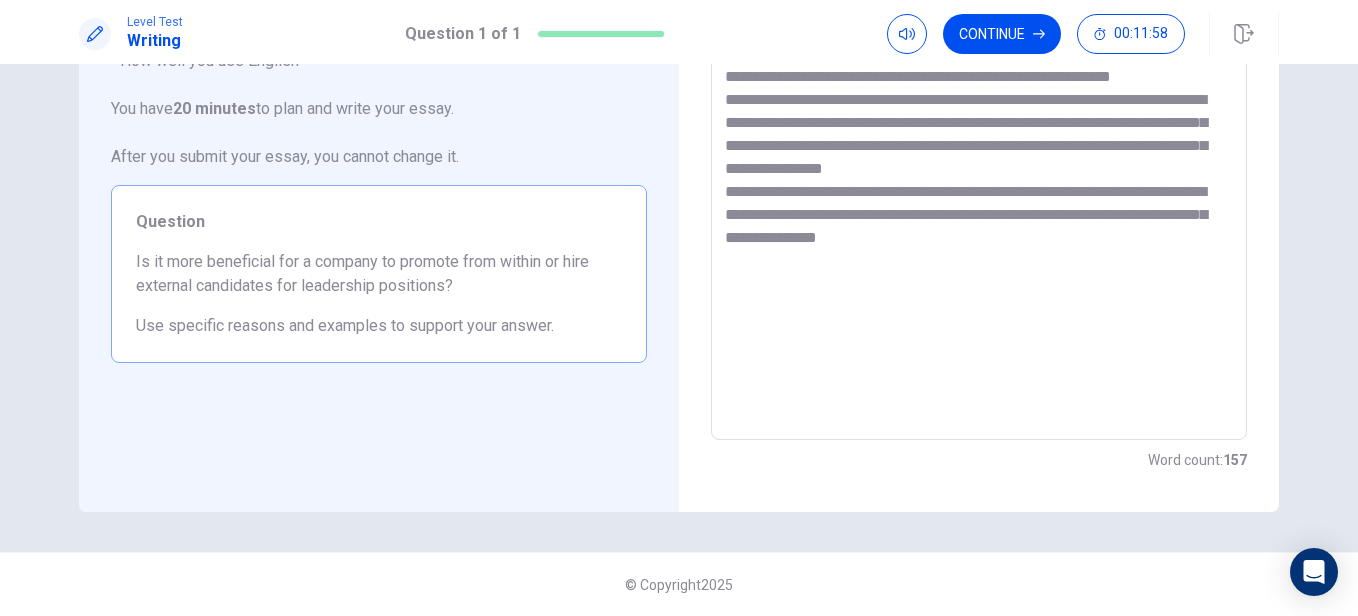 scroll, scrollTop: 0, scrollLeft: 0, axis: both 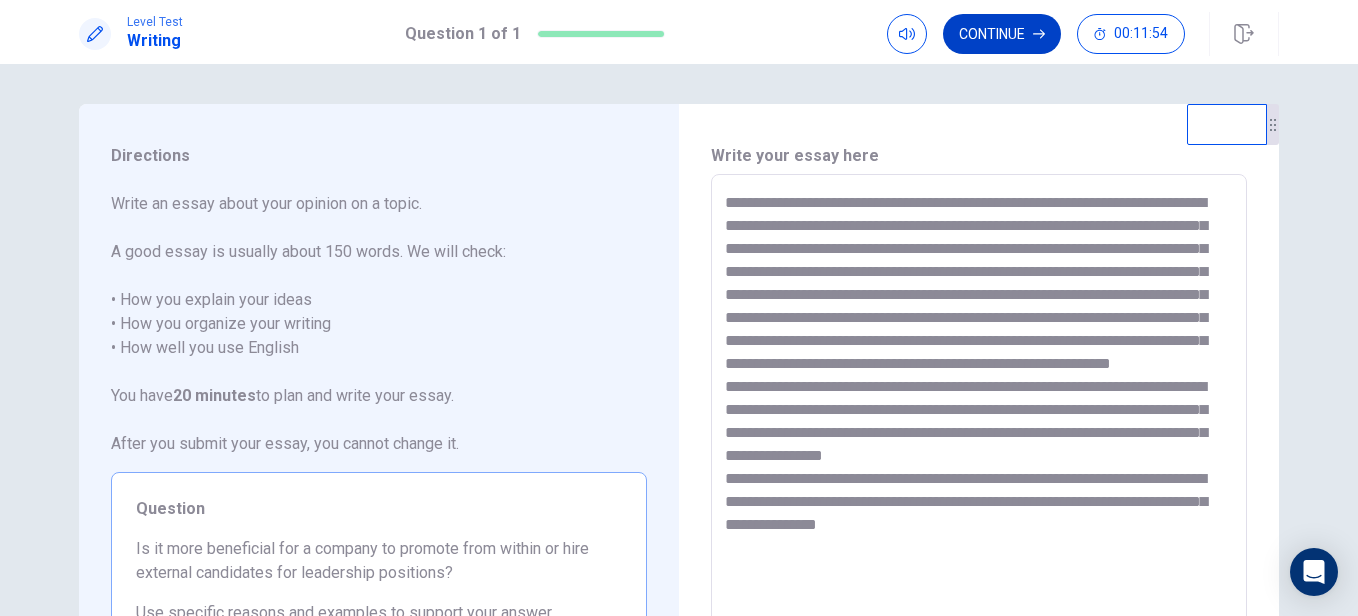 type on "**********" 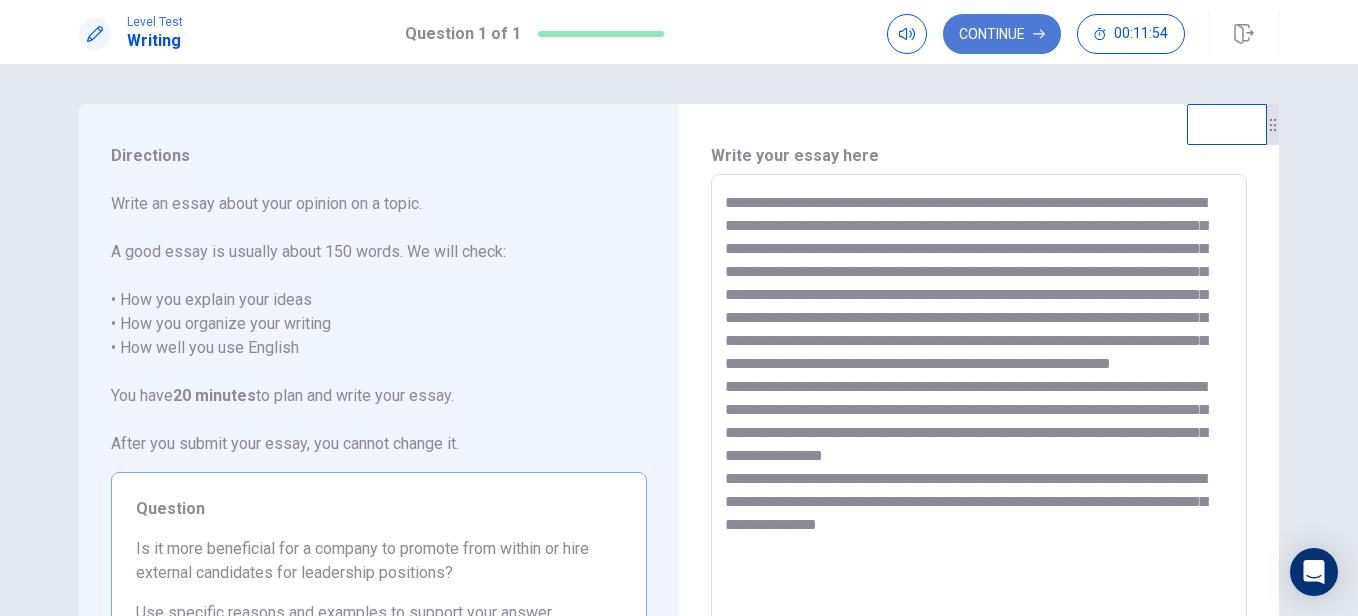 click on "Continue" at bounding box center (1002, 34) 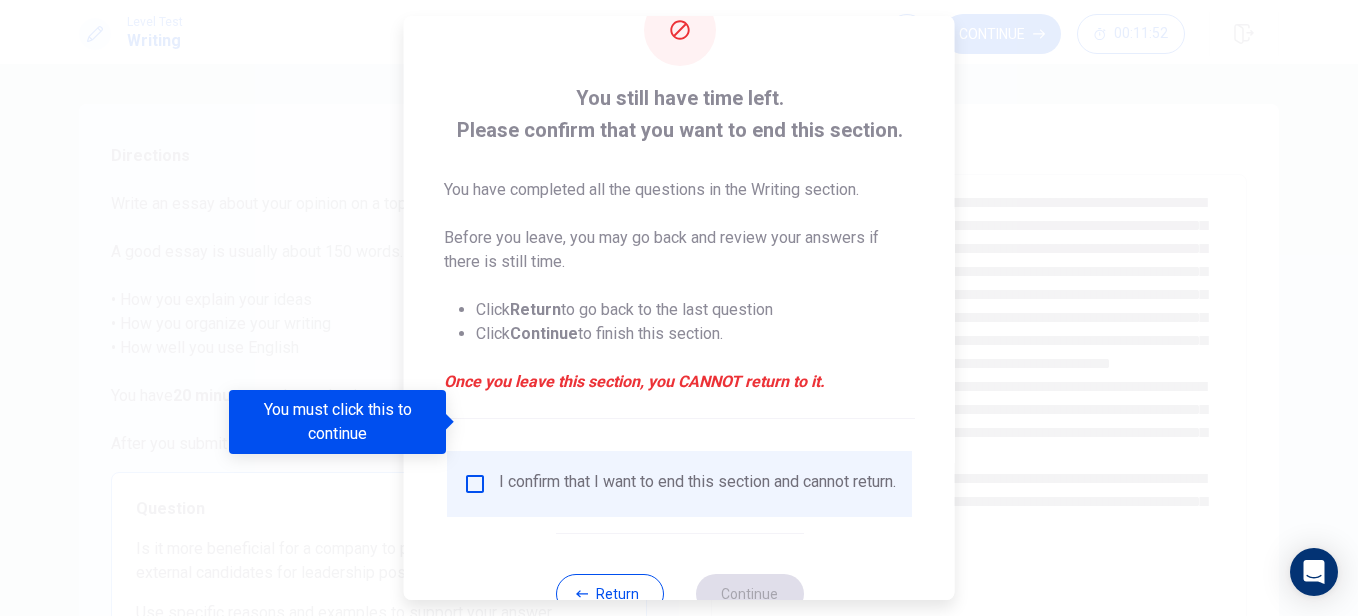 scroll, scrollTop: 130, scrollLeft: 0, axis: vertical 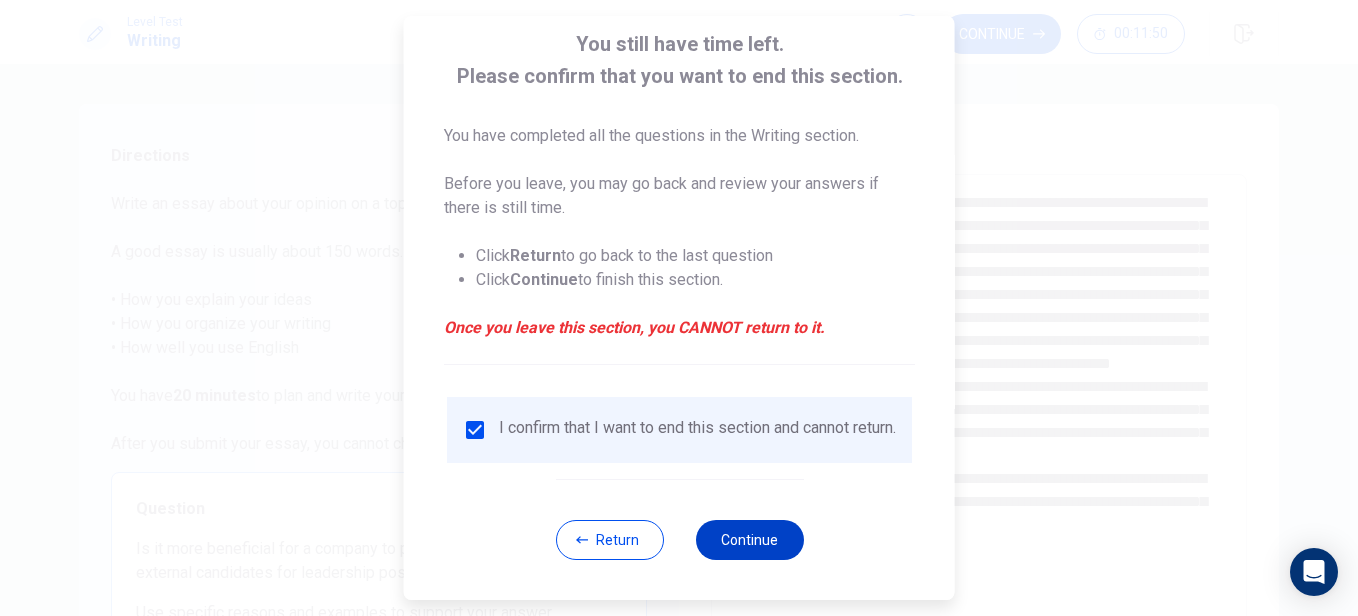click on "Continue" at bounding box center (749, 540) 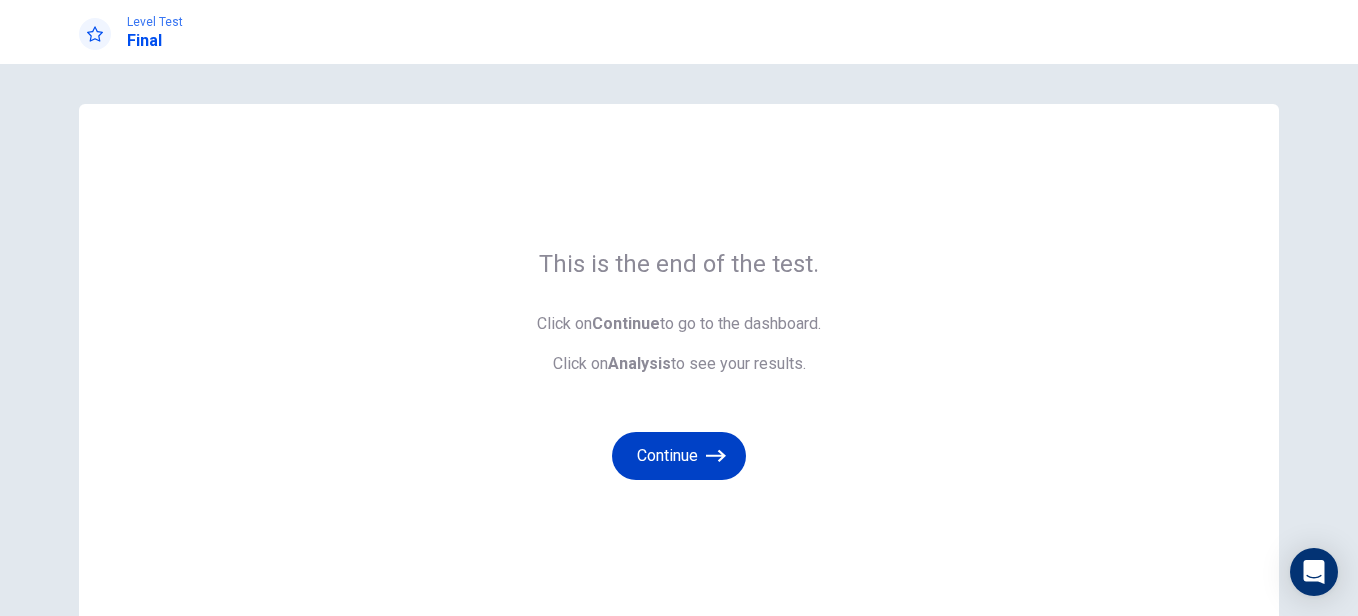 click on "Continue" at bounding box center [679, 456] 